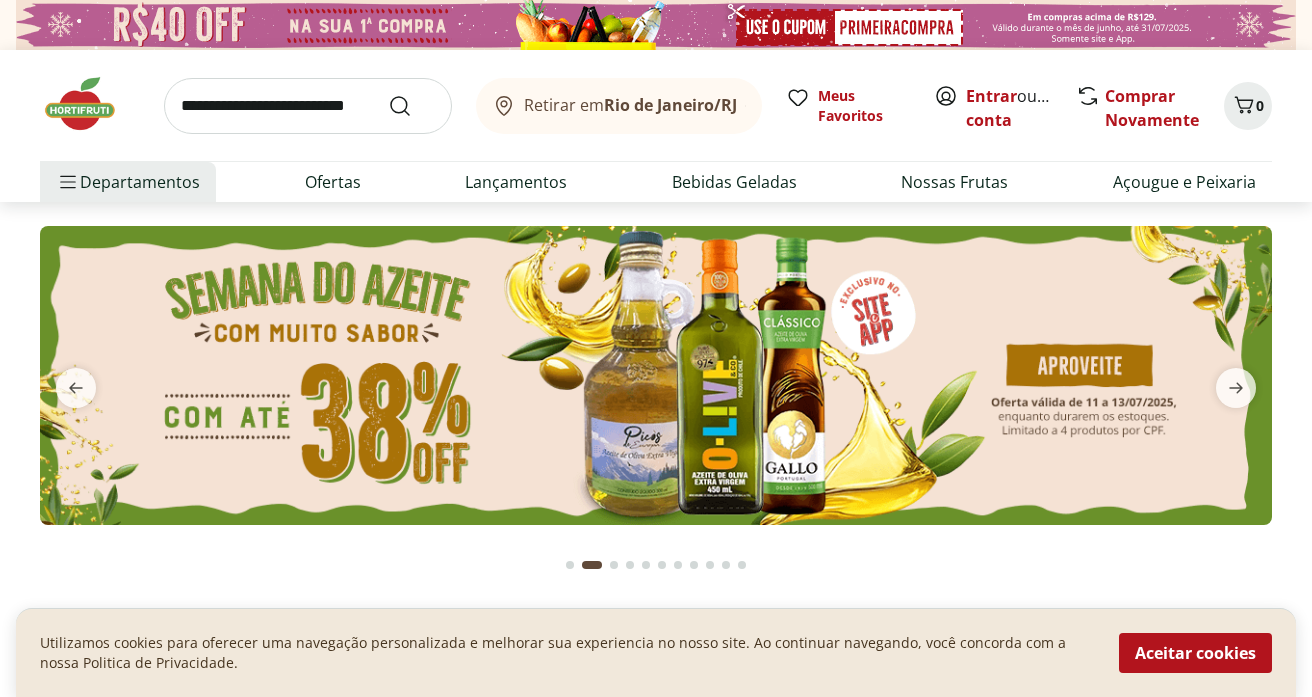 scroll, scrollTop: 0, scrollLeft: 0, axis: both 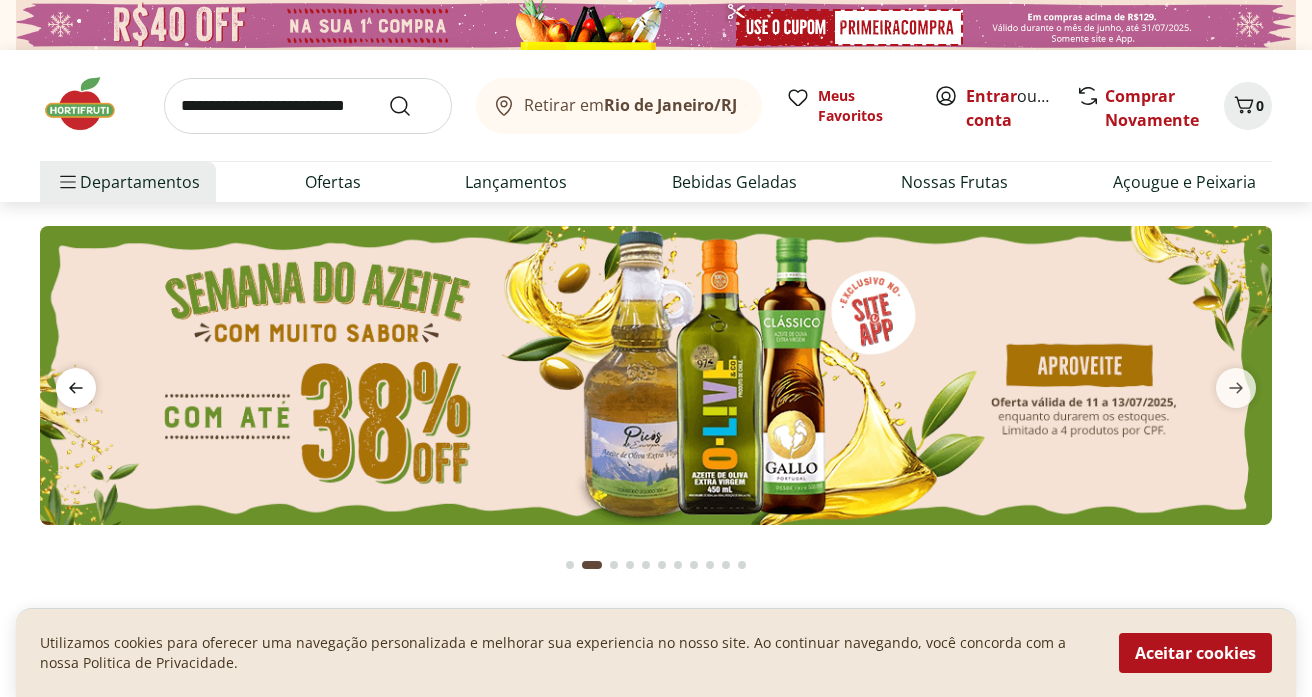 click 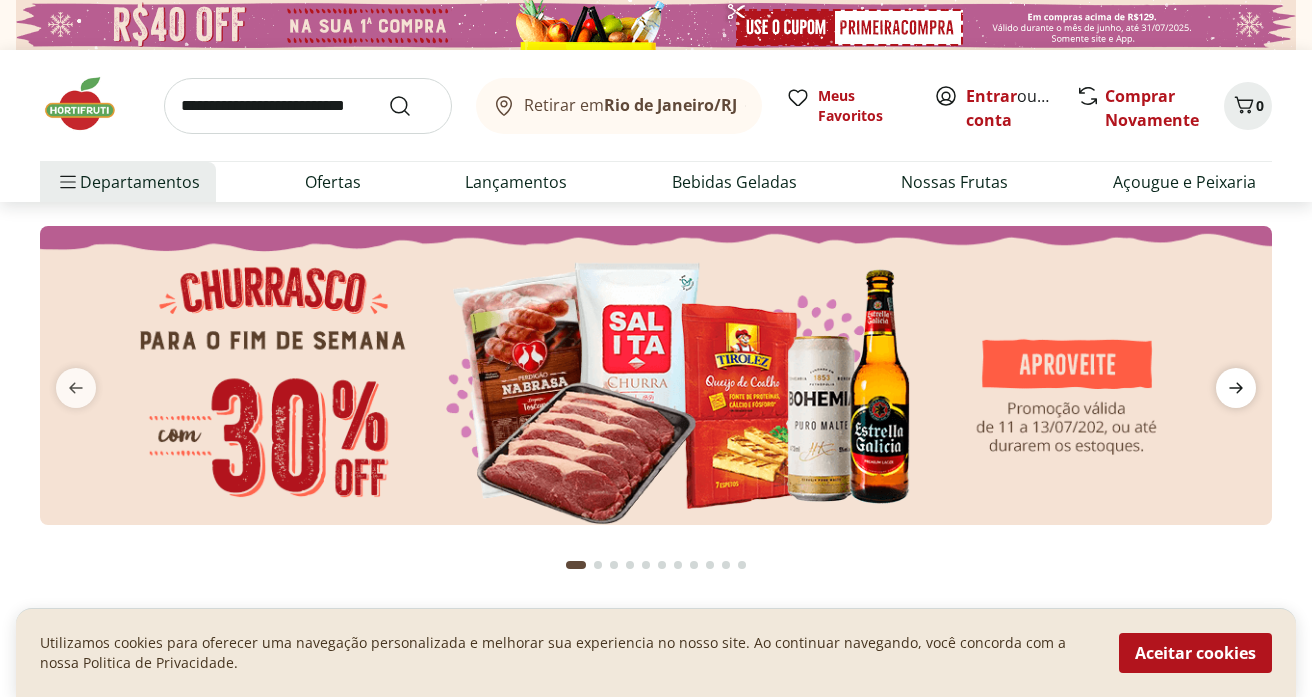 click 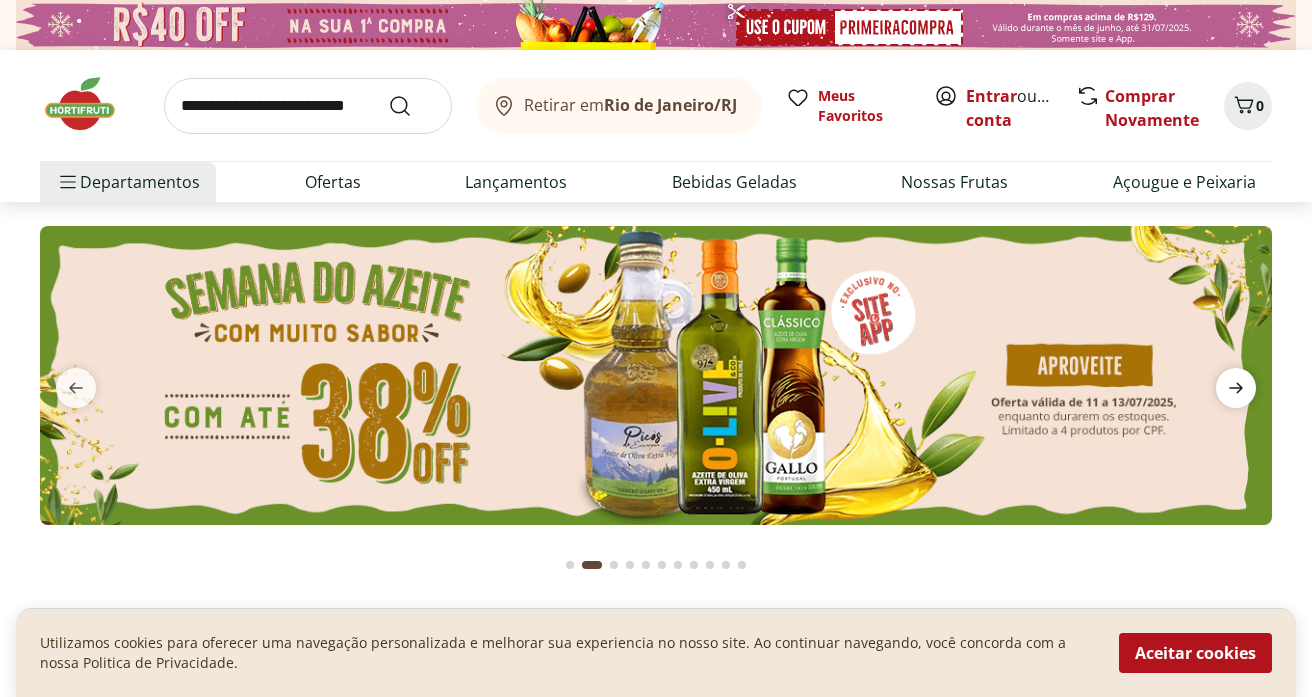 click 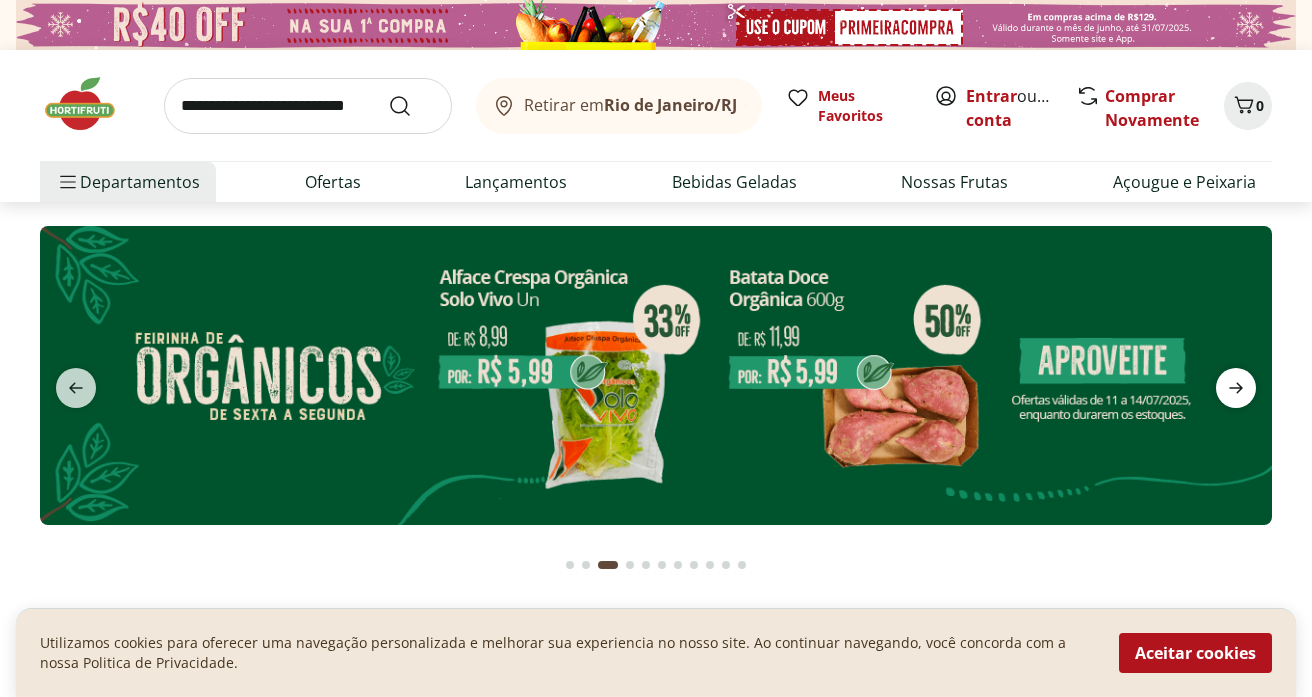 click 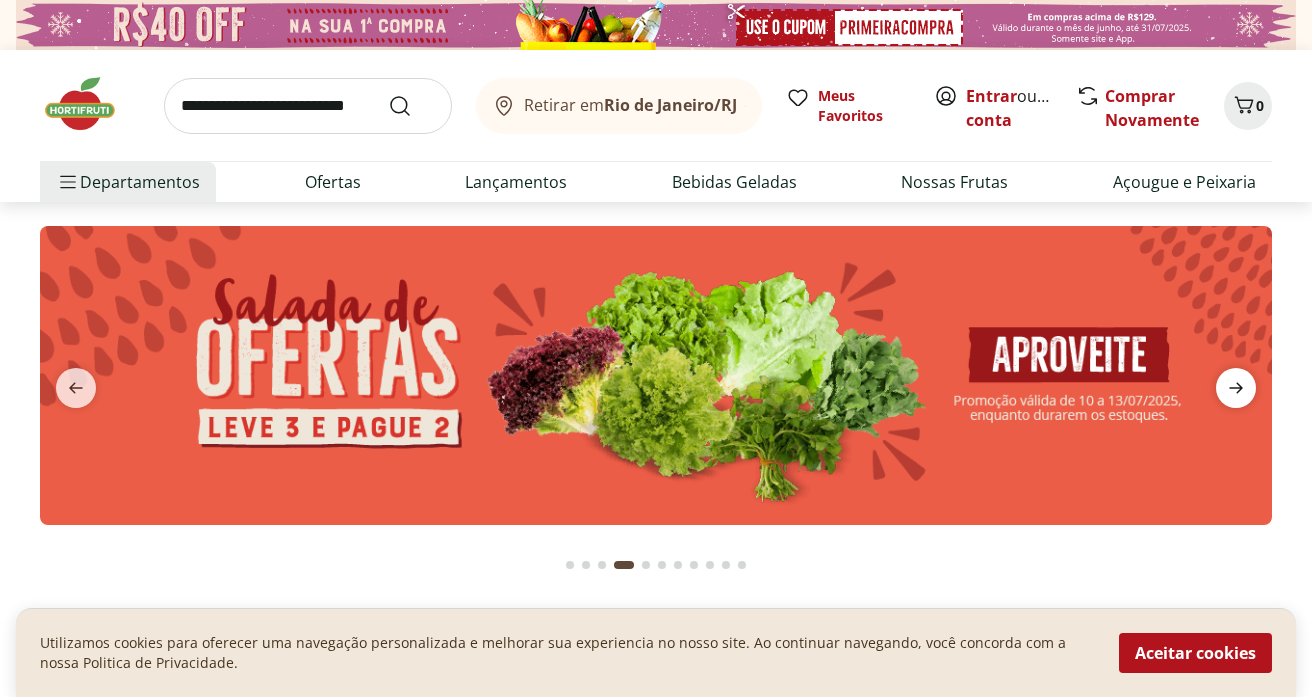 click 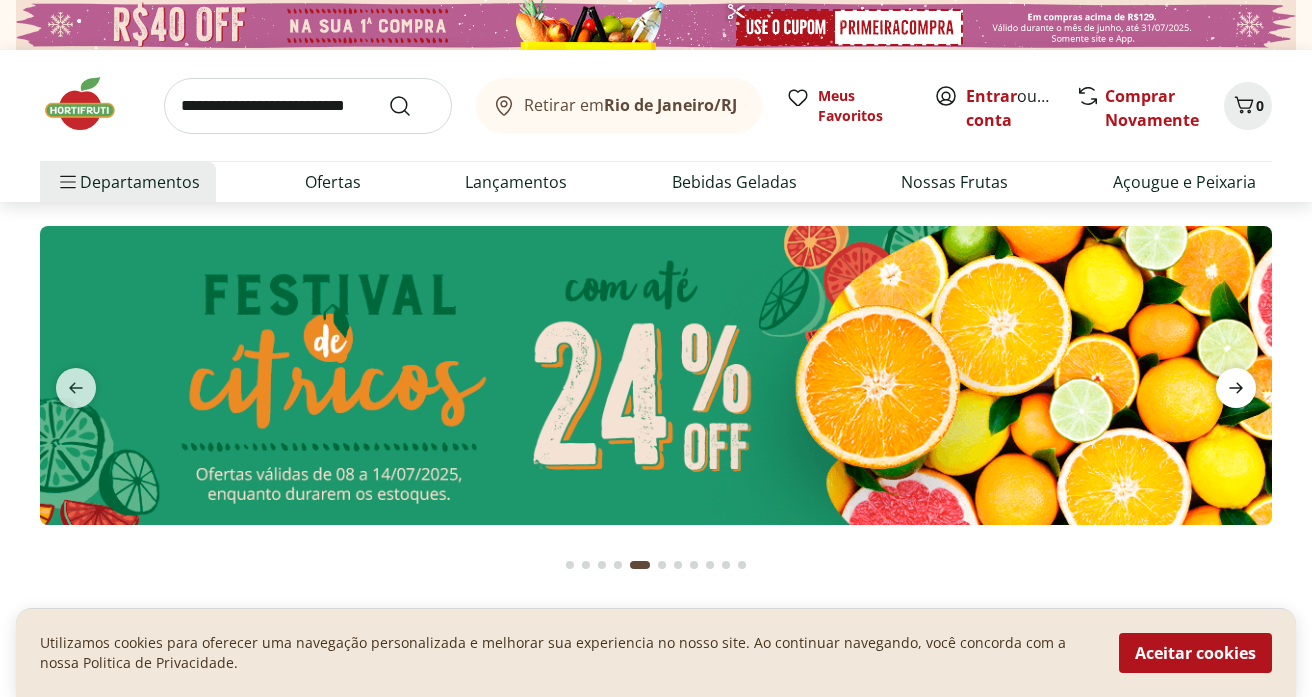 click 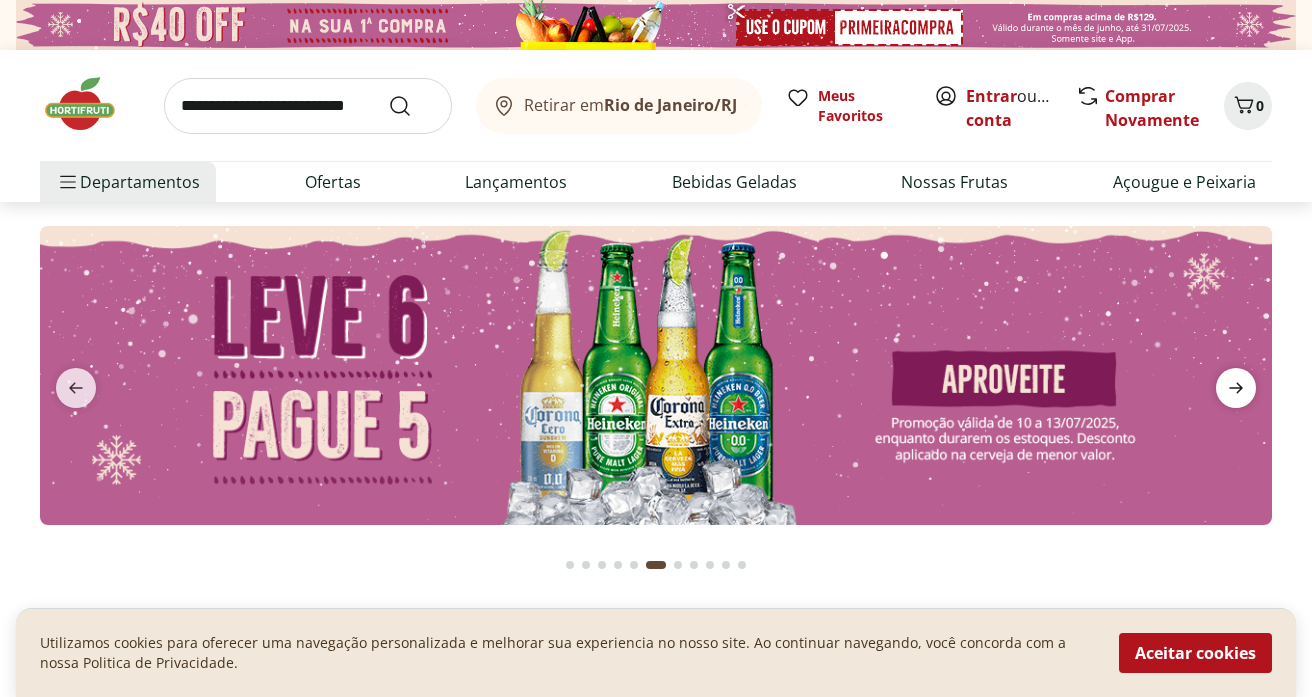 click 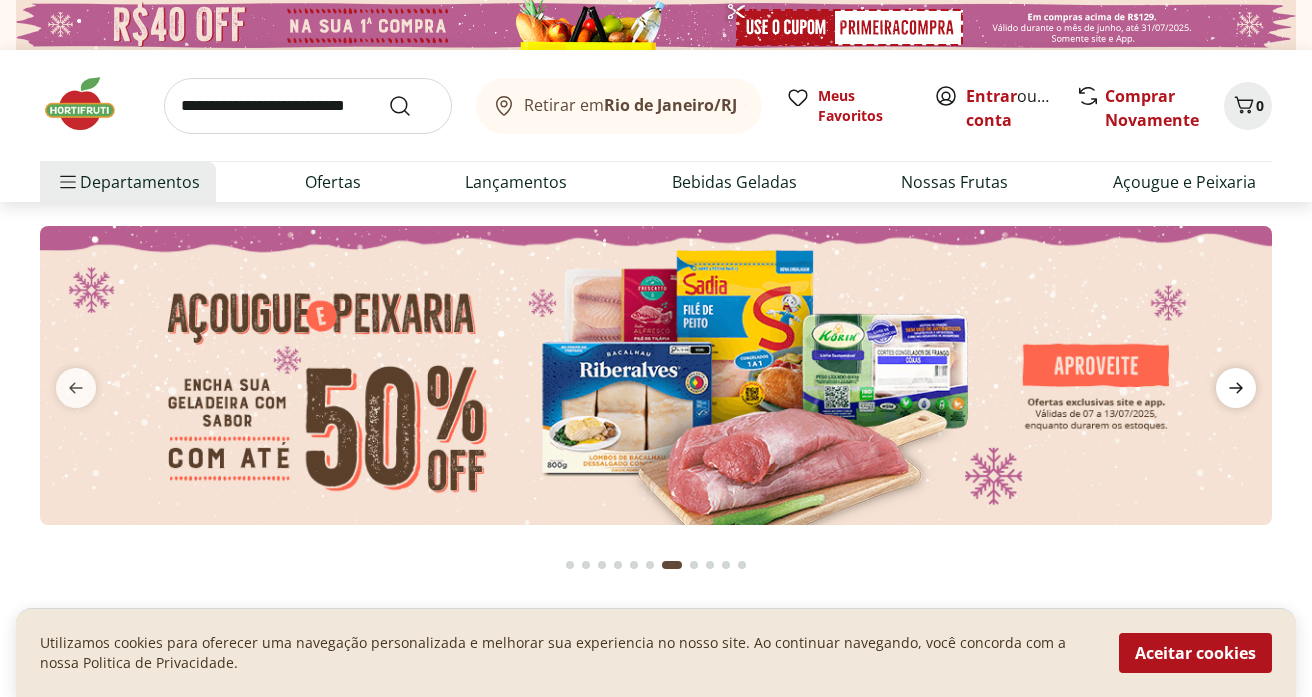 click 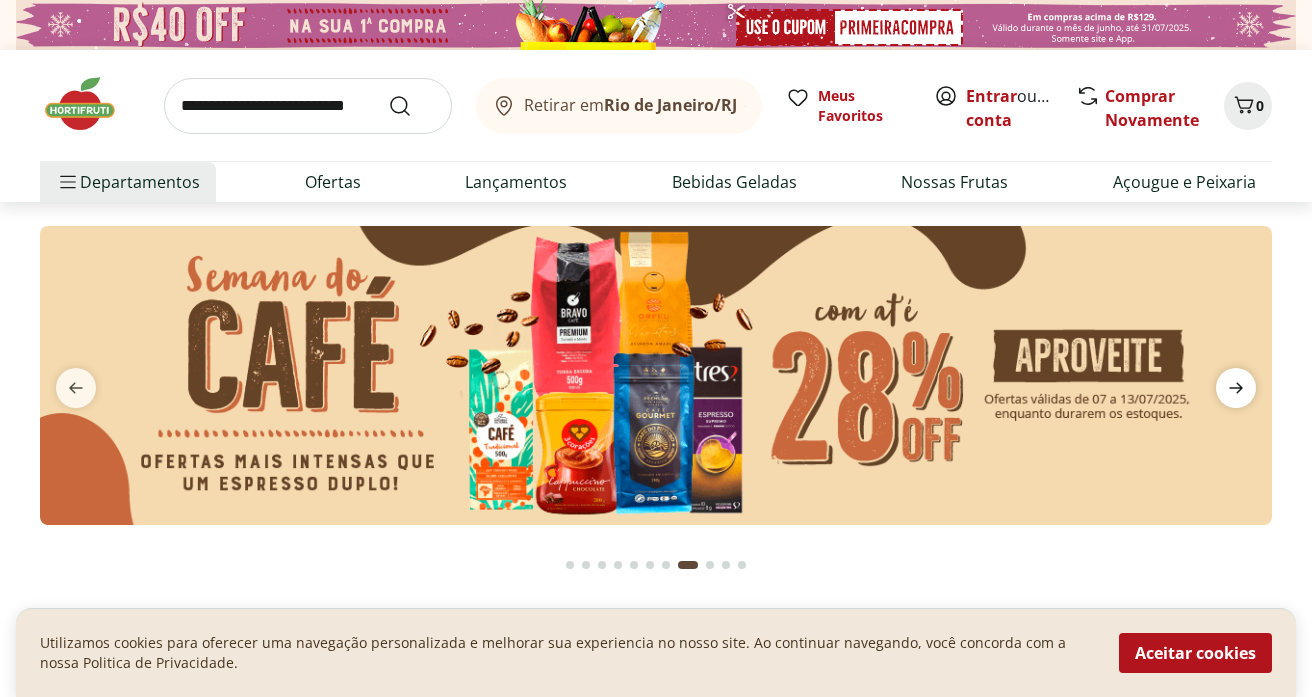 click 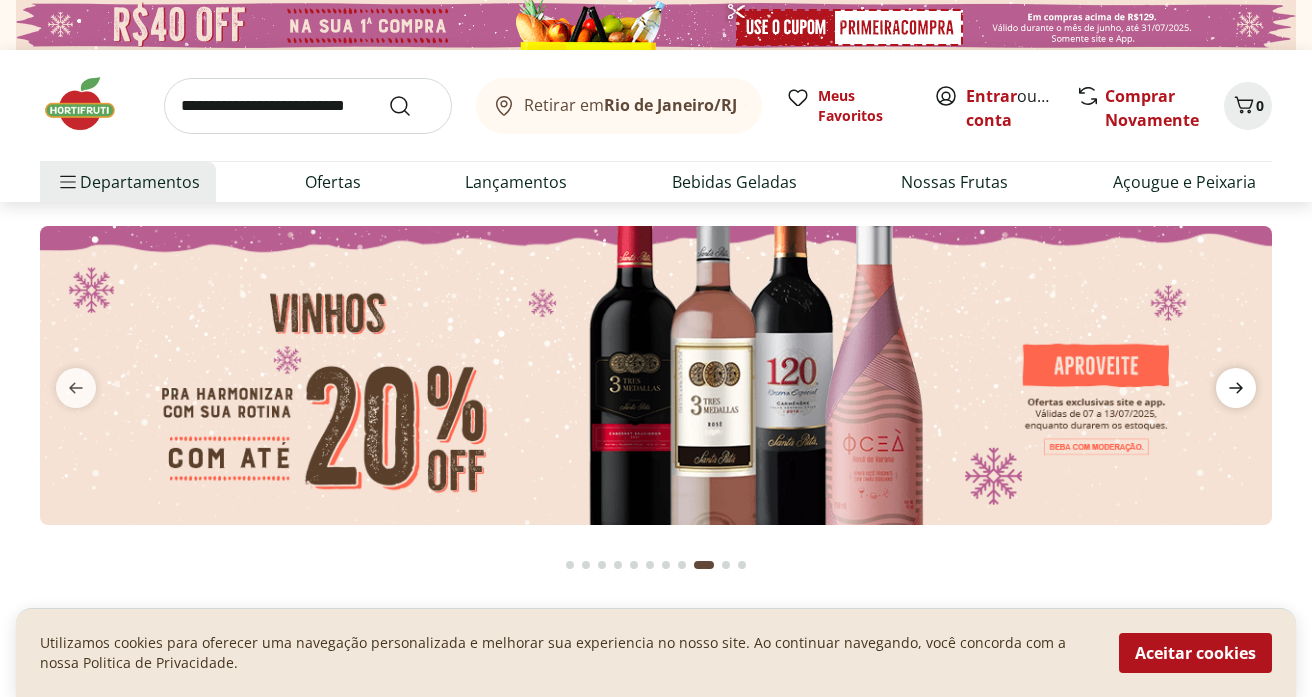 click 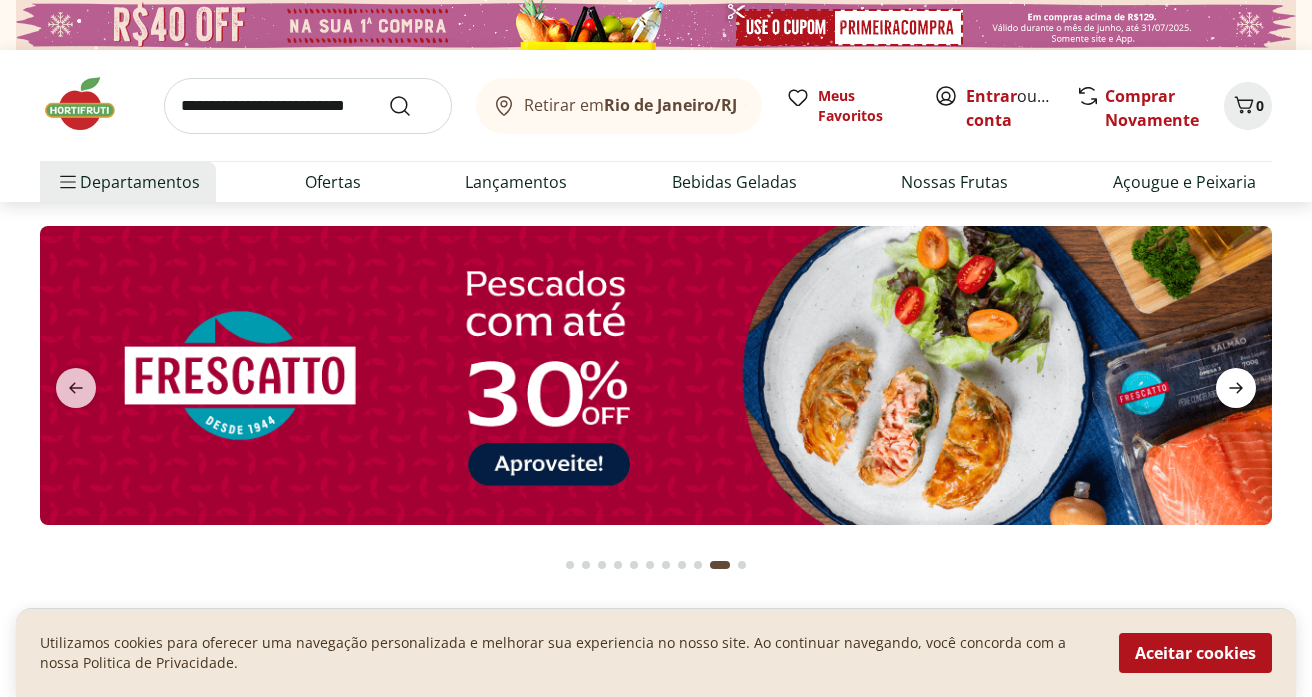 click 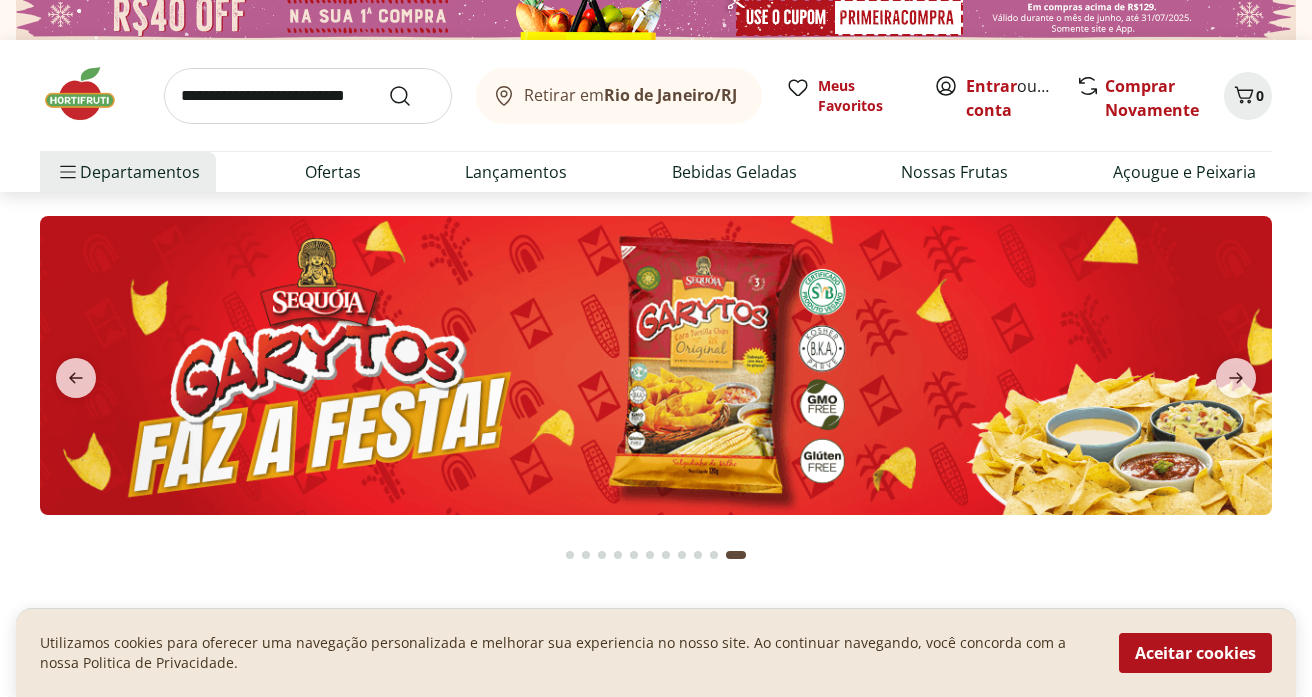 scroll, scrollTop: 0, scrollLeft: 0, axis: both 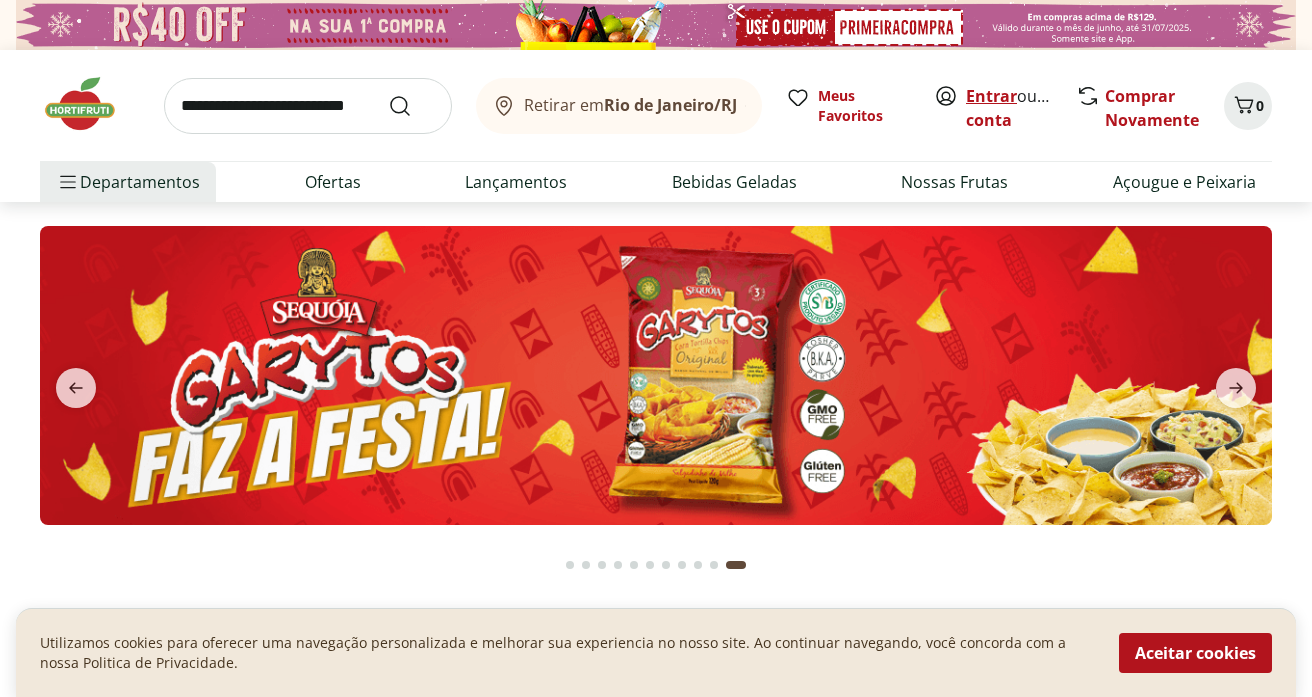 click on "Entrar" at bounding box center (991, 96) 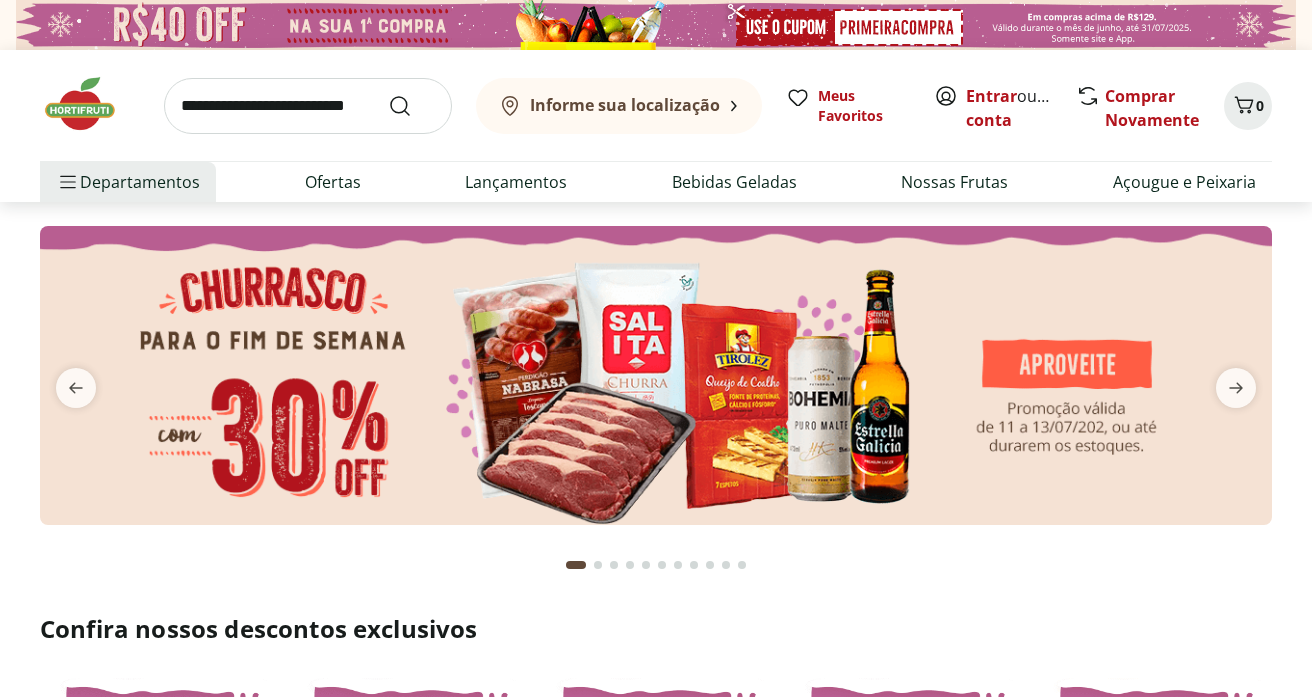 scroll, scrollTop: 0, scrollLeft: 0, axis: both 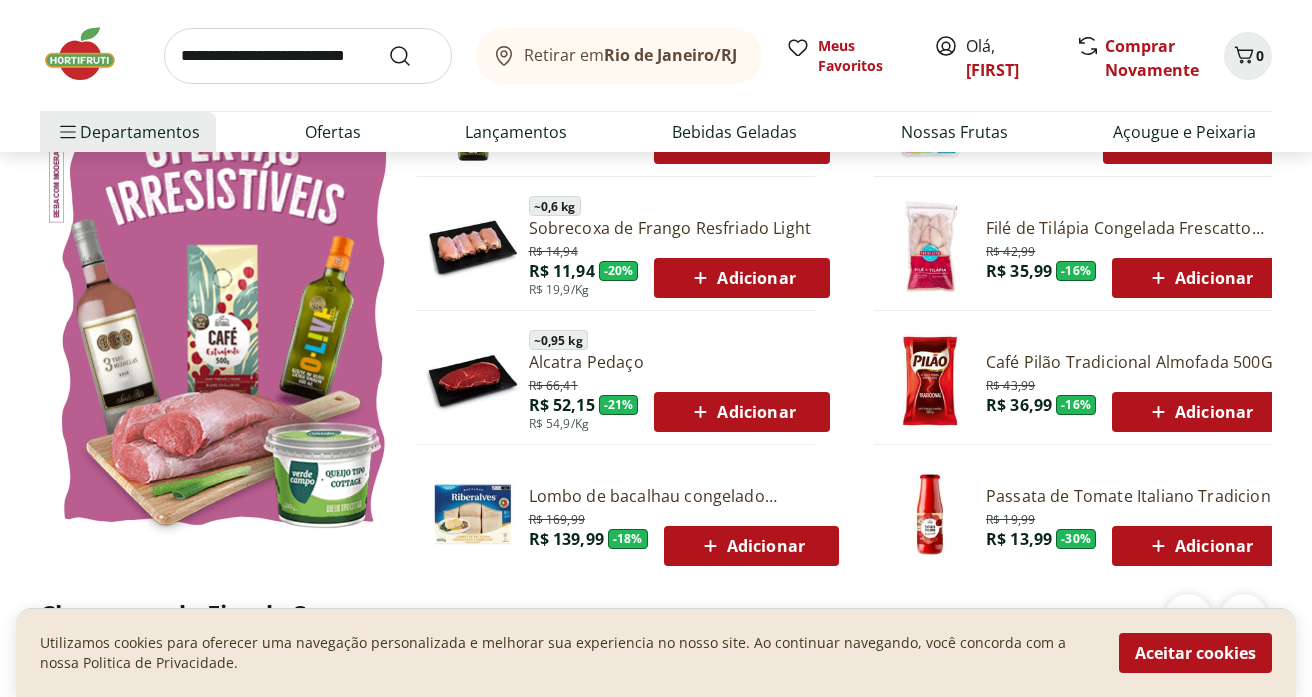click at bounding box center [930, 247] 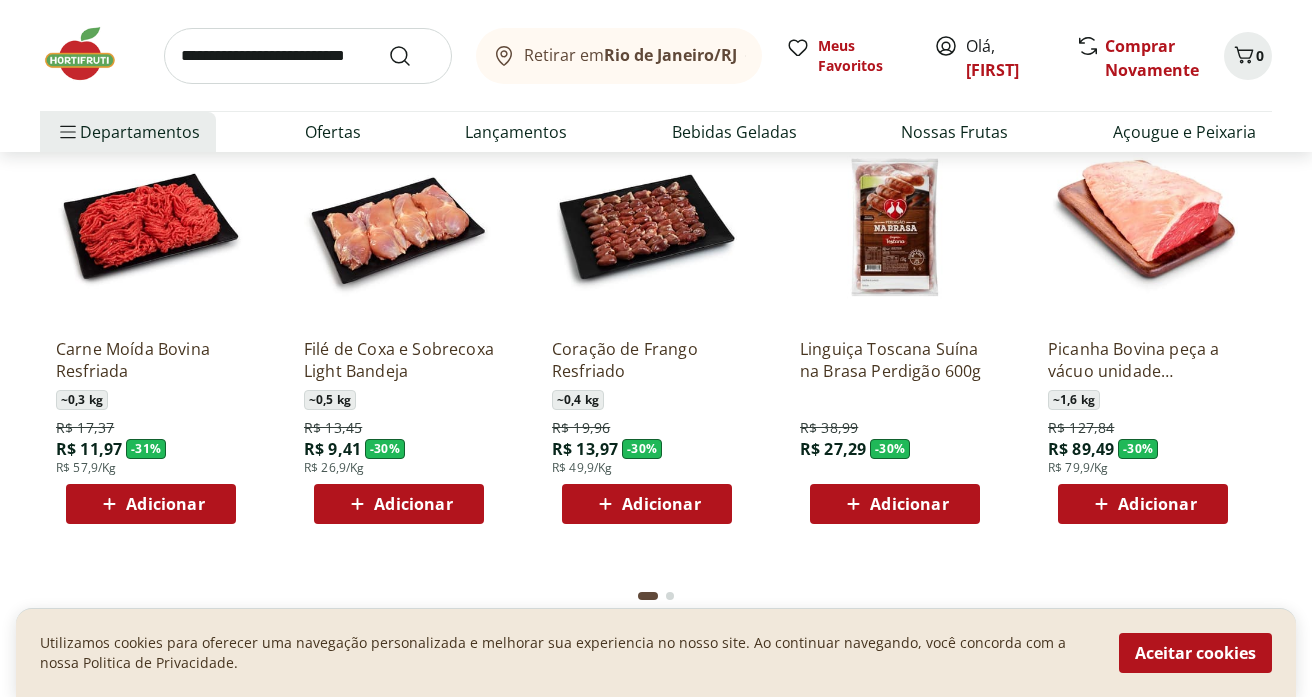 scroll, scrollTop: 3421, scrollLeft: 0, axis: vertical 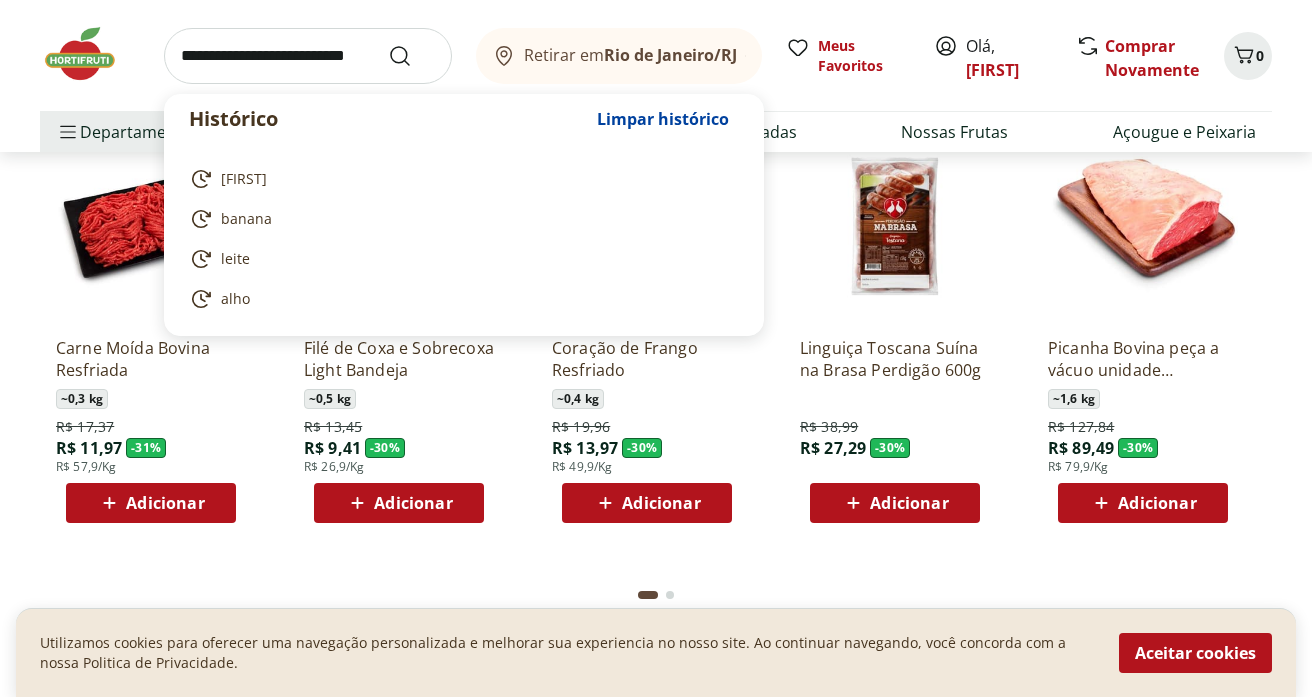 click at bounding box center (308, 56) 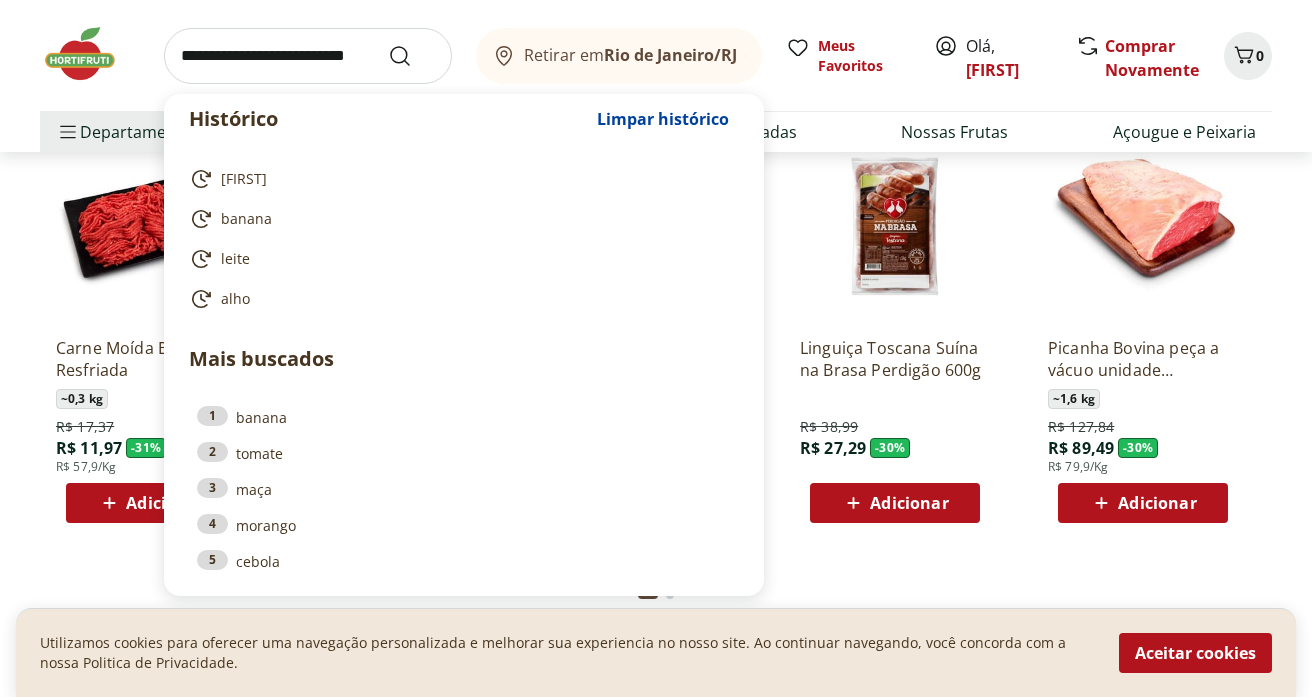 click on "Histórico Limpar histórico tamara banana leite alho Mais buscados 1 banana 2 tomate 3 maça 4 morango 5 cebola Retirar em  Rio de Janeiro/RJ Meus Favoritos Olá,  Pedro Comprar Novamente 0" at bounding box center [656, 55] 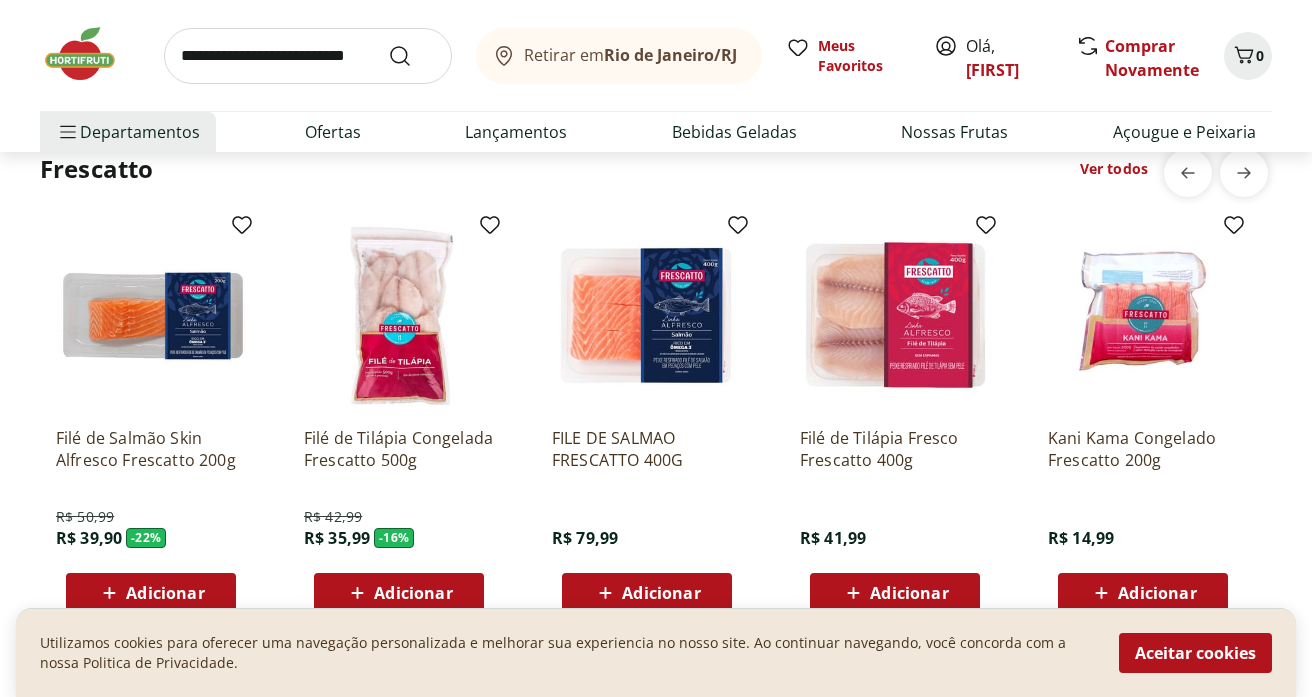 scroll, scrollTop: 5929, scrollLeft: 0, axis: vertical 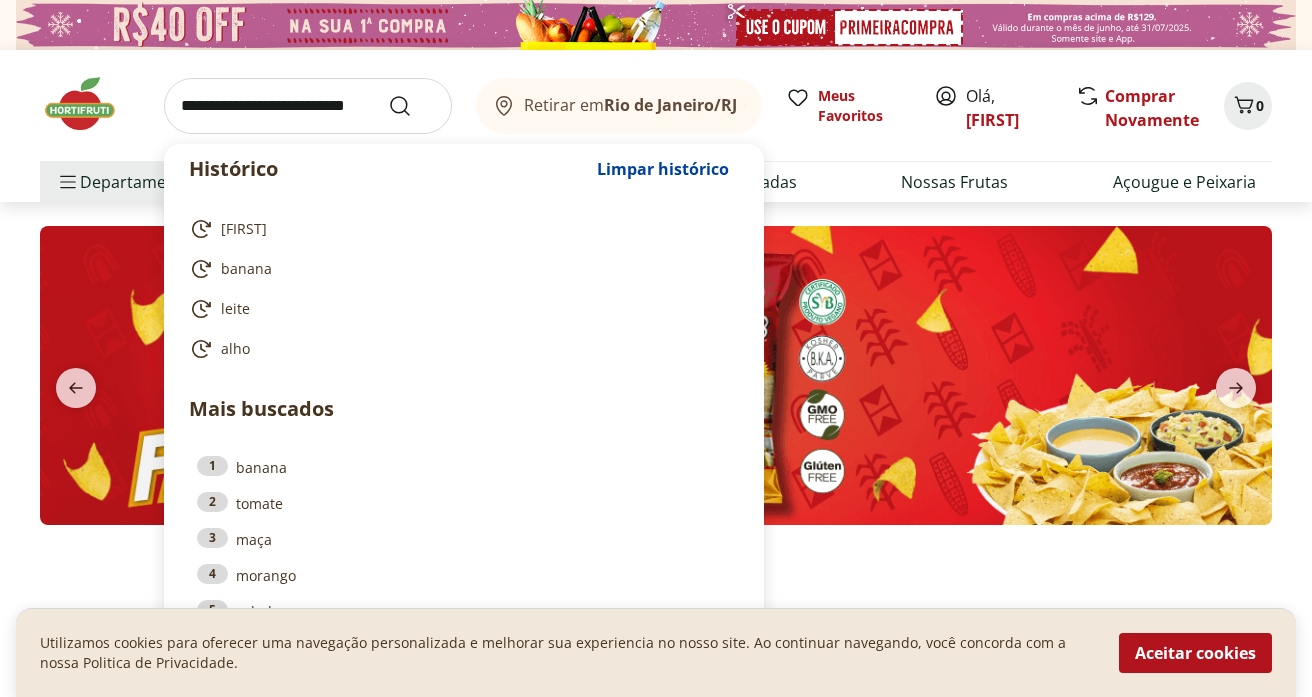 click at bounding box center (308, 106) 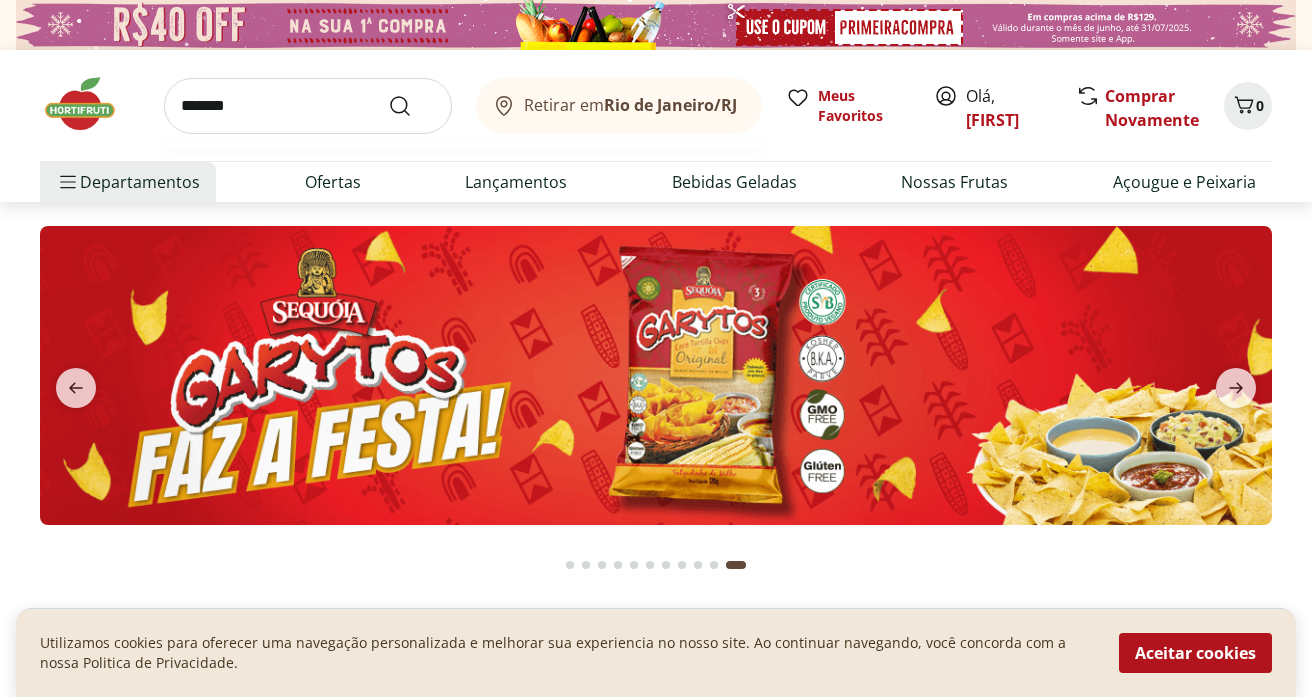 type on "*******" 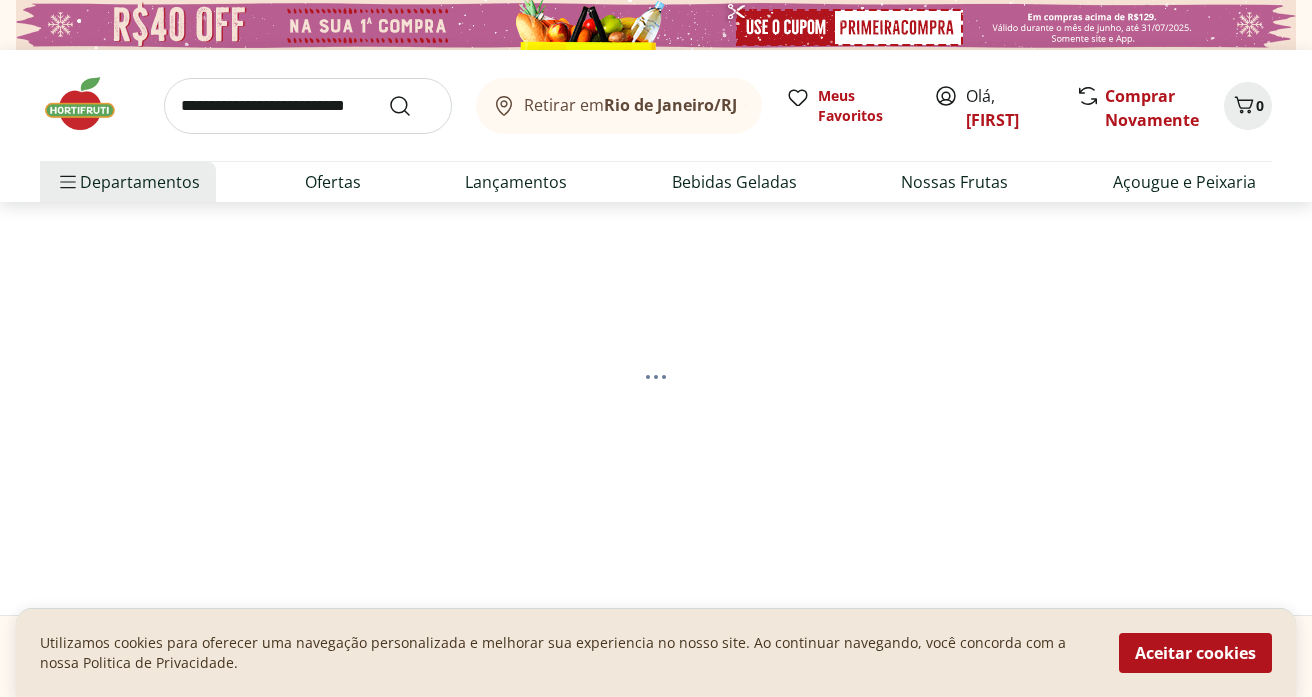 select on "**********" 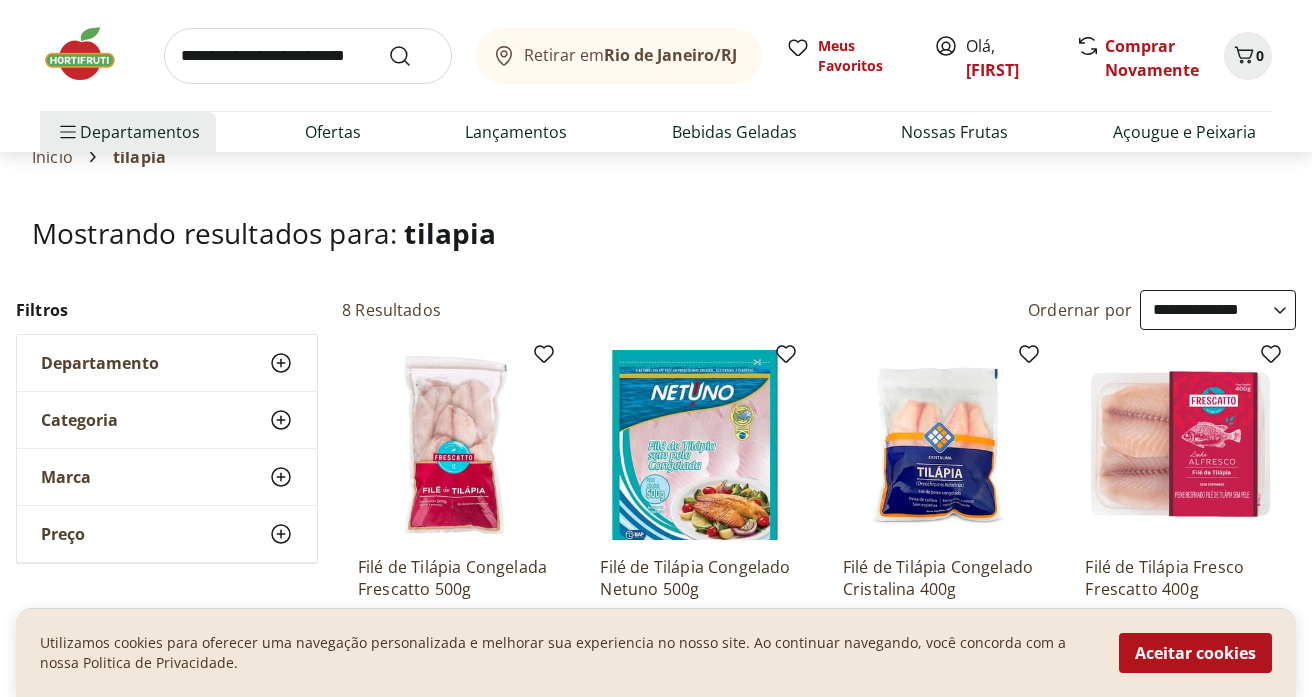 scroll, scrollTop: 81, scrollLeft: 0, axis: vertical 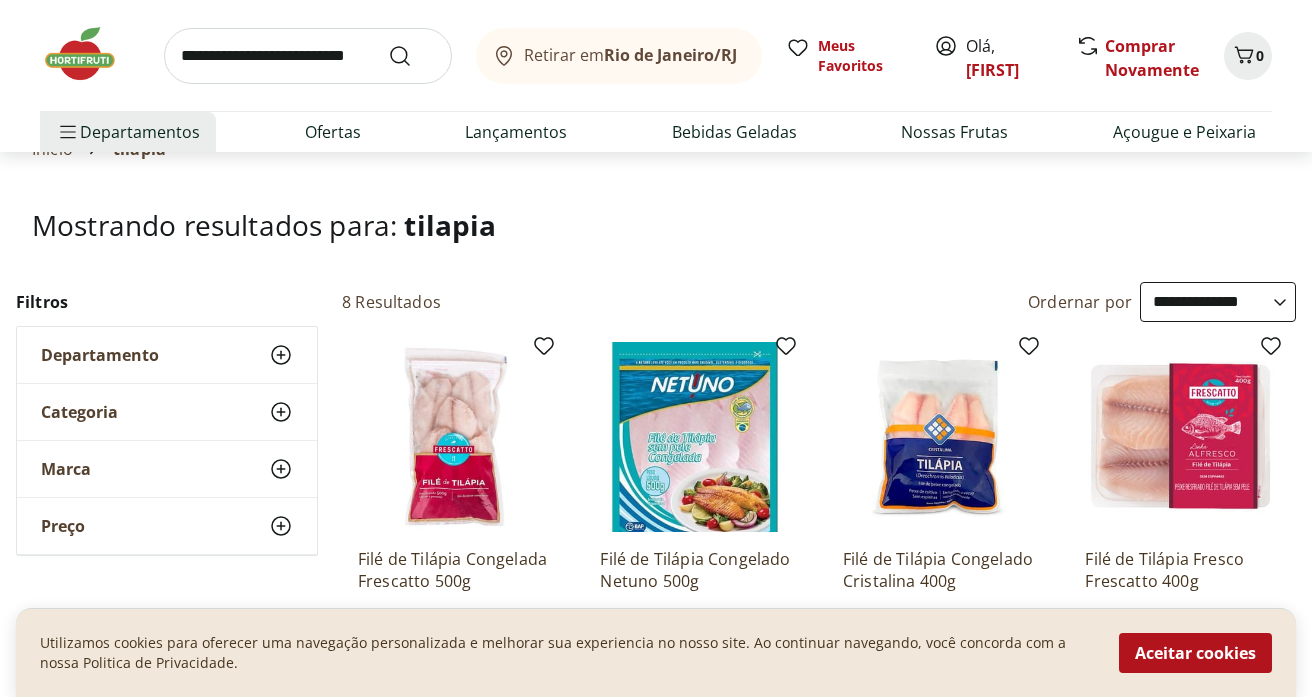 click on "Mostrando resultados para:   tilapia" at bounding box center (656, 225) 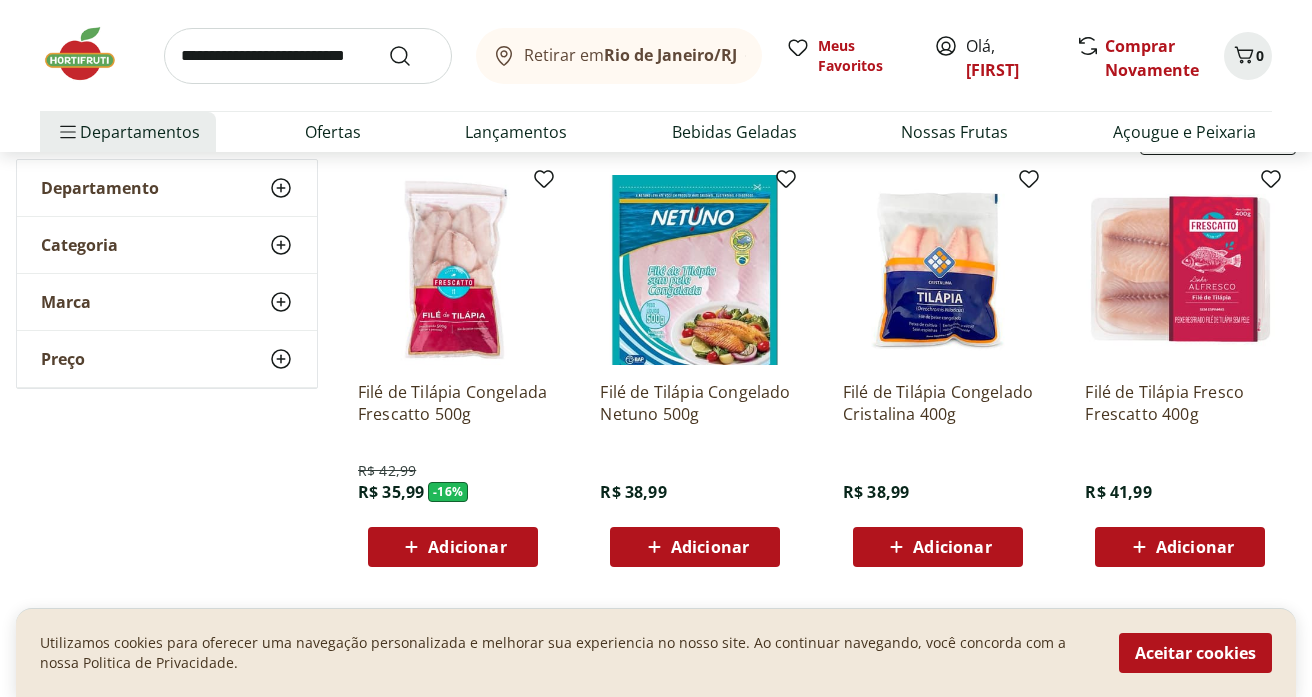 scroll, scrollTop: 246, scrollLeft: 0, axis: vertical 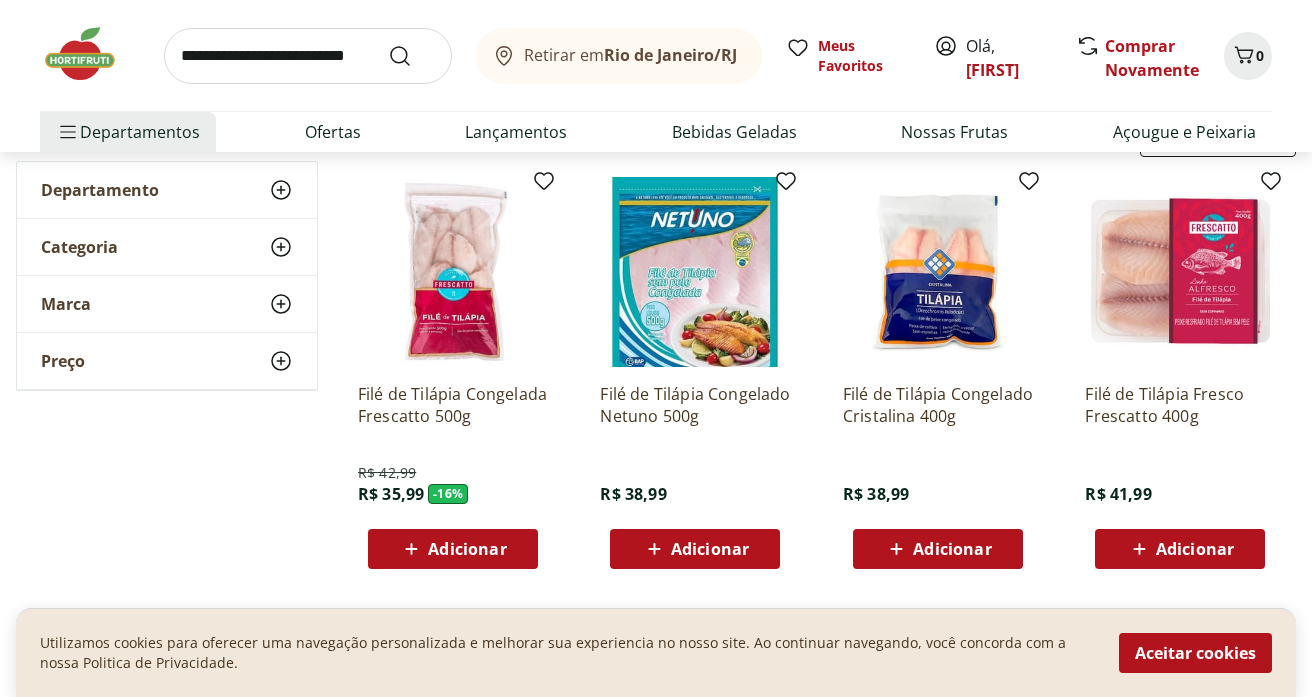 click at bounding box center (308, 56) 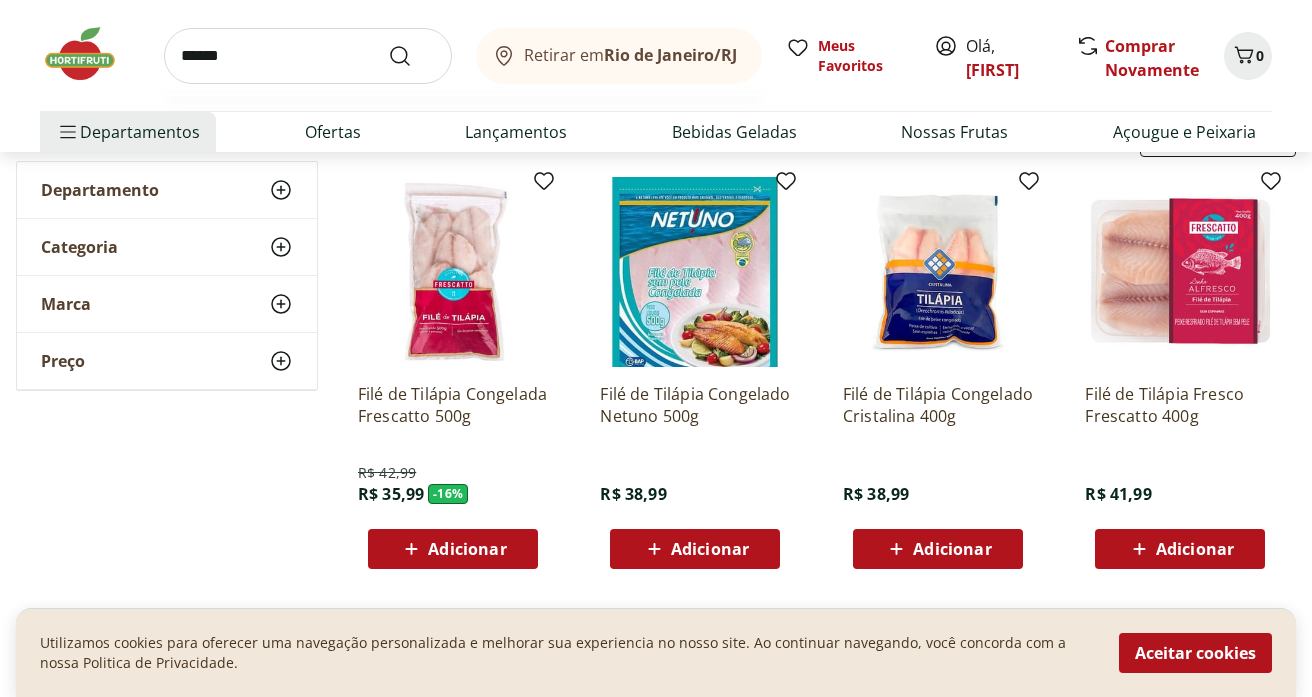 type on "******" 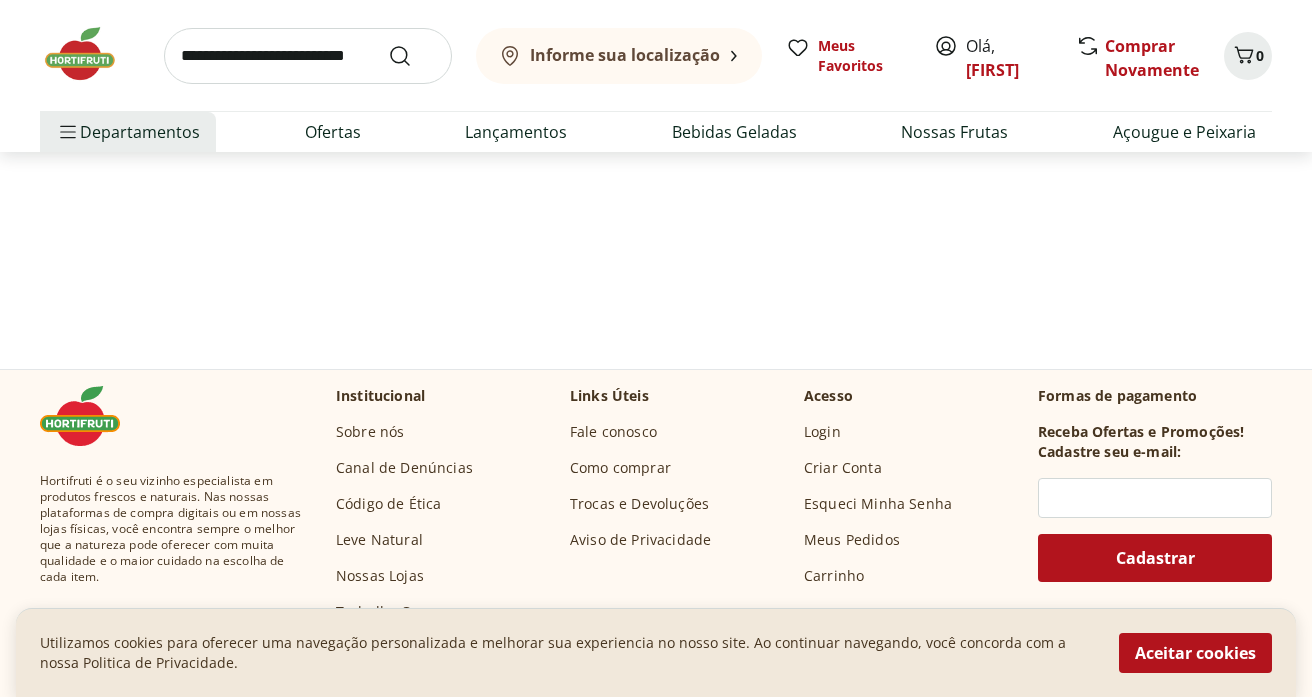 scroll, scrollTop: 0, scrollLeft: 0, axis: both 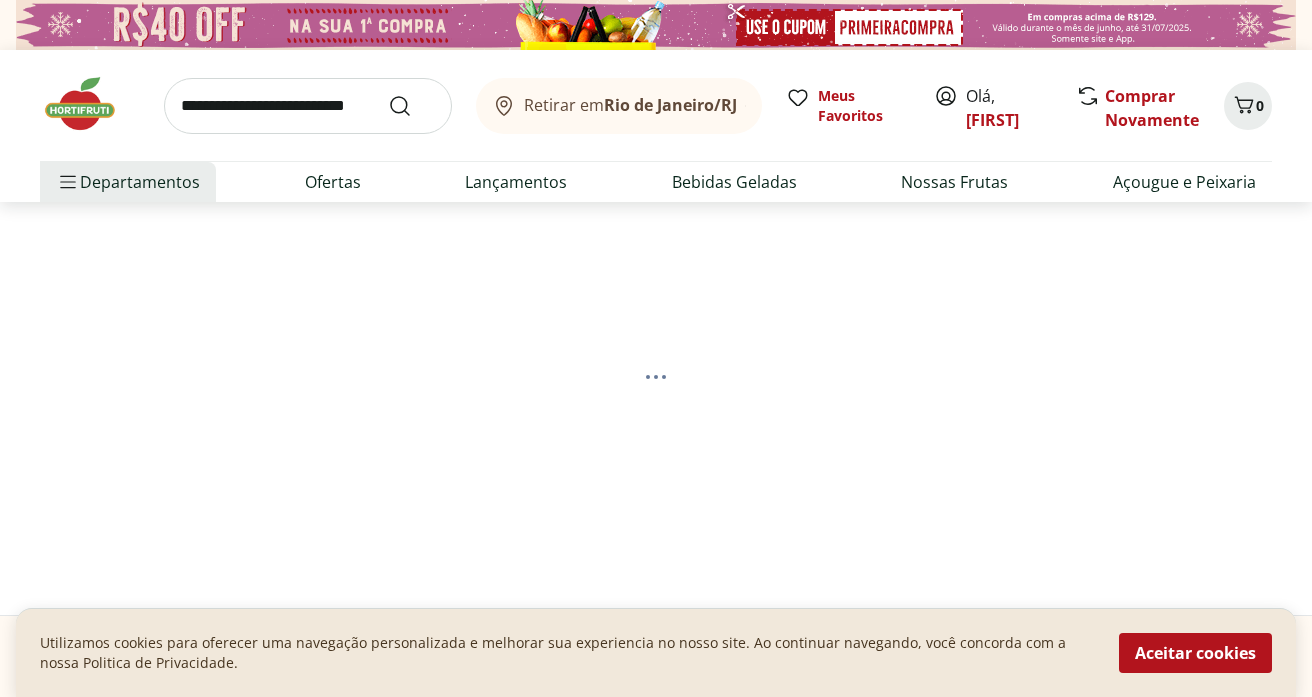 select on "**********" 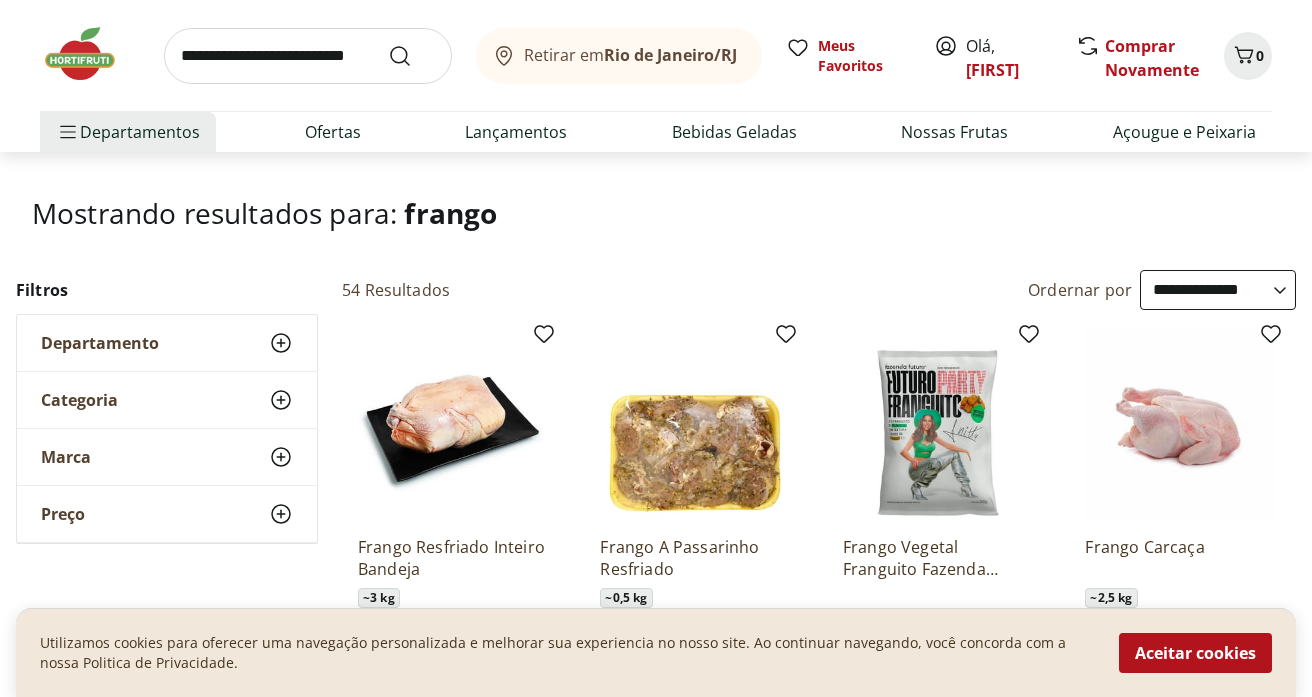 scroll, scrollTop: 0, scrollLeft: 0, axis: both 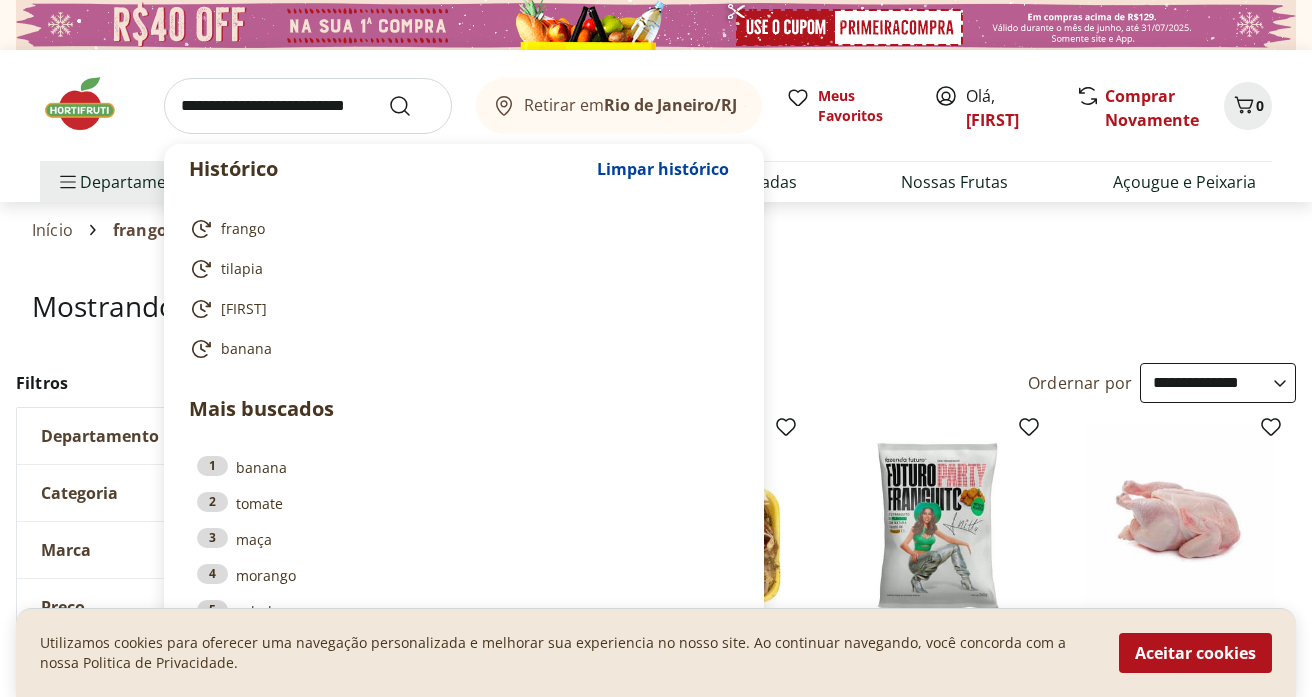 click at bounding box center (308, 106) 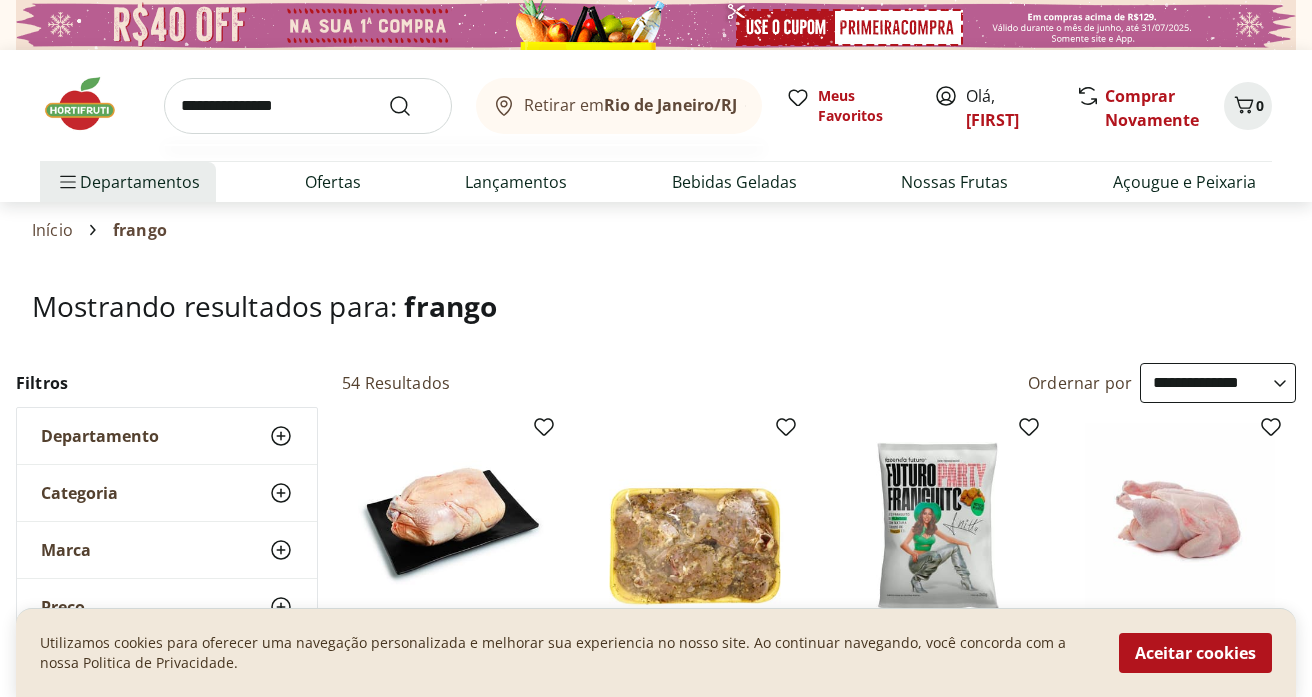 type on "**********" 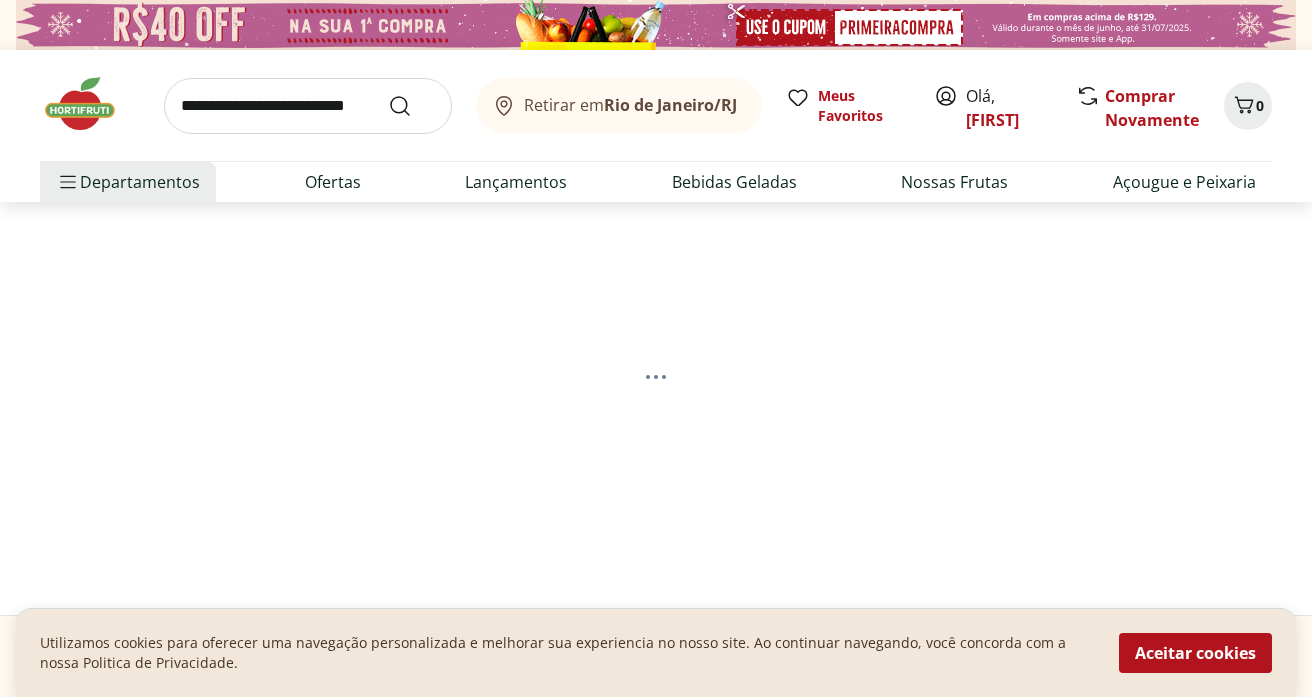 select on "**********" 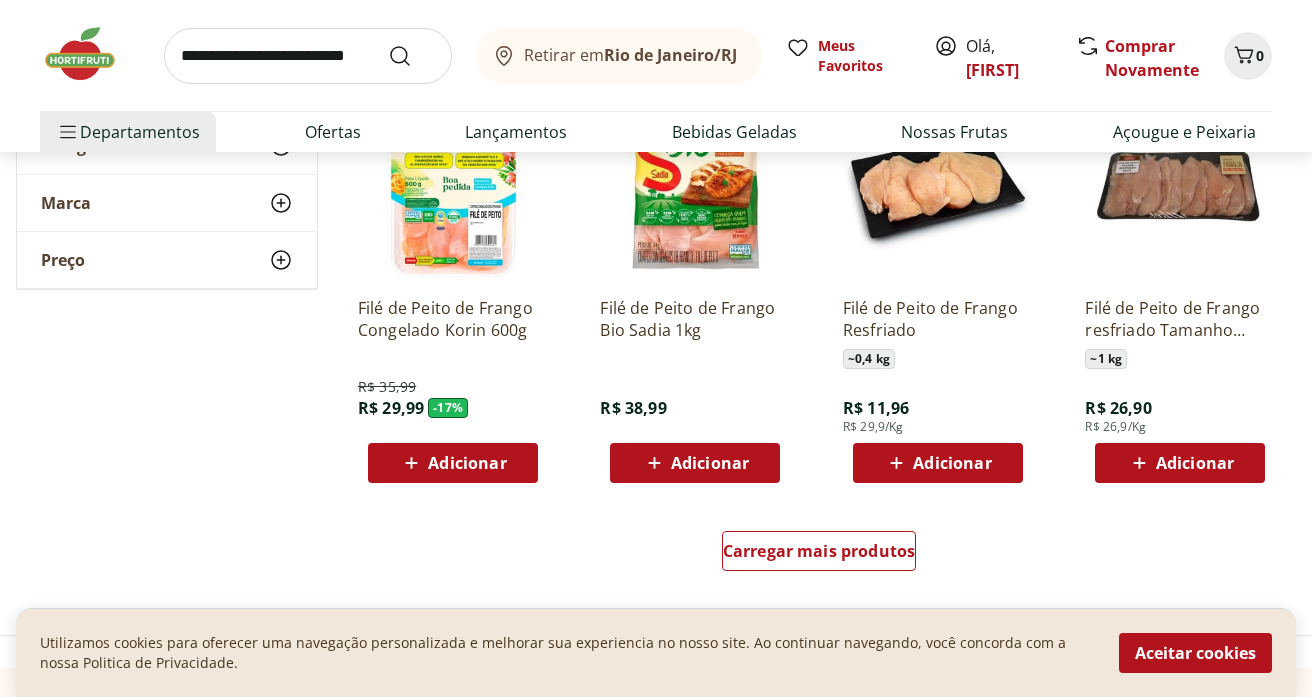 scroll, scrollTop: 1218, scrollLeft: 0, axis: vertical 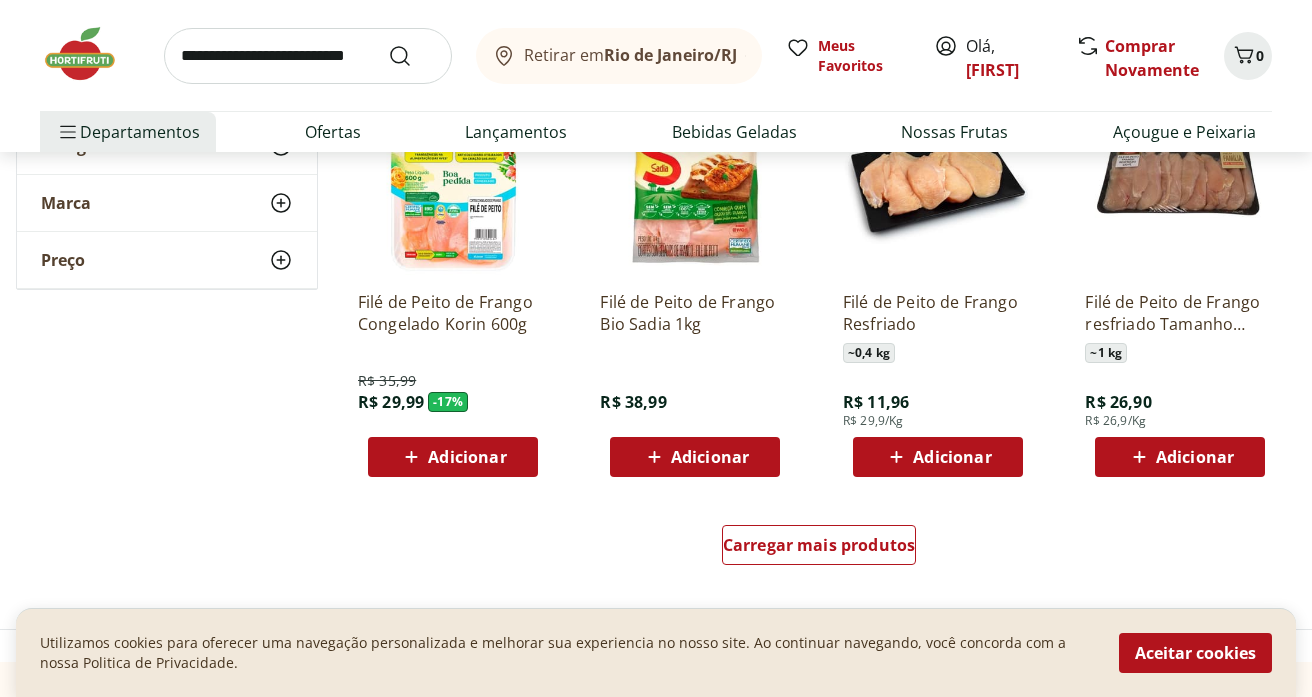 click on "Adicionar" at bounding box center [938, 457] 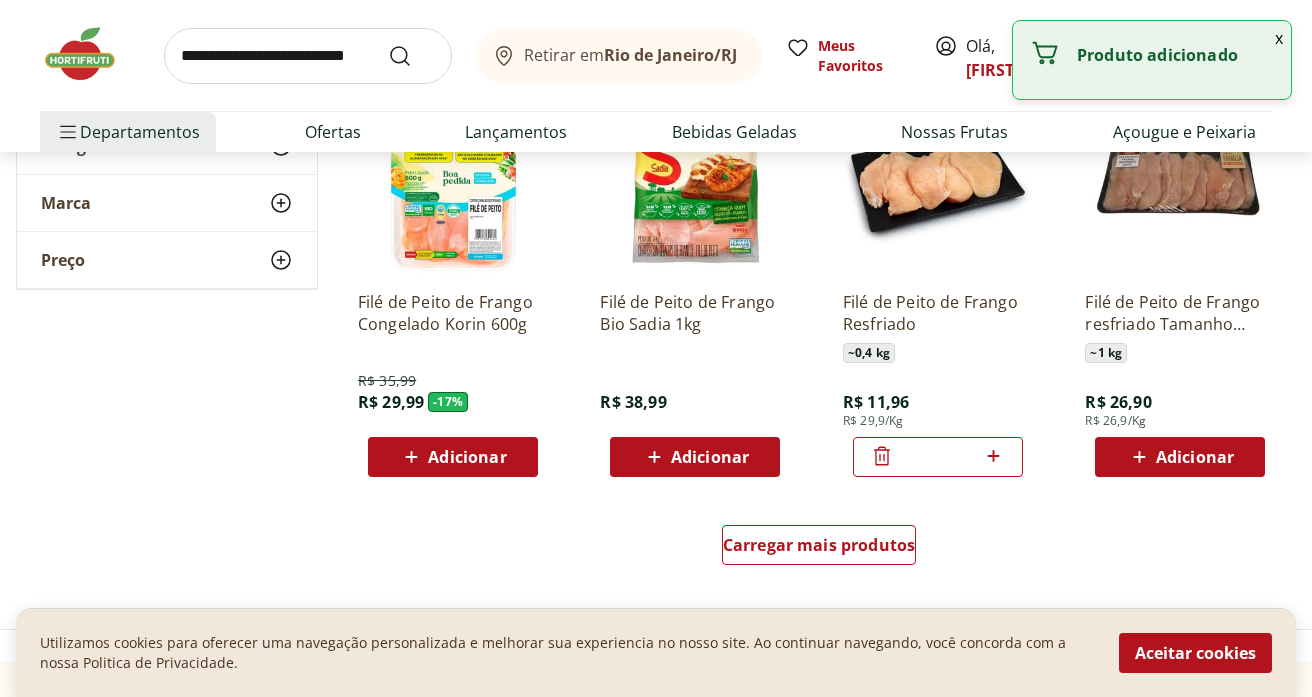 click 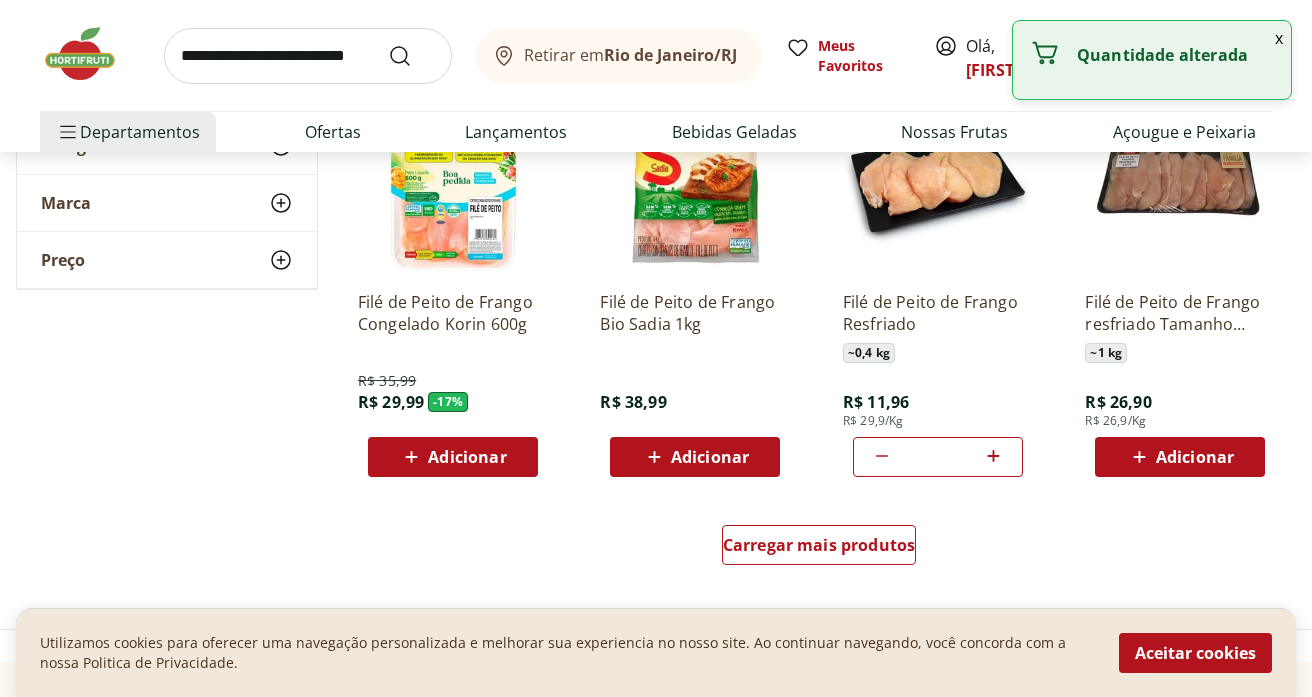 click 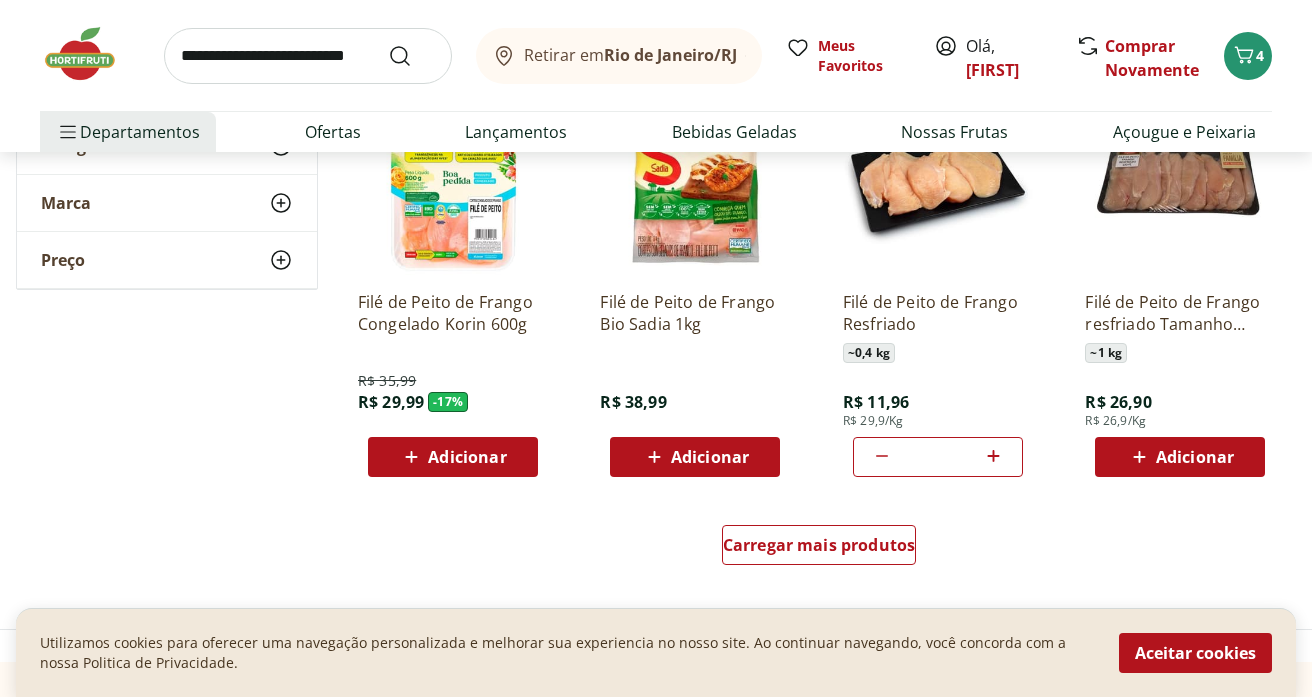click 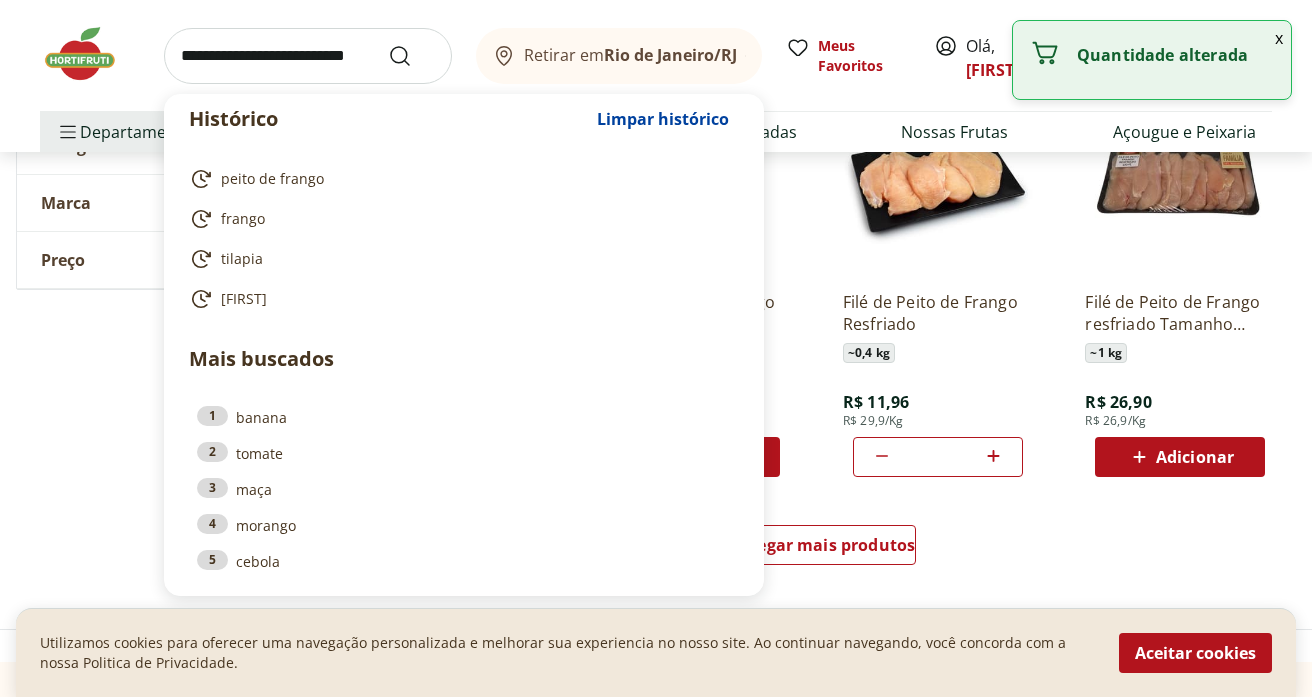 click at bounding box center [308, 56] 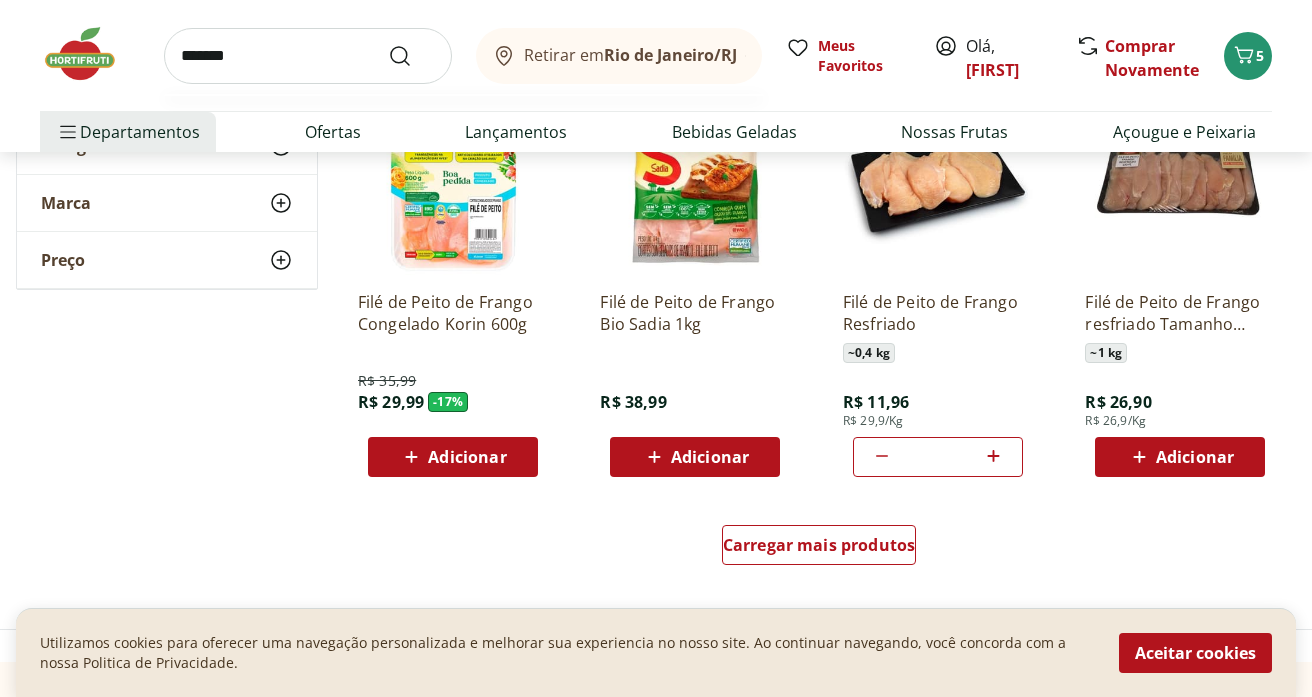 type on "*******" 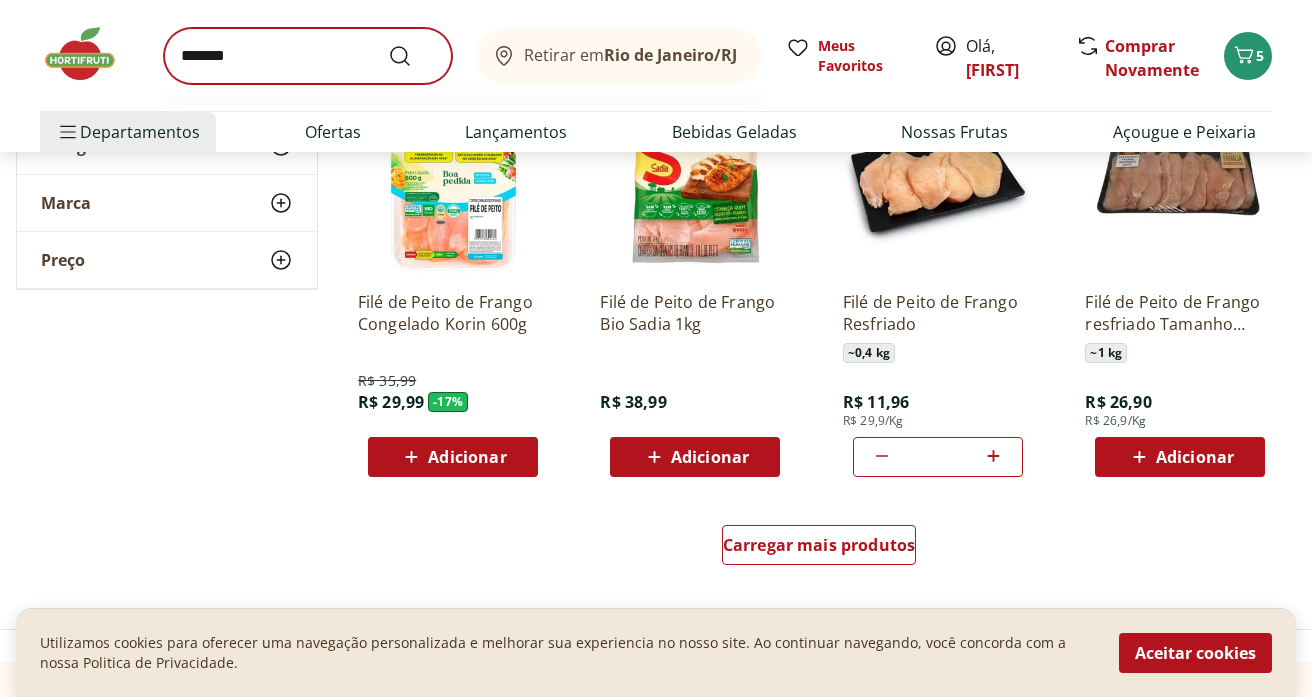scroll, scrollTop: 0, scrollLeft: 0, axis: both 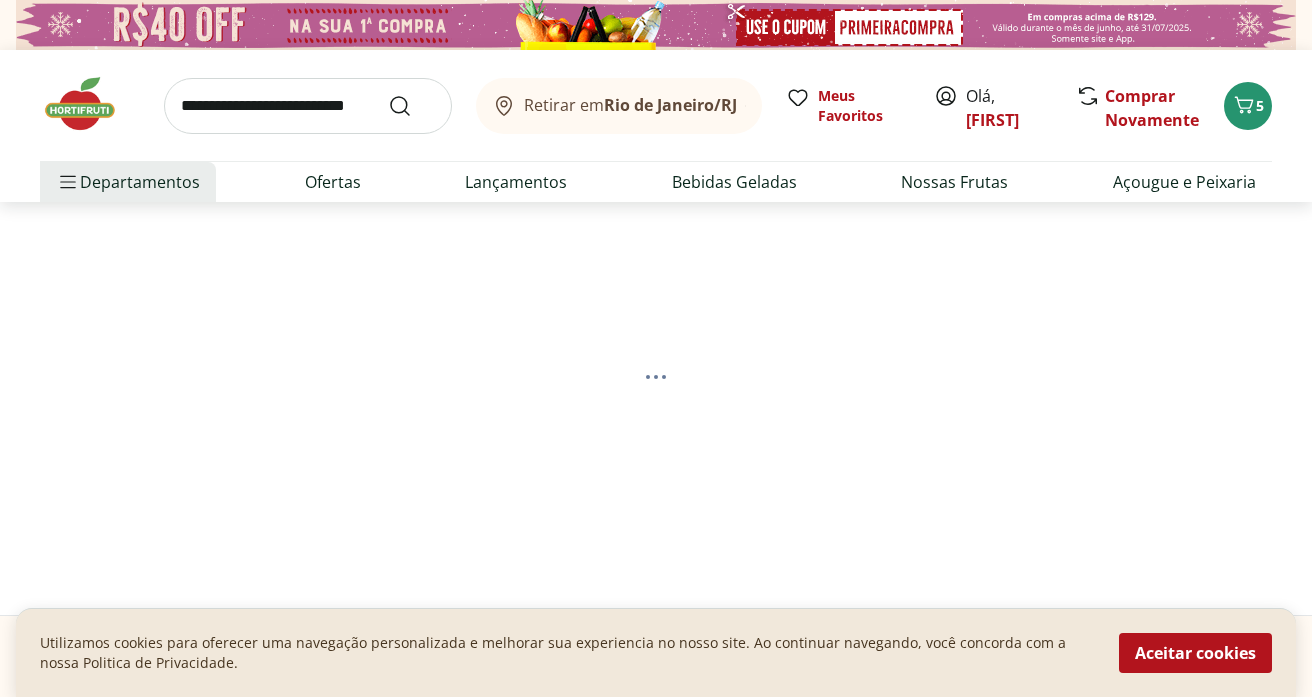 select on "**********" 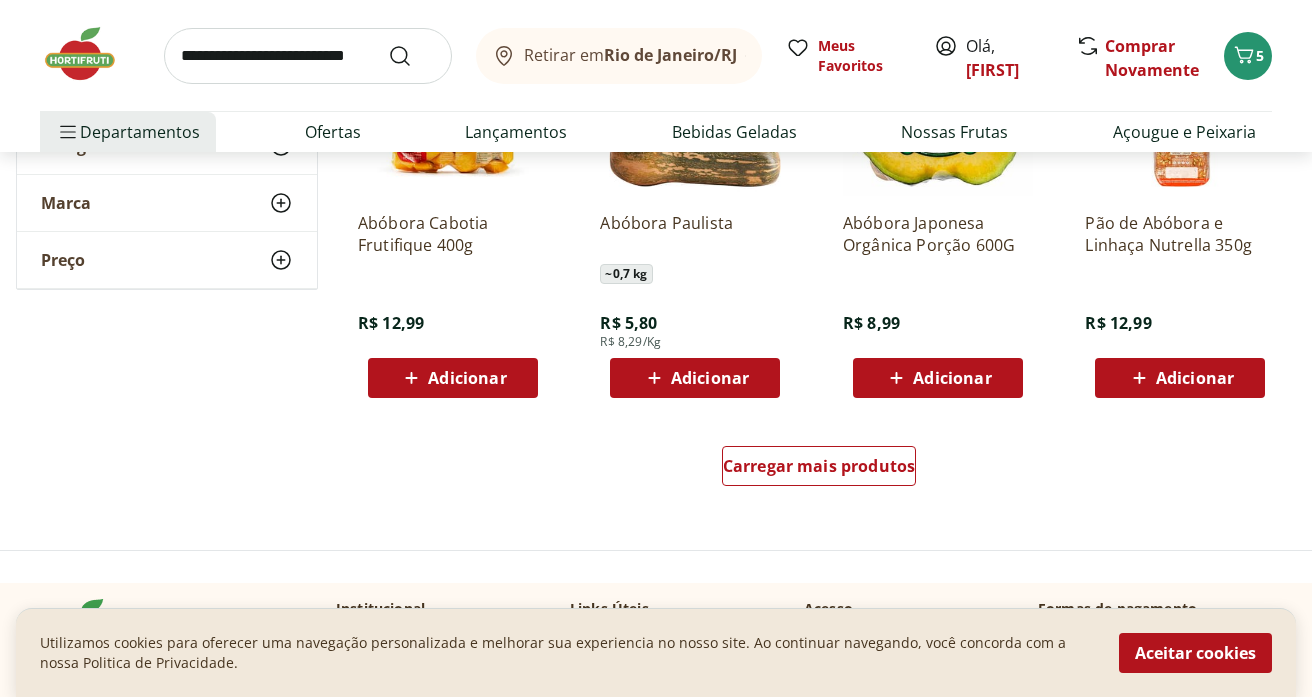 scroll, scrollTop: 1436, scrollLeft: 0, axis: vertical 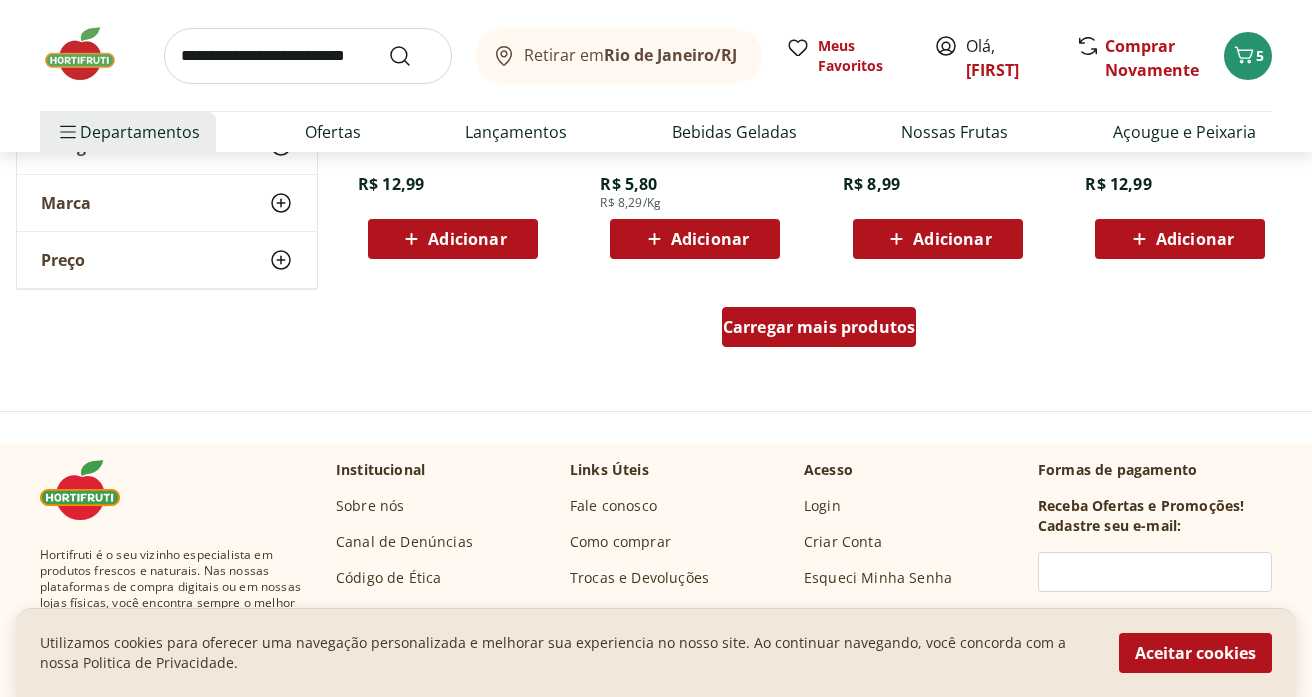 click on "Carregar mais produtos" at bounding box center (819, 327) 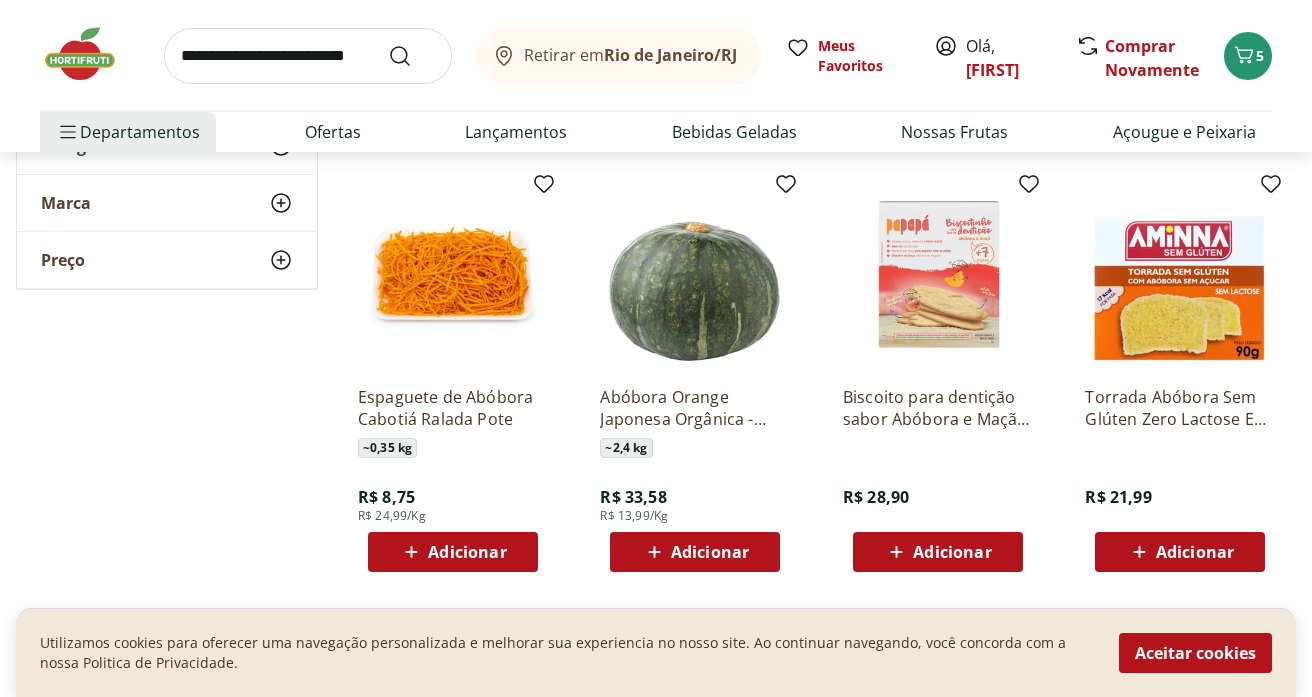 scroll, scrollTop: 1545, scrollLeft: 0, axis: vertical 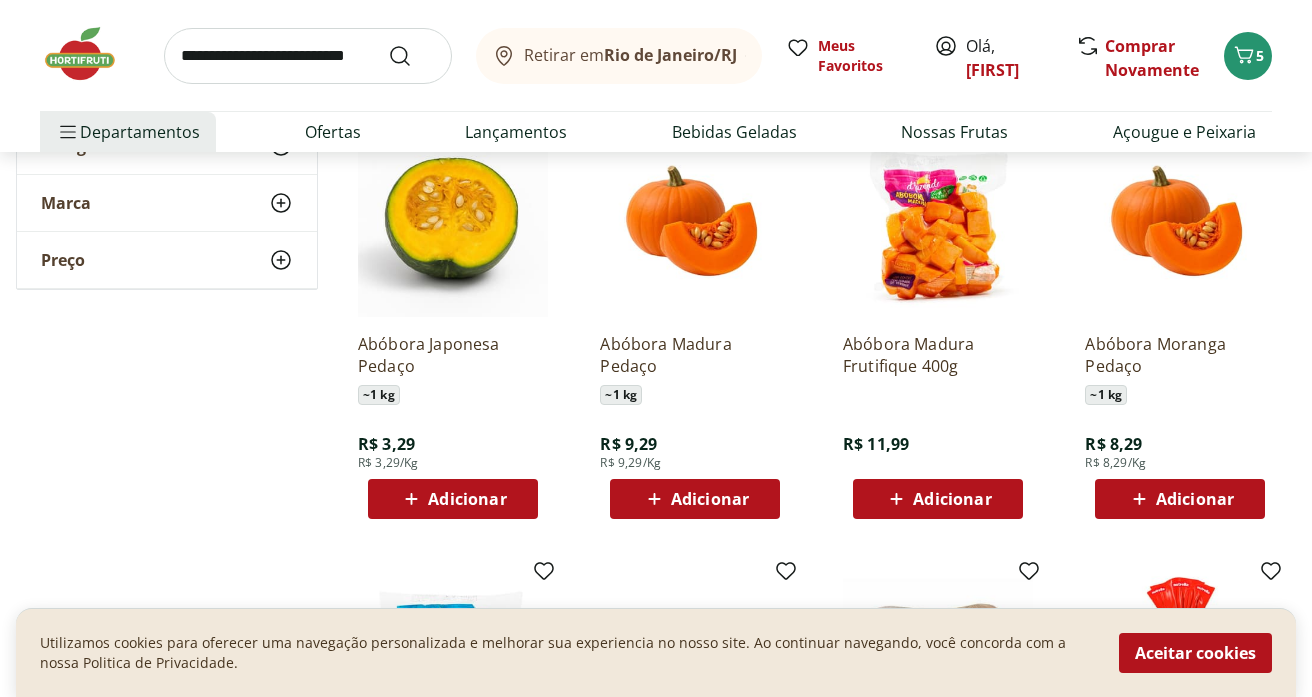 click on "Adicionar" at bounding box center [467, 499] 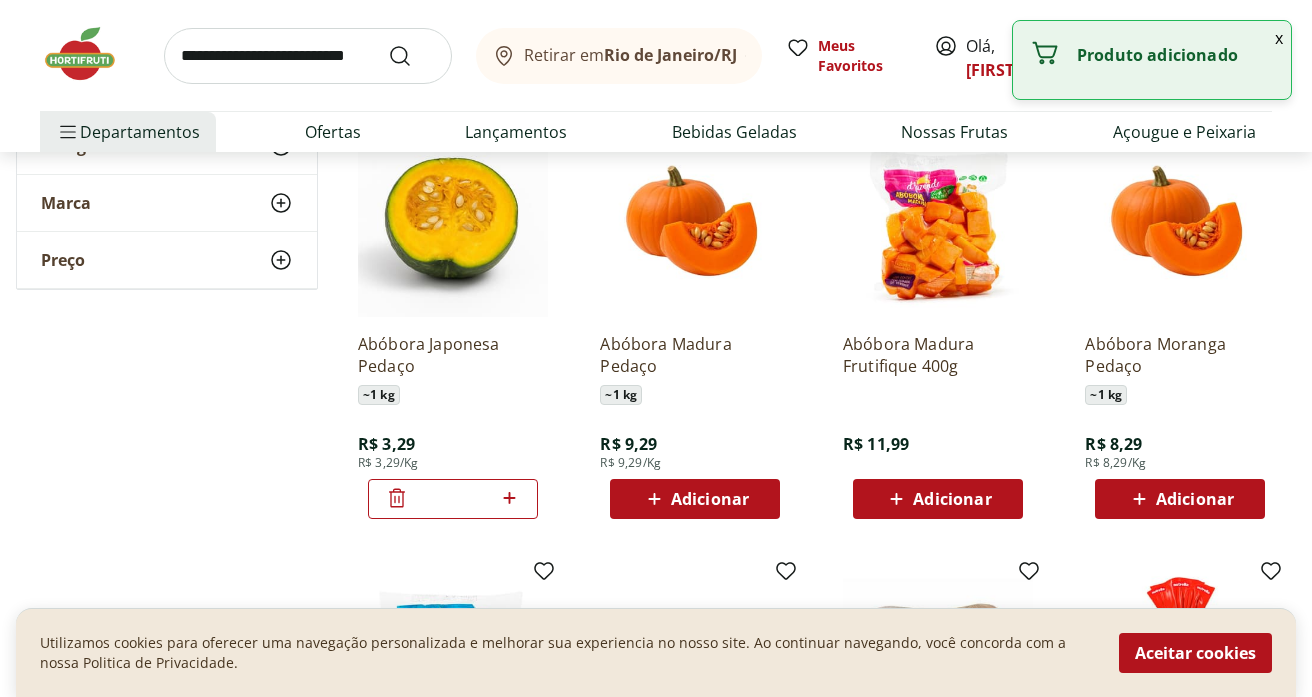 click at bounding box center (308, 56) 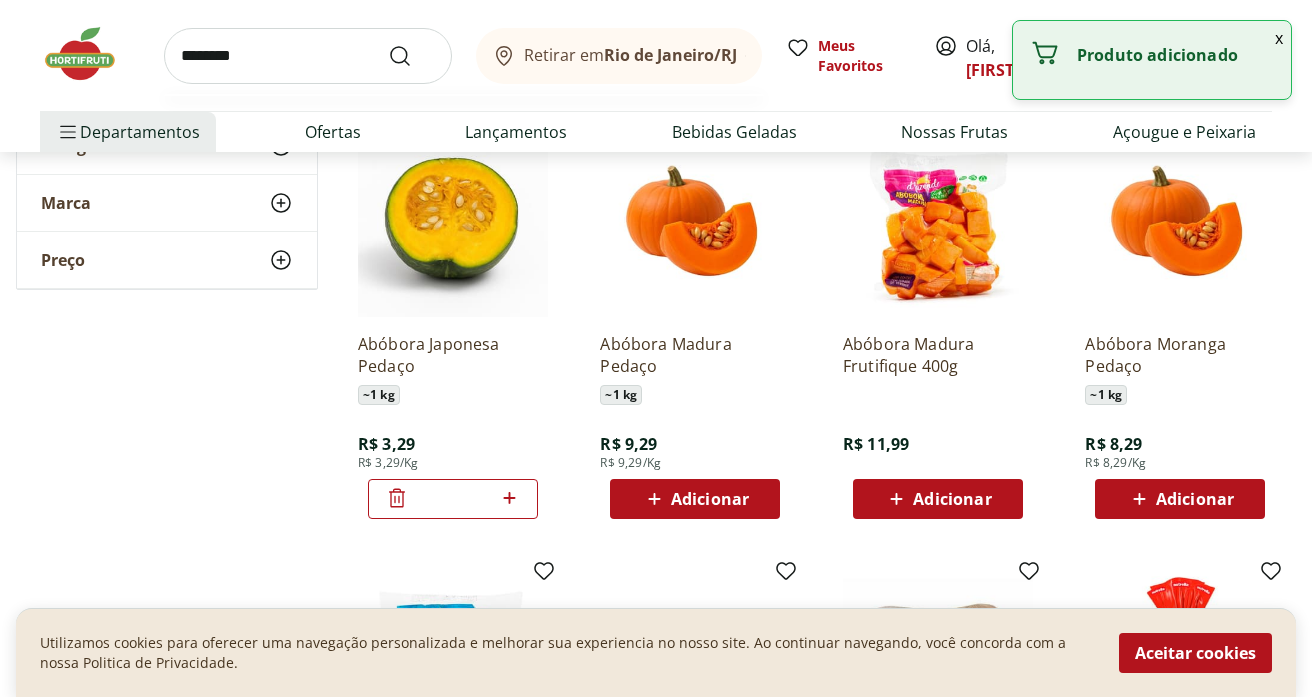 type on "********" 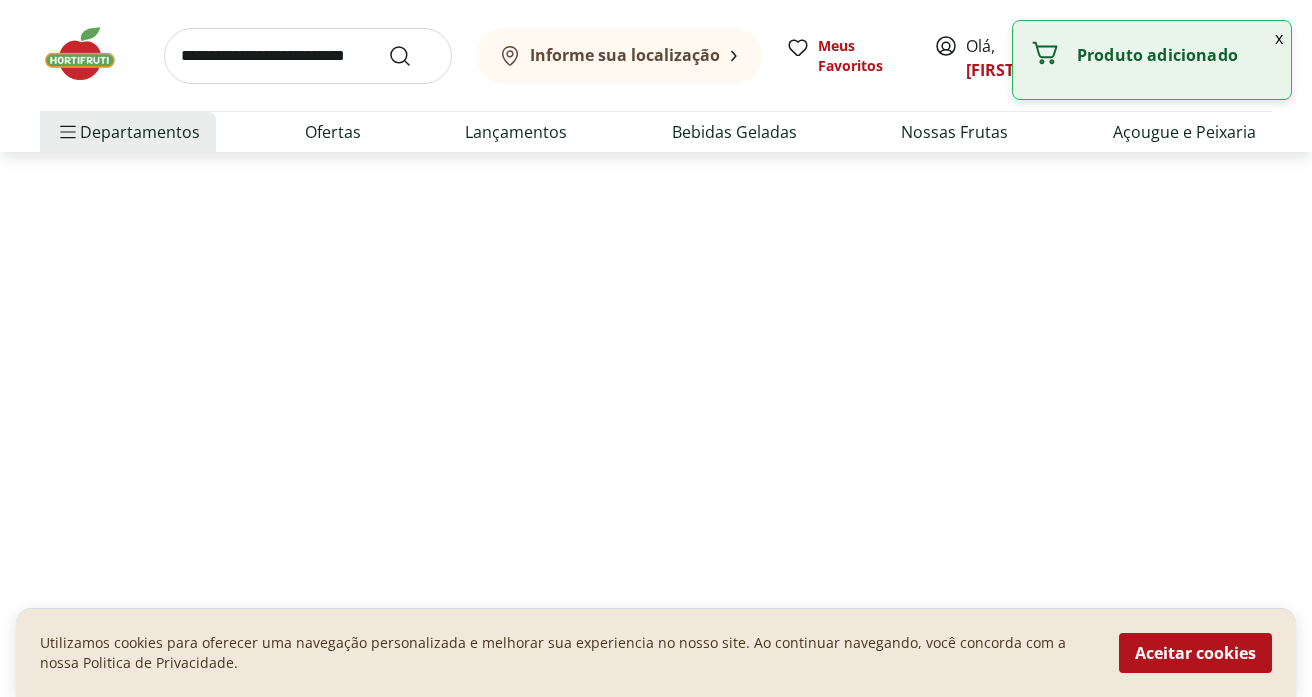 scroll, scrollTop: 0, scrollLeft: 0, axis: both 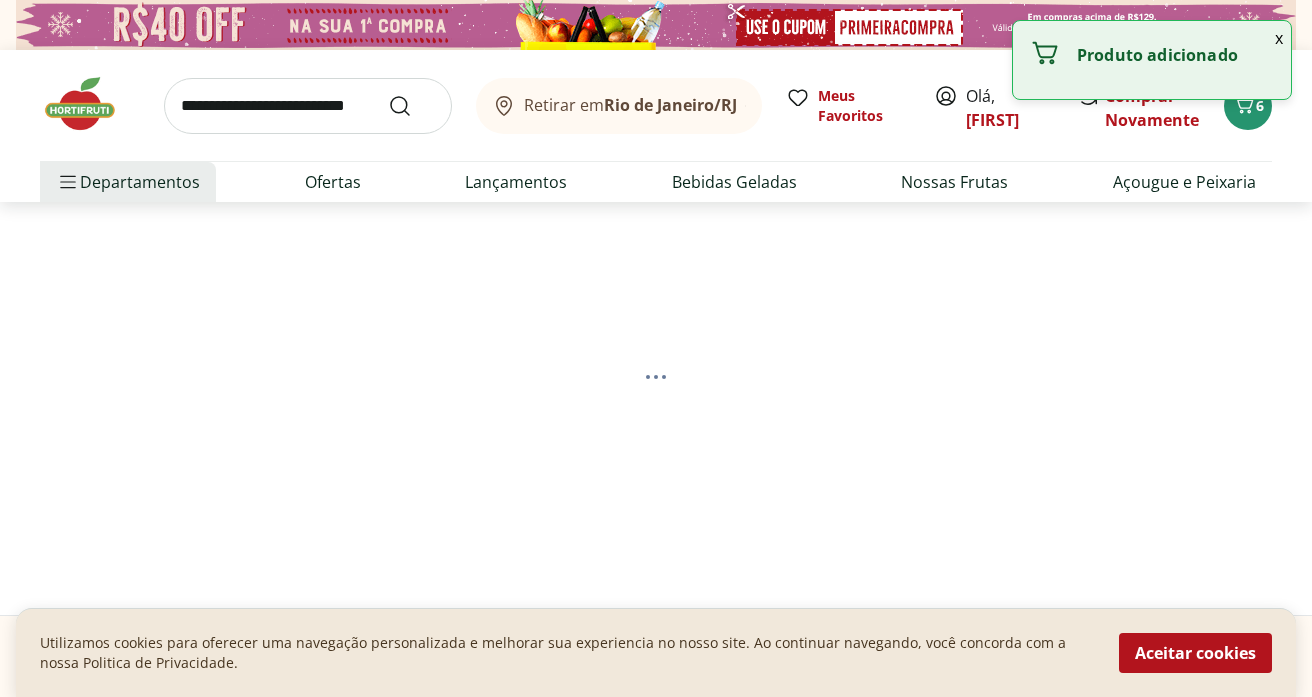 select on "**********" 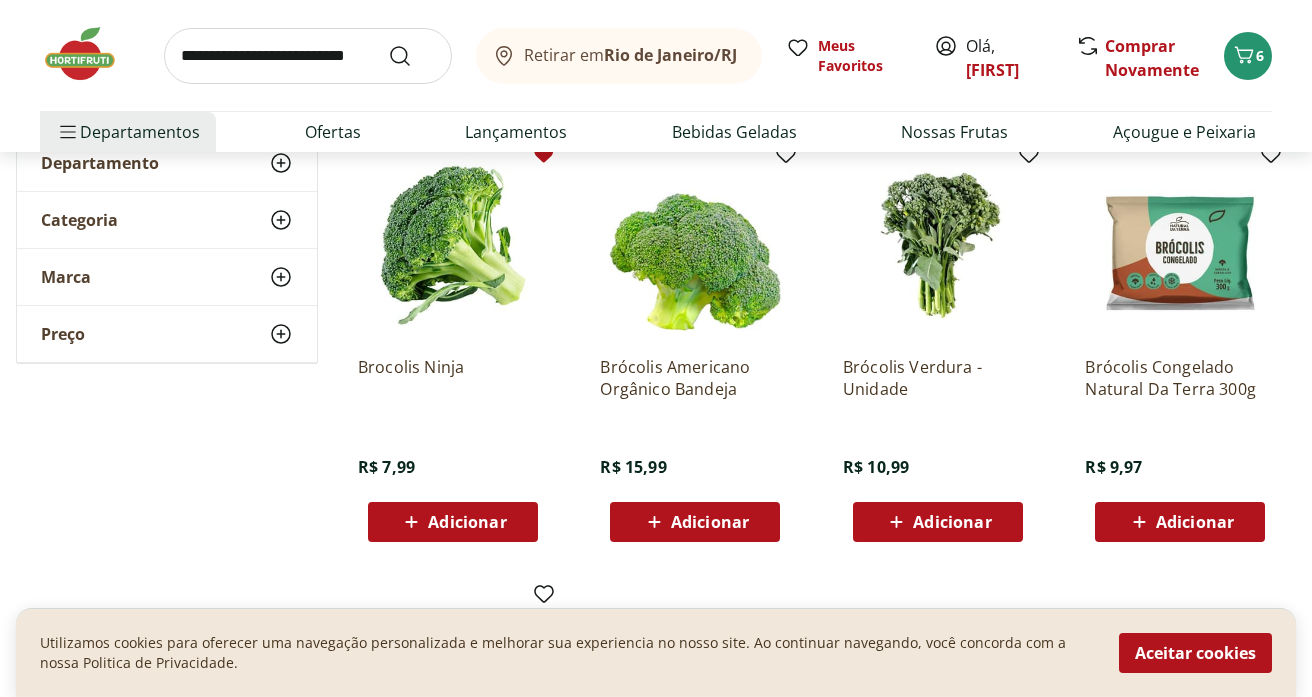 scroll, scrollTop: 302, scrollLeft: 0, axis: vertical 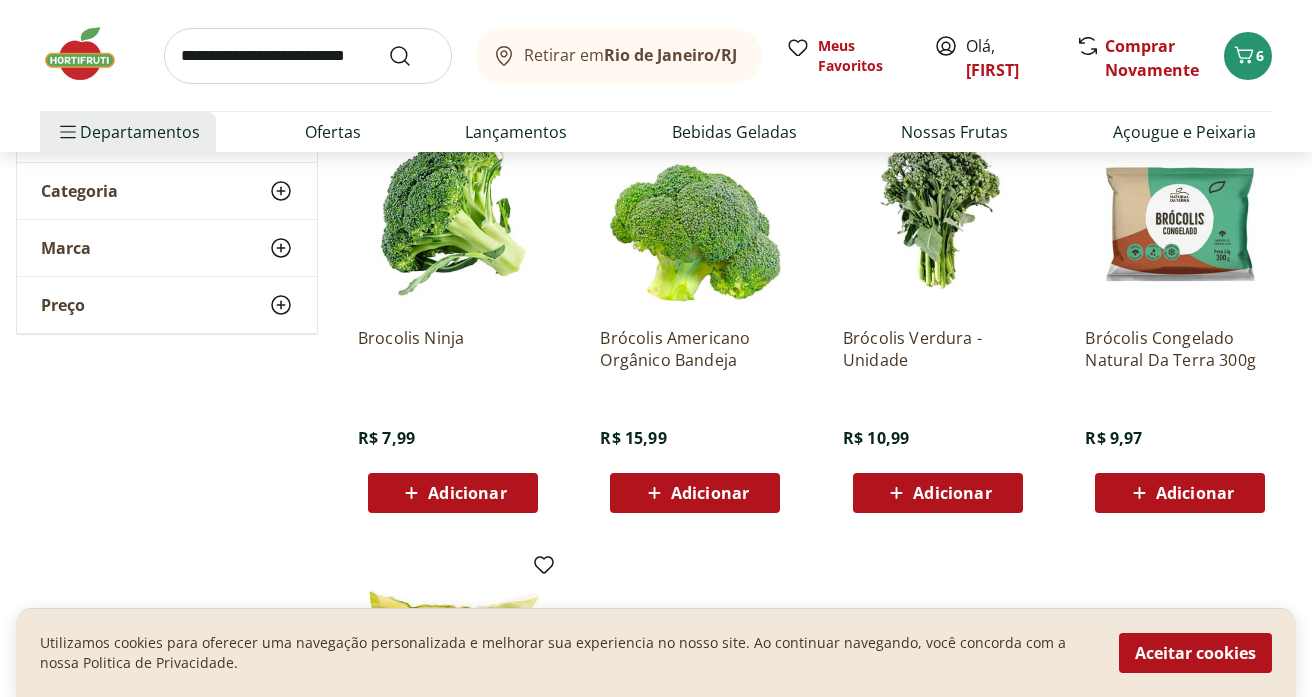 click on "Adicionar" at bounding box center (467, 493) 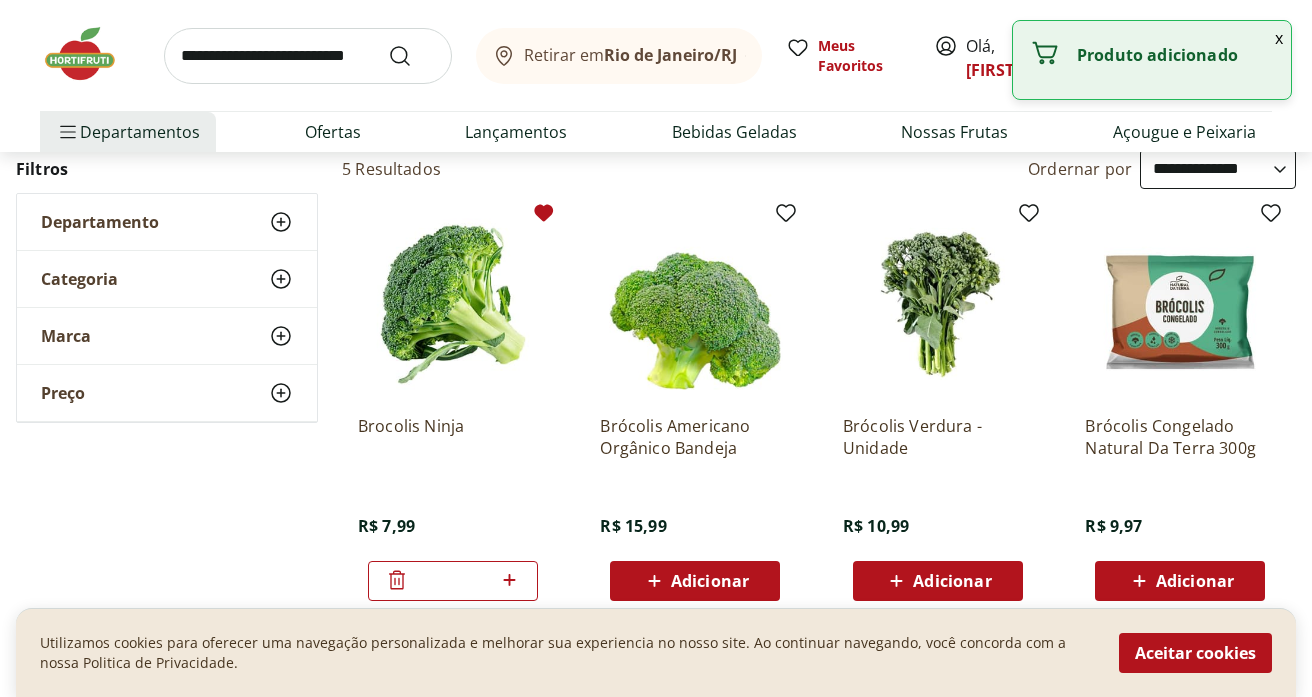 scroll, scrollTop: 0, scrollLeft: 0, axis: both 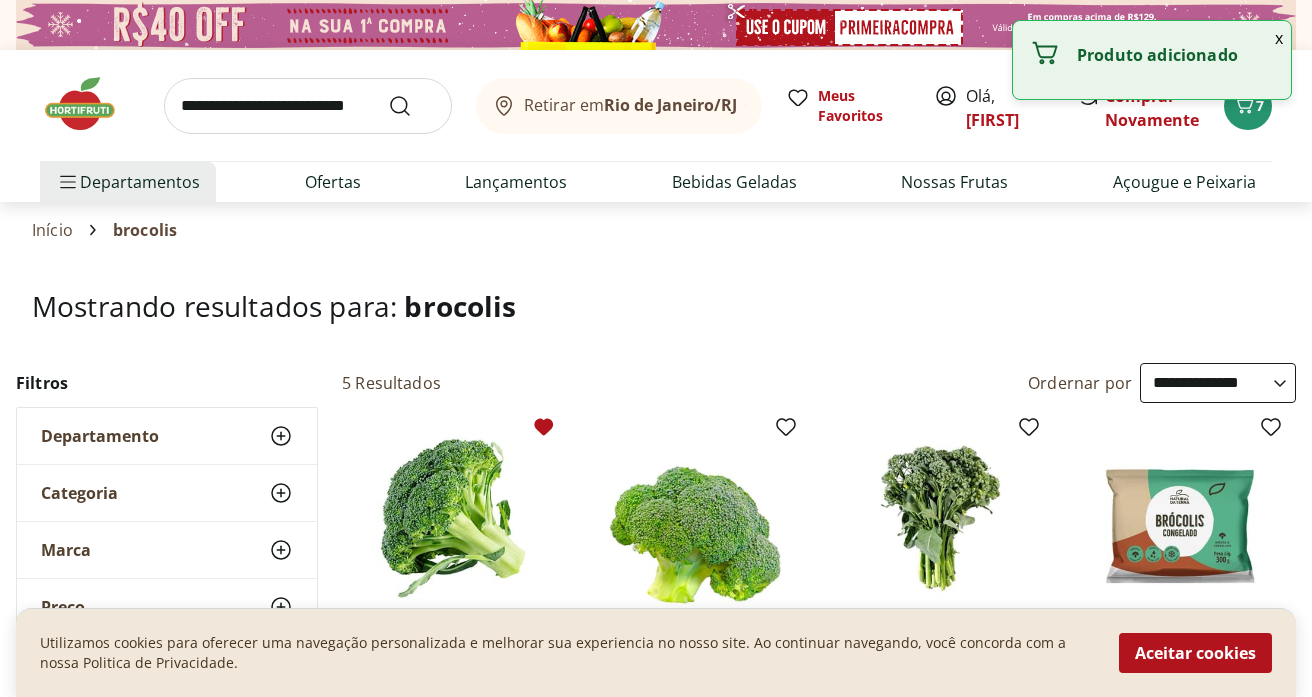 click at bounding box center (308, 106) 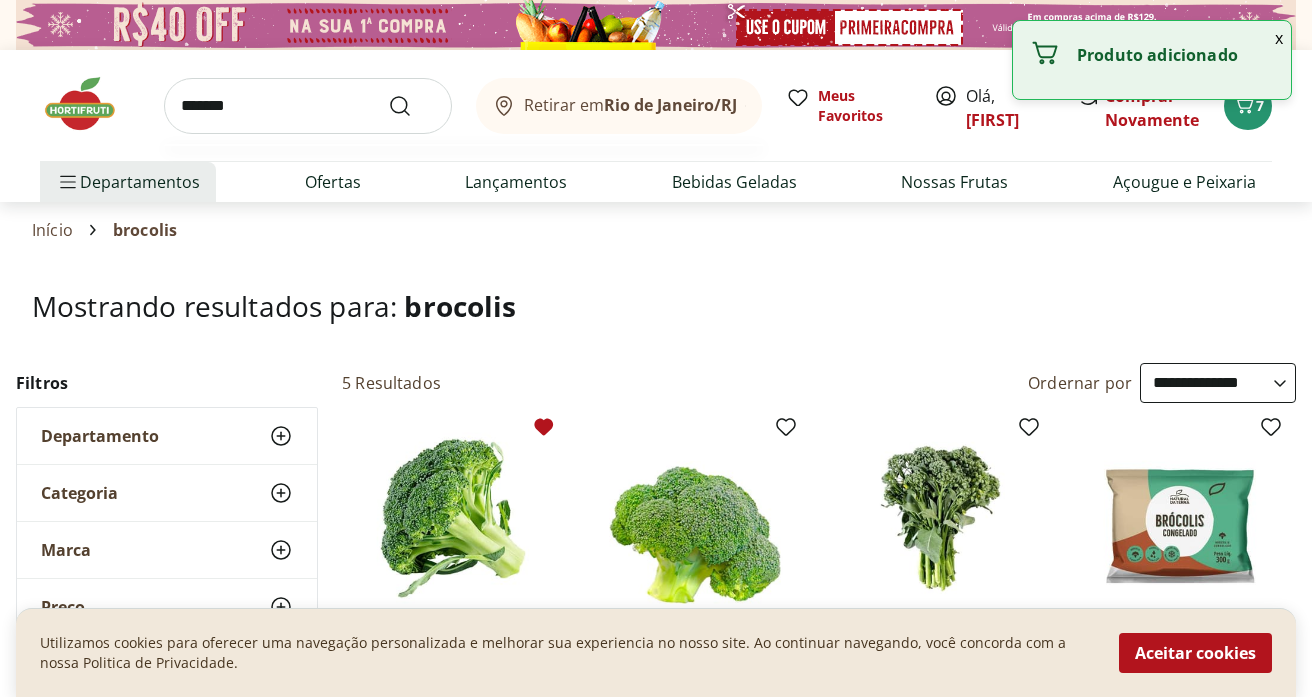 type on "*******" 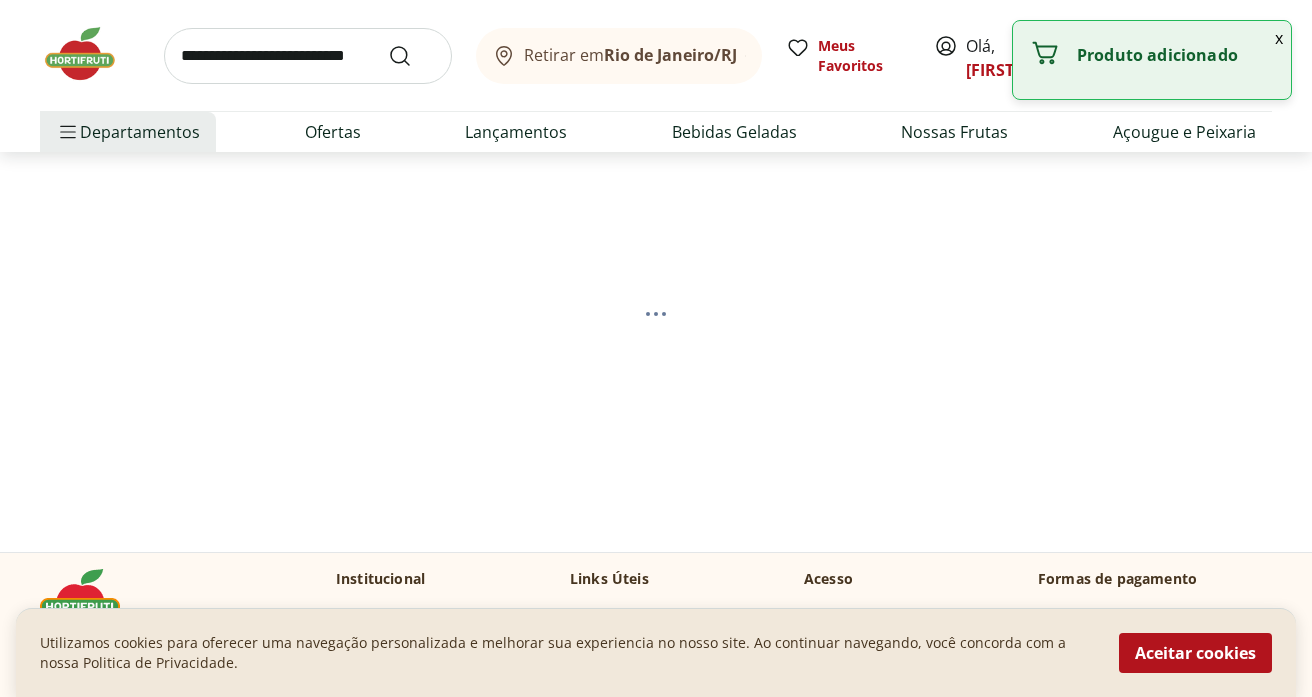 select on "**********" 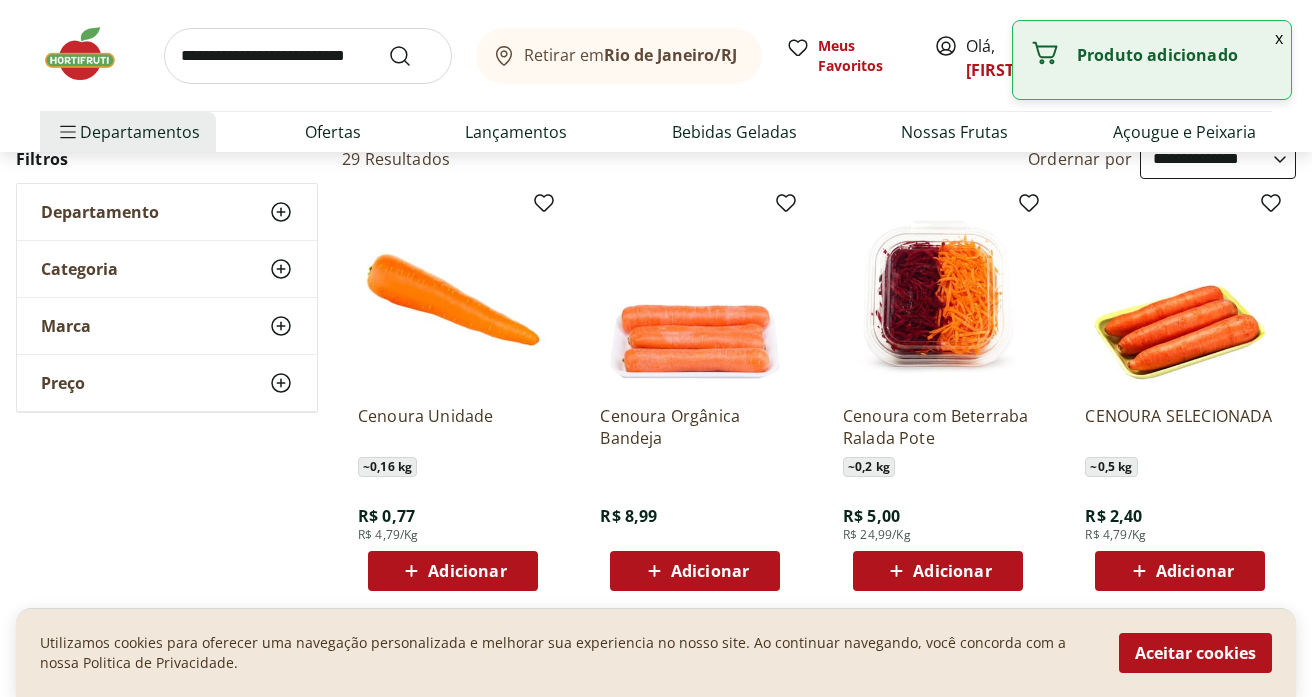 scroll, scrollTop: 251, scrollLeft: 0, axis: vertical 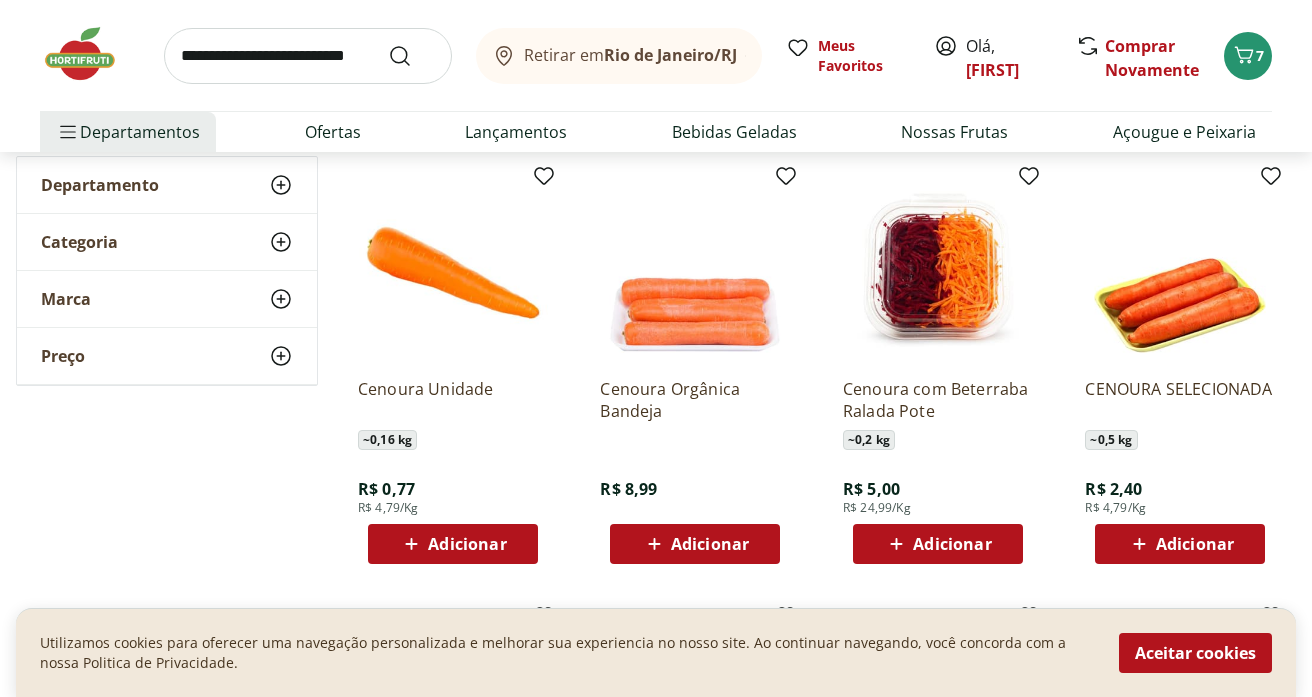 click on "Adicionar" at bounding box center (467, 544) 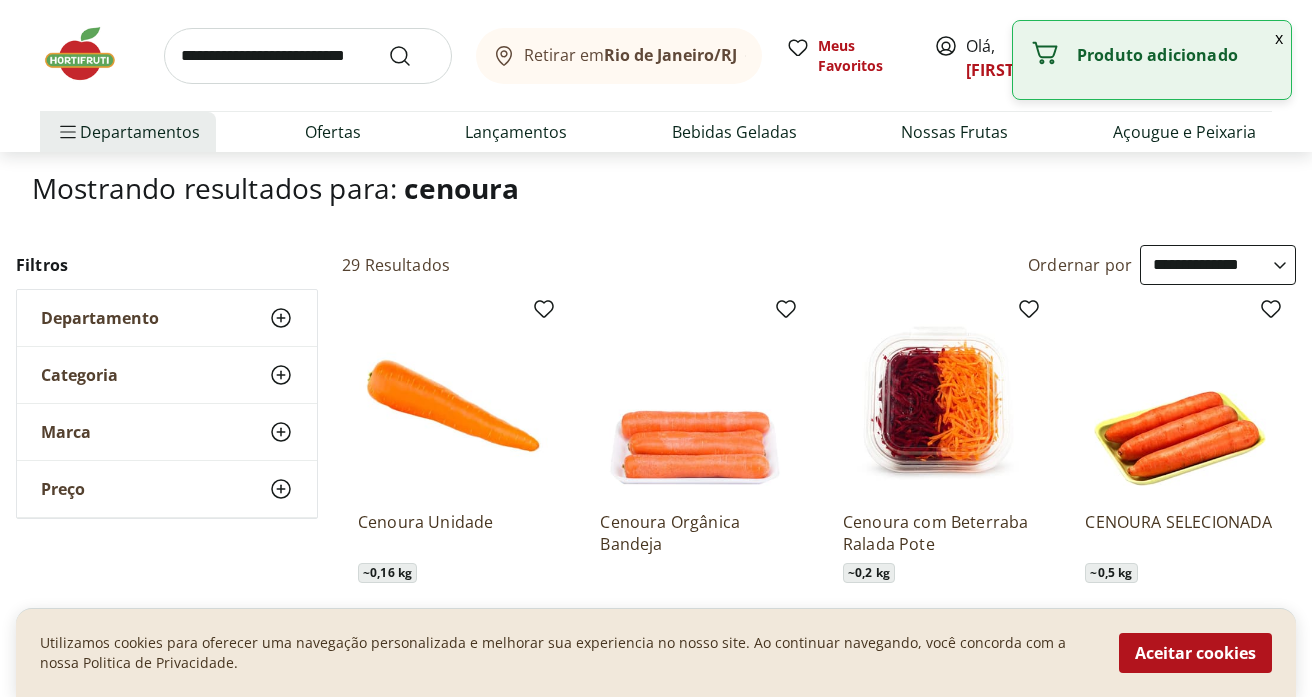 scroll, scrollTop: 0, scrollLeft: 0, axis: both 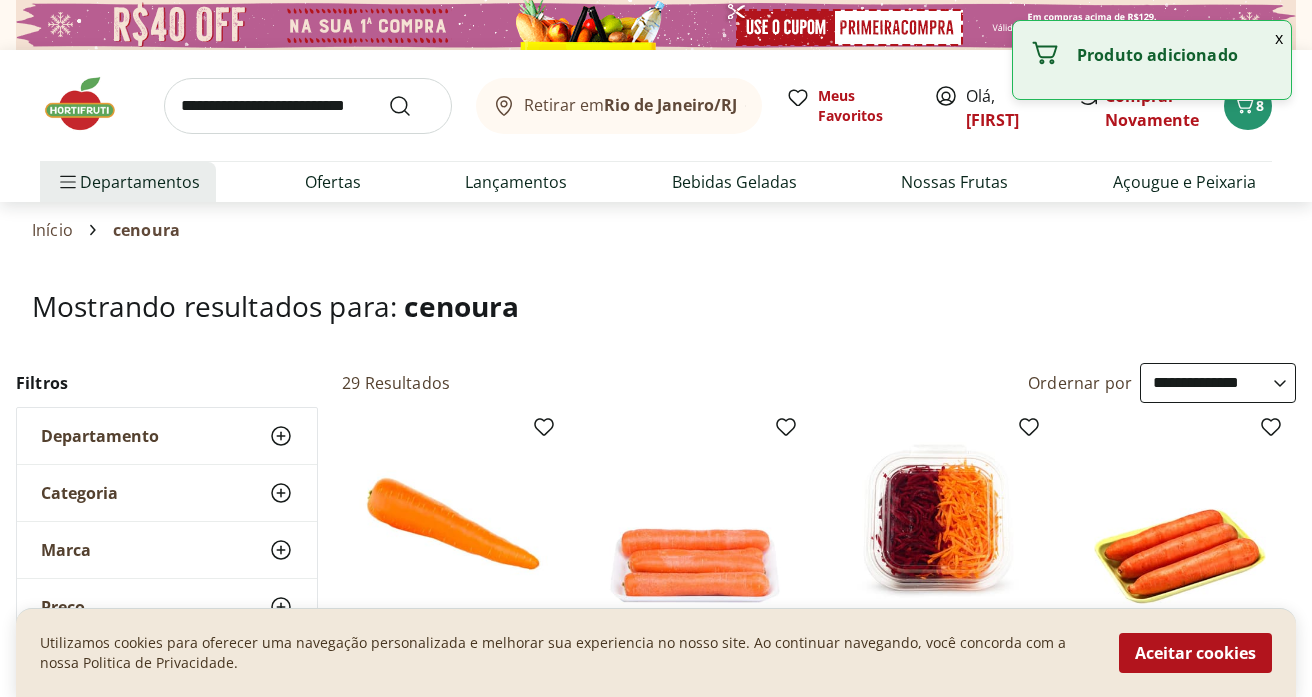 click at bounding box center (308, 106) 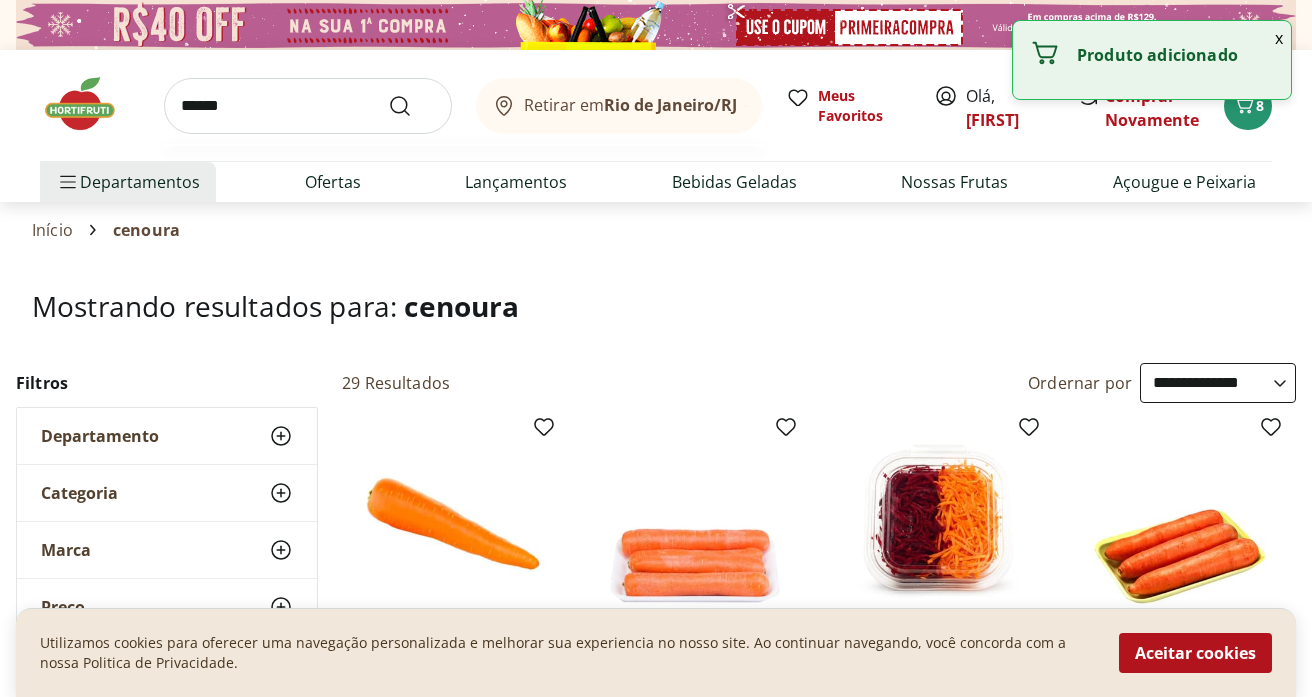 type on "******" 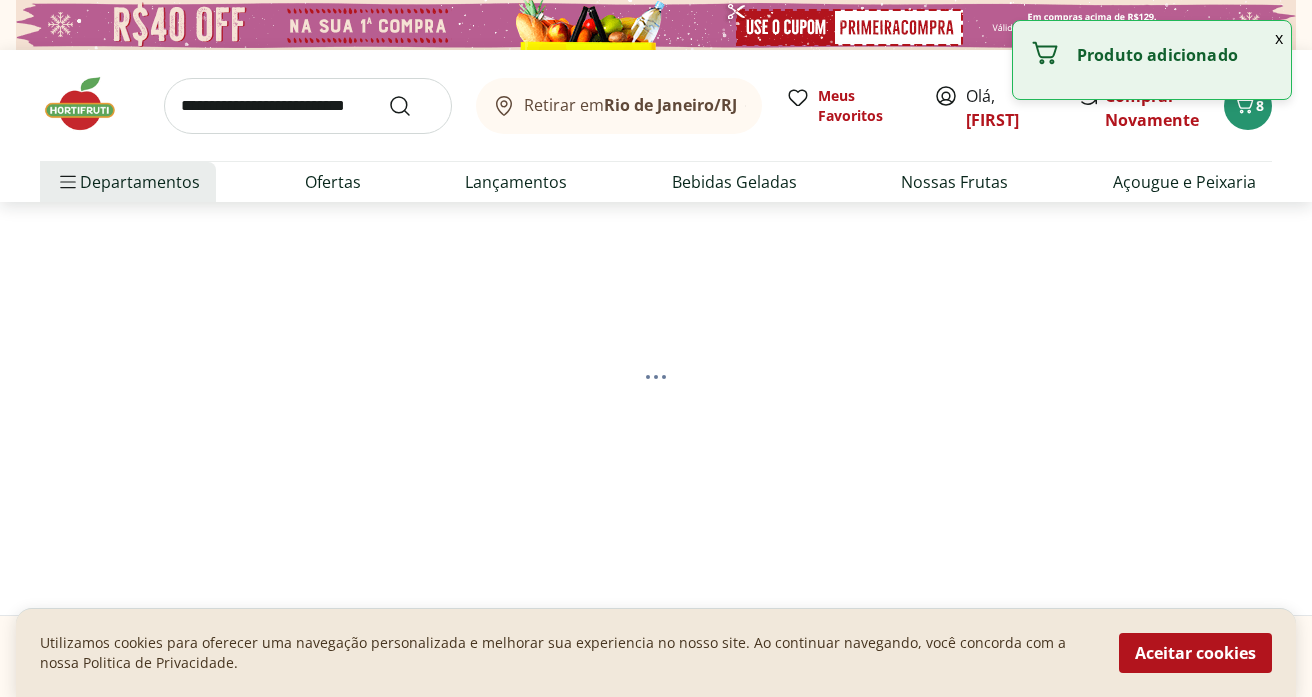 select on "**********" 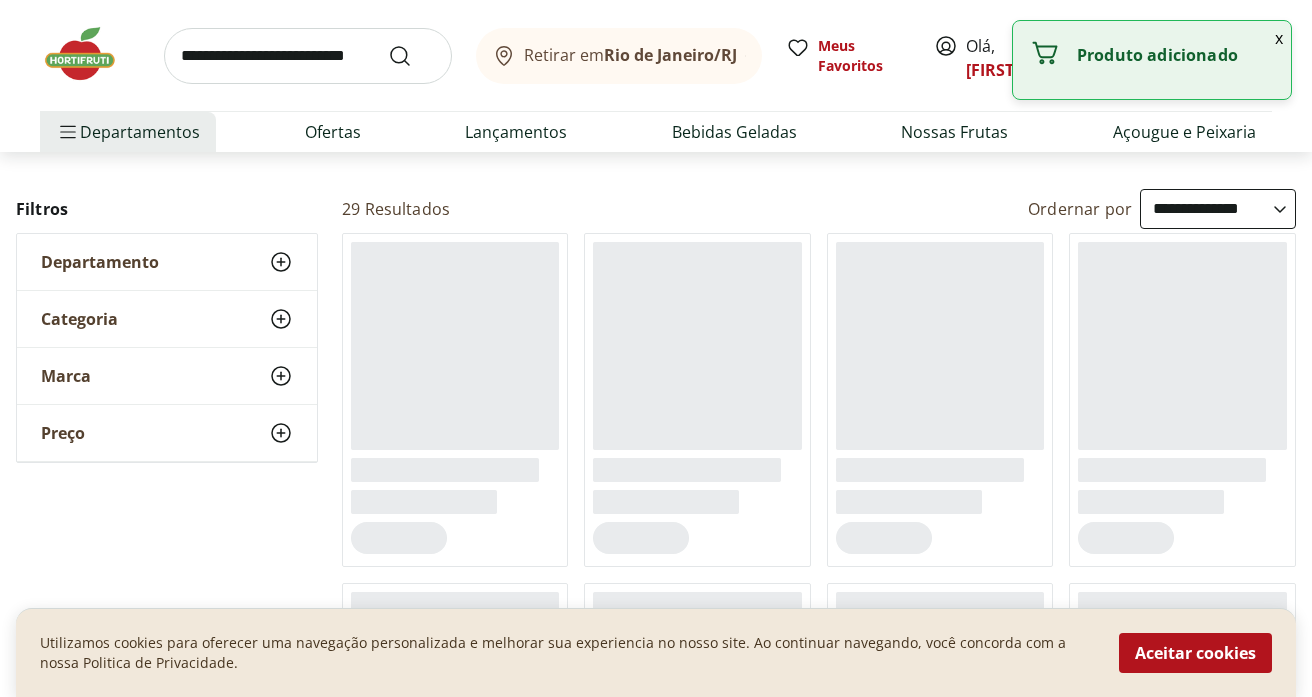 scroll, scrollTop: 222, scrollLeft: 0, axis: vertical 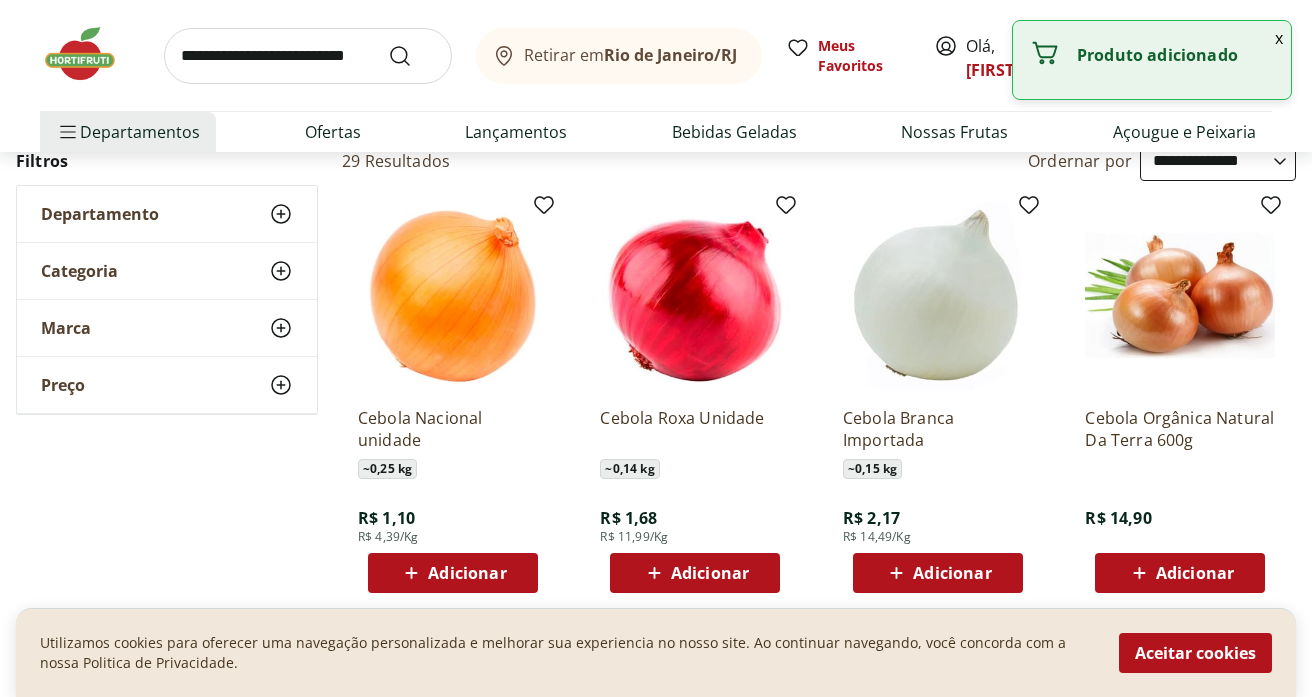 click on "Adicionar" at bounding box center [453, 573] 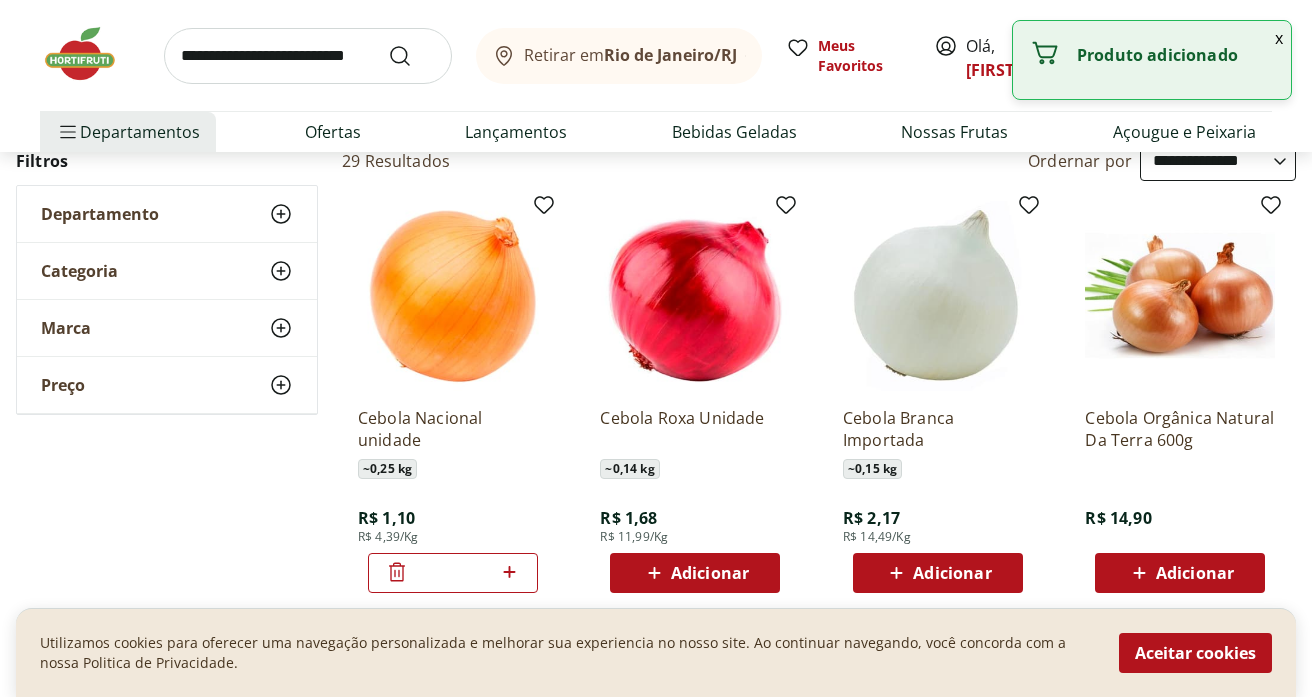 click 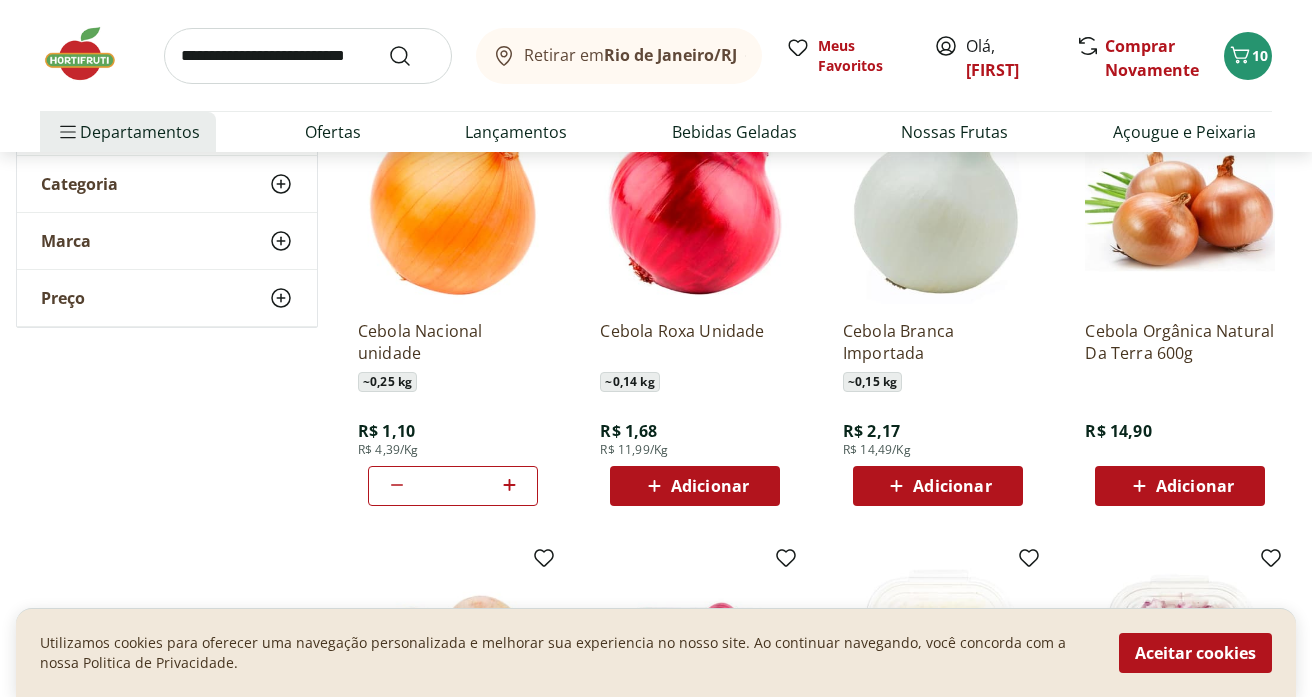 scroll, scrollTop: 312, scrollLeft: 0, axis: vertical 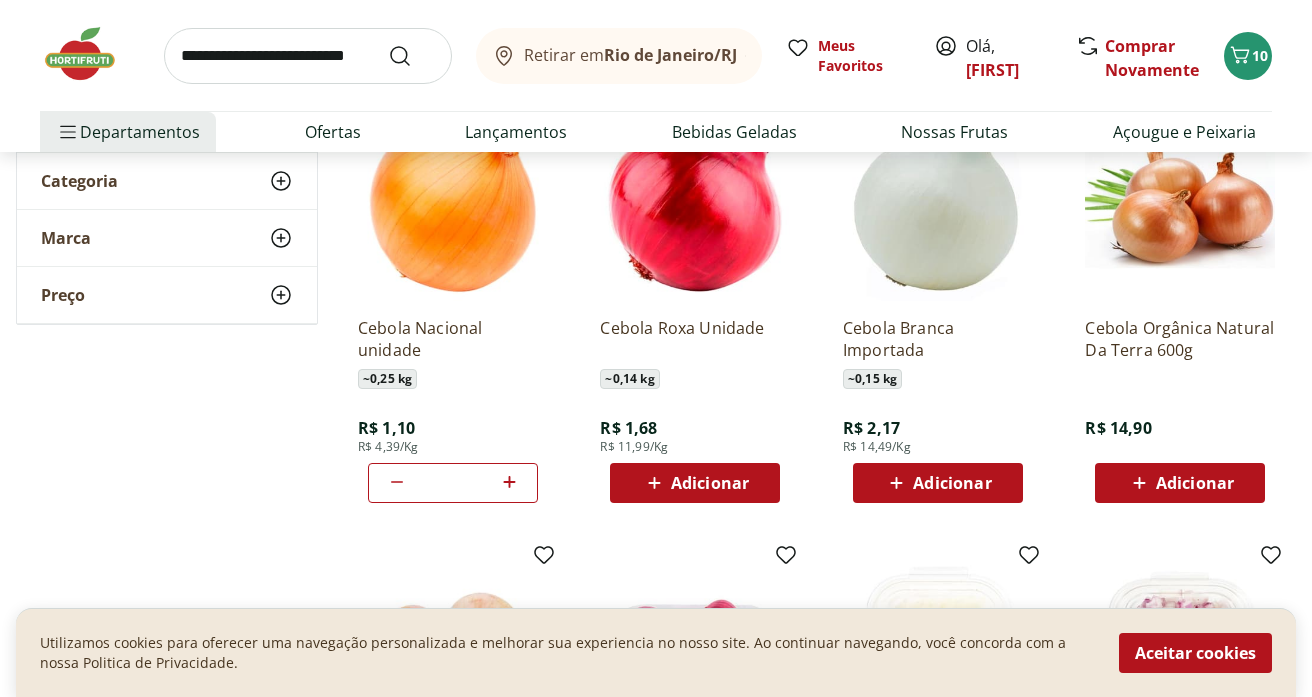 click 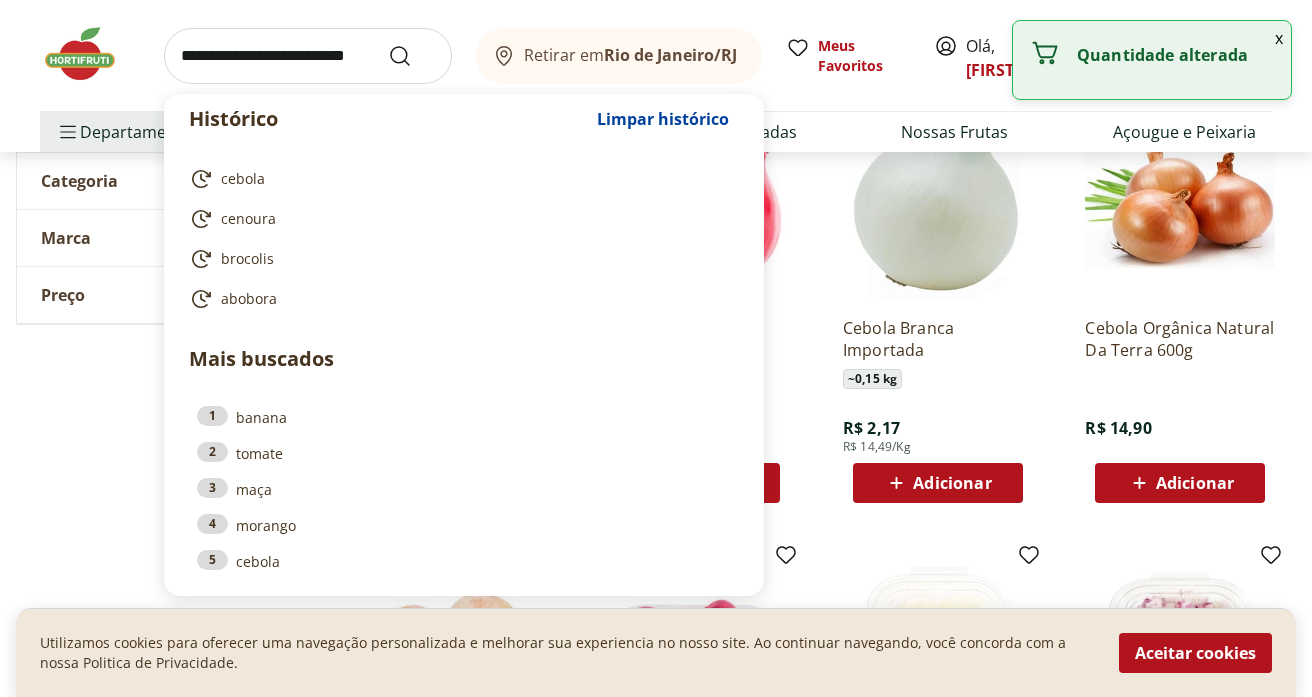 click at bounding box center (308, 56) 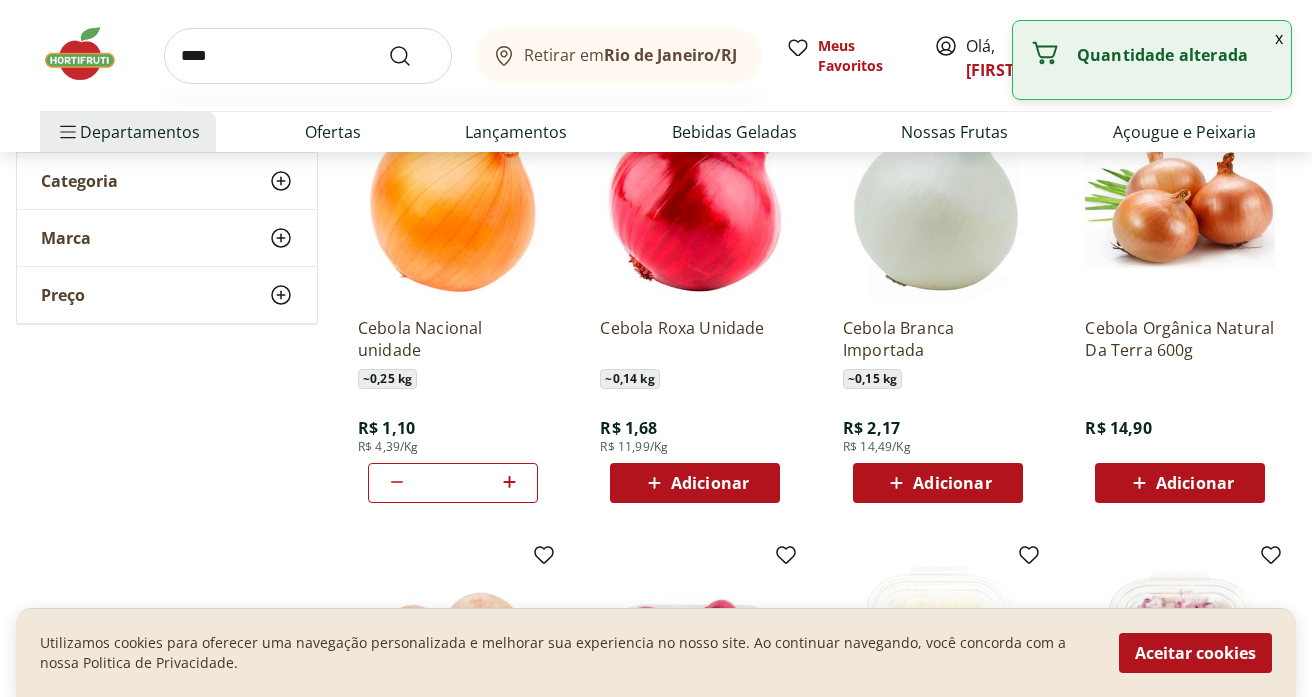 type on "****" 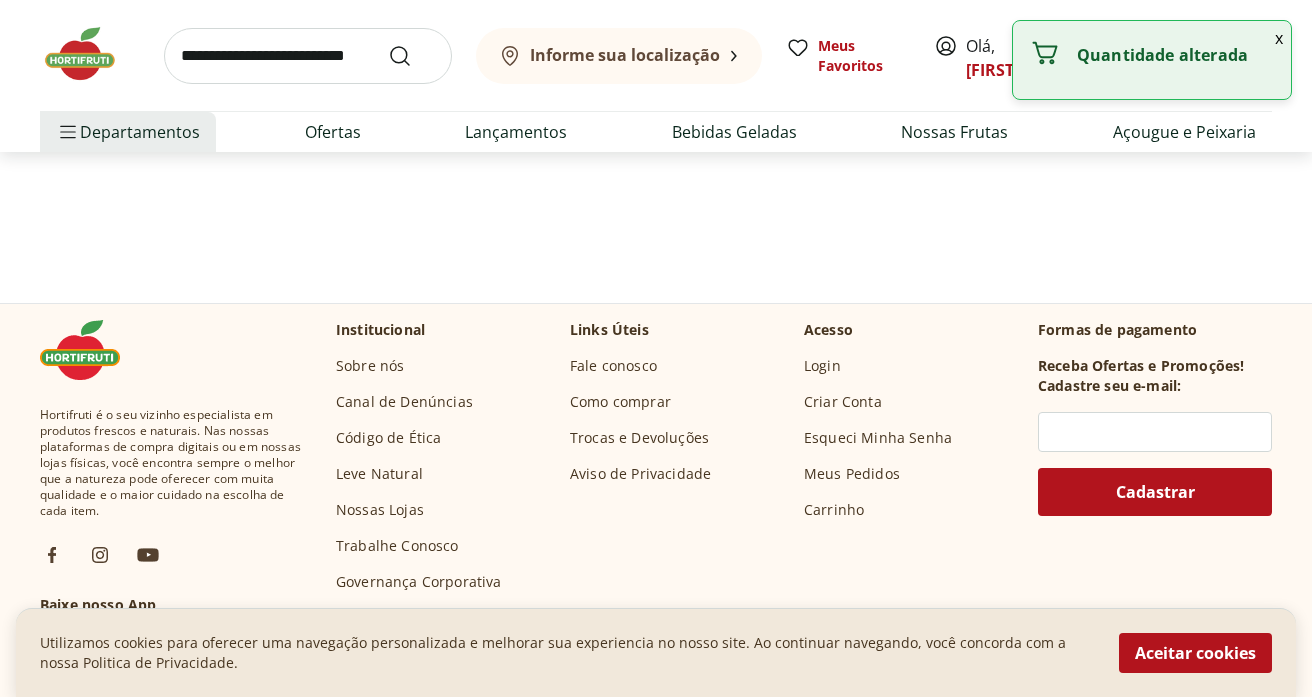 scroll, scrollTop: 0, scrollLeft: 0, axis: both 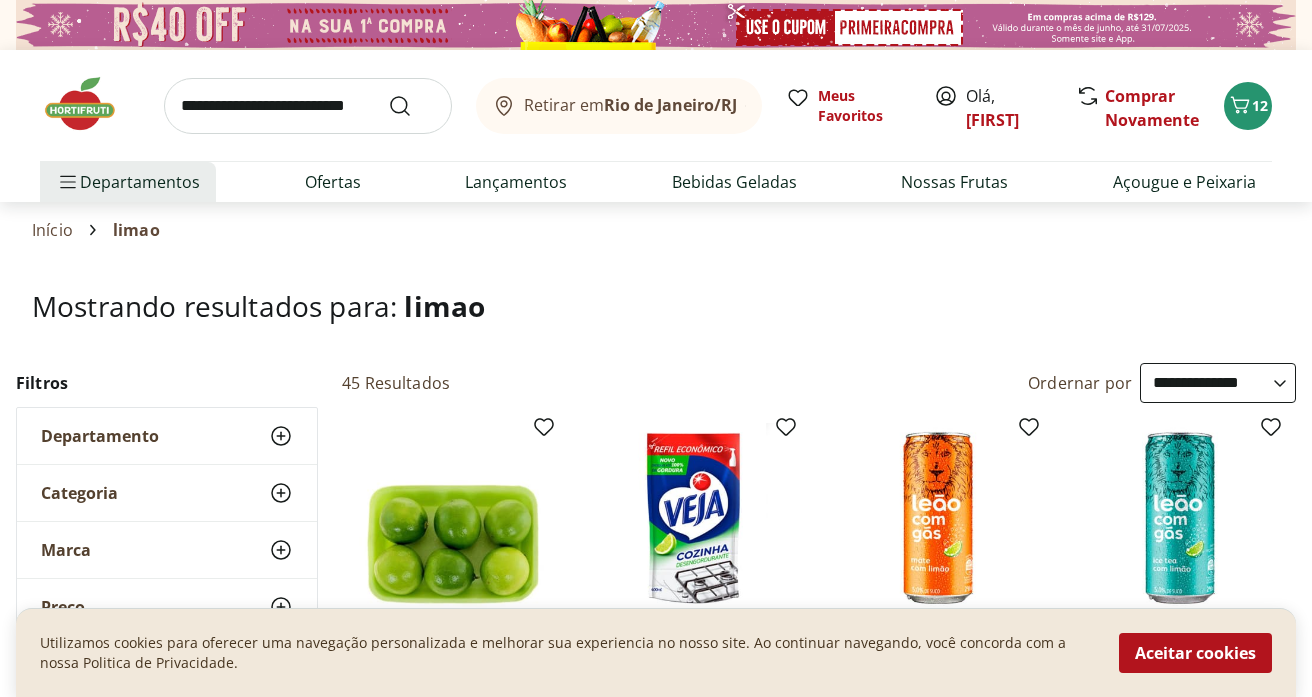 select on "**********" 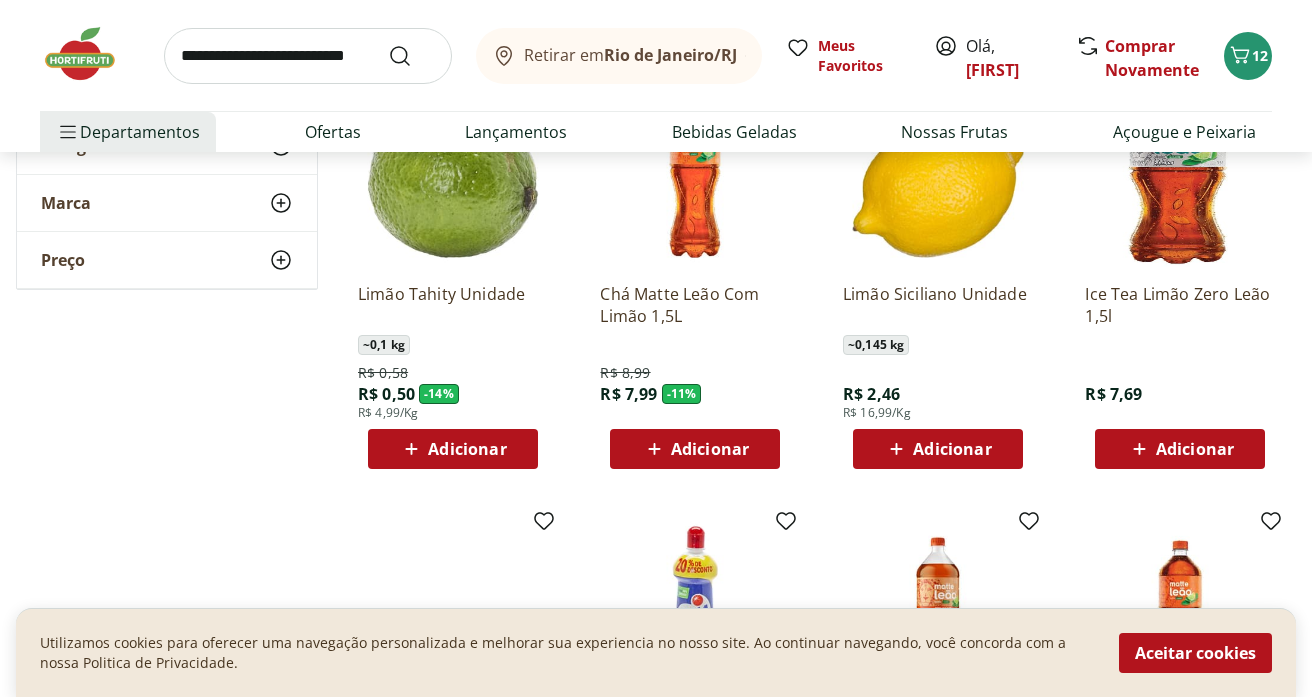 click on "Adicionar" at bounding box center [467, 449] 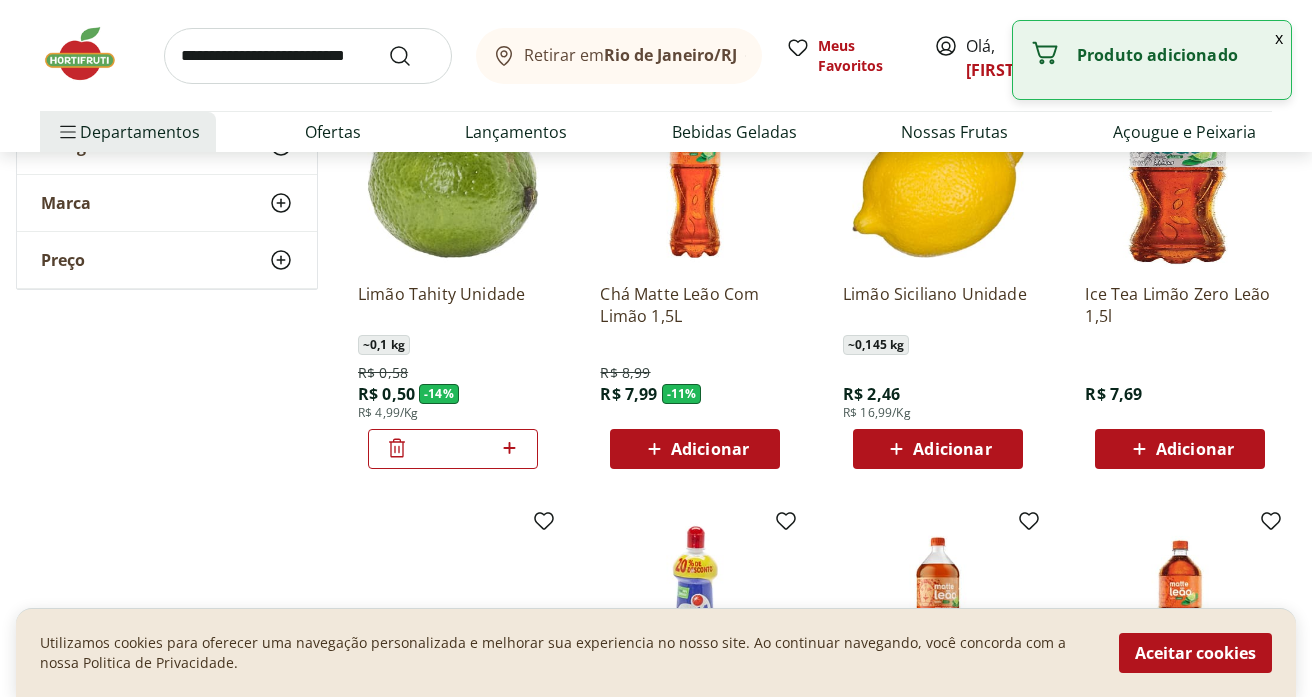click 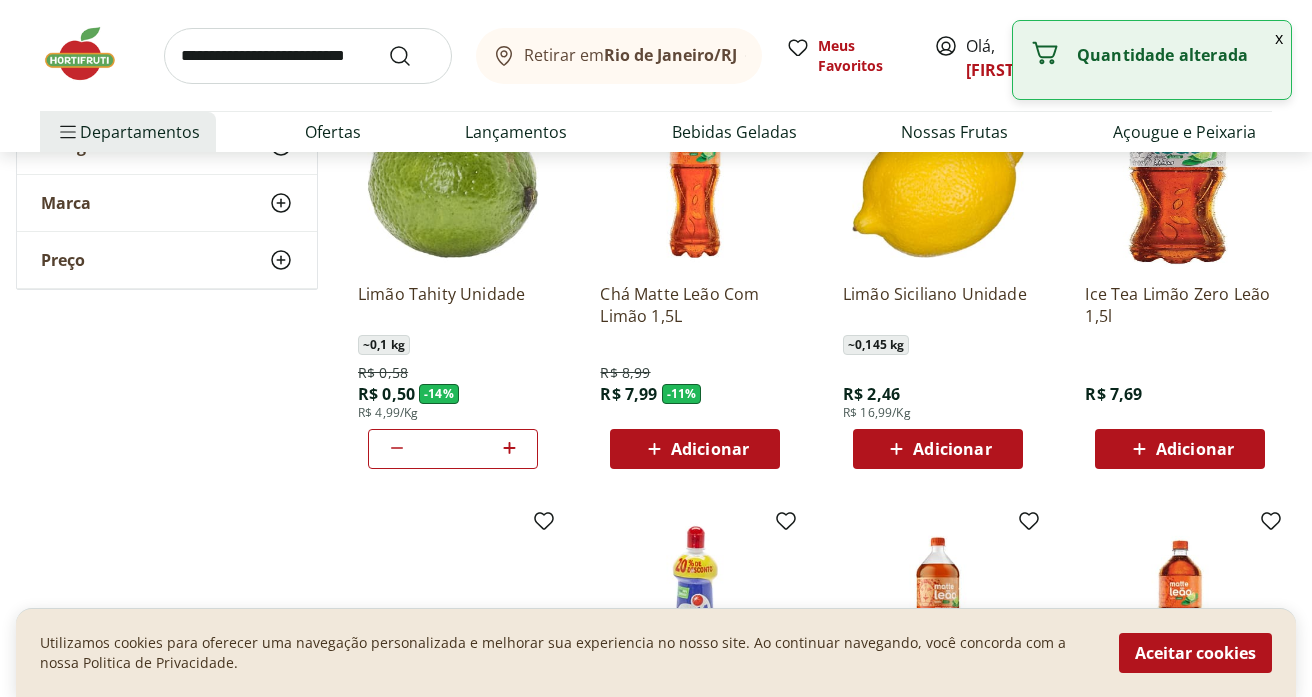 click 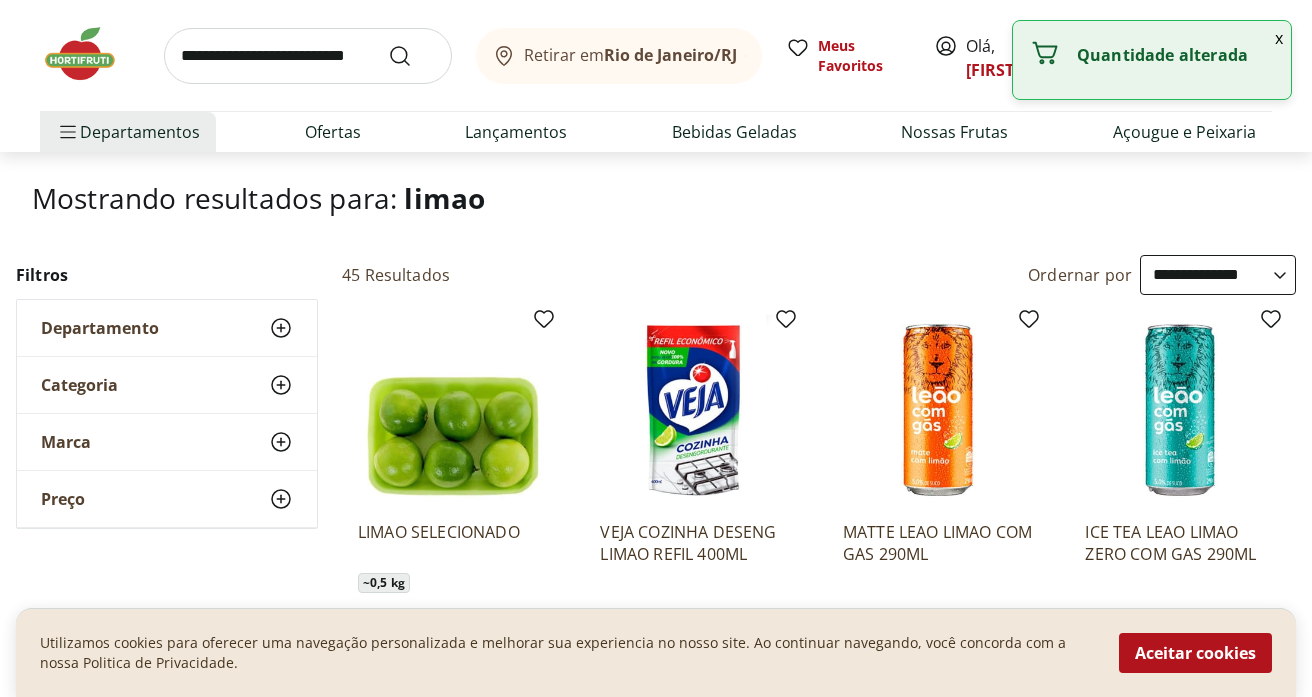 scroll, scrollTop: 0, scrollLeft: 0, axis: both 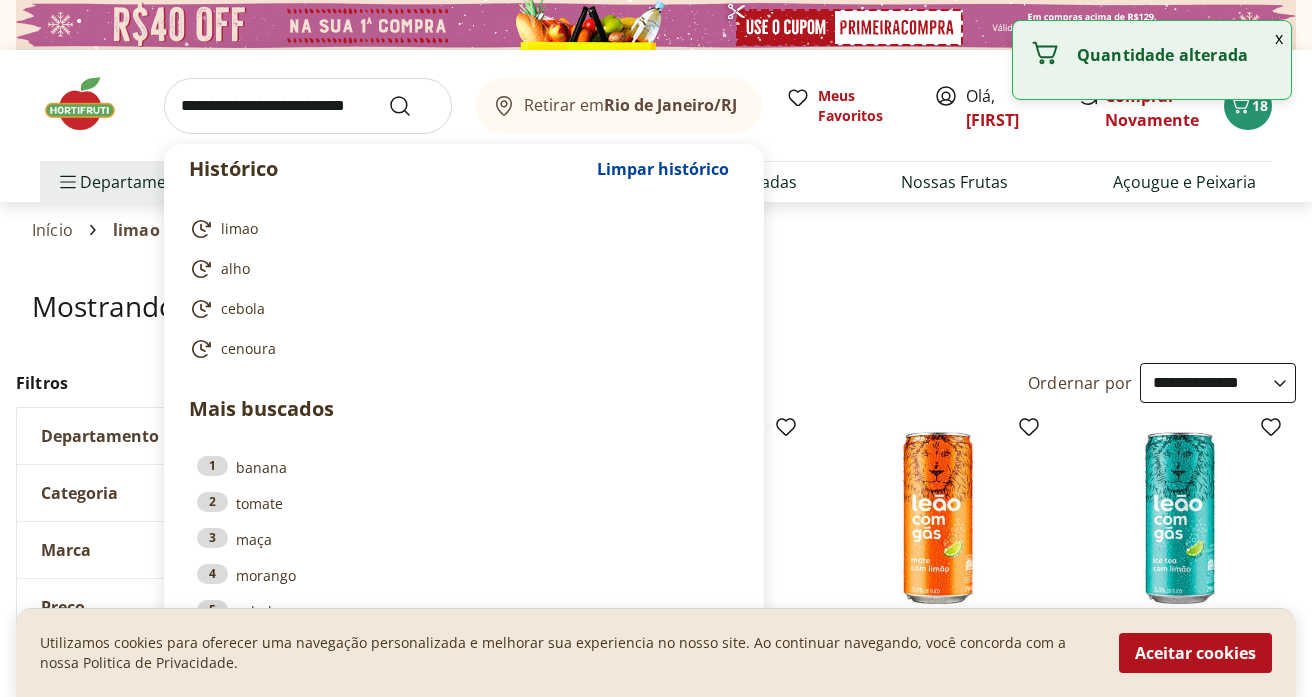 click at bounding box center [308, 106] 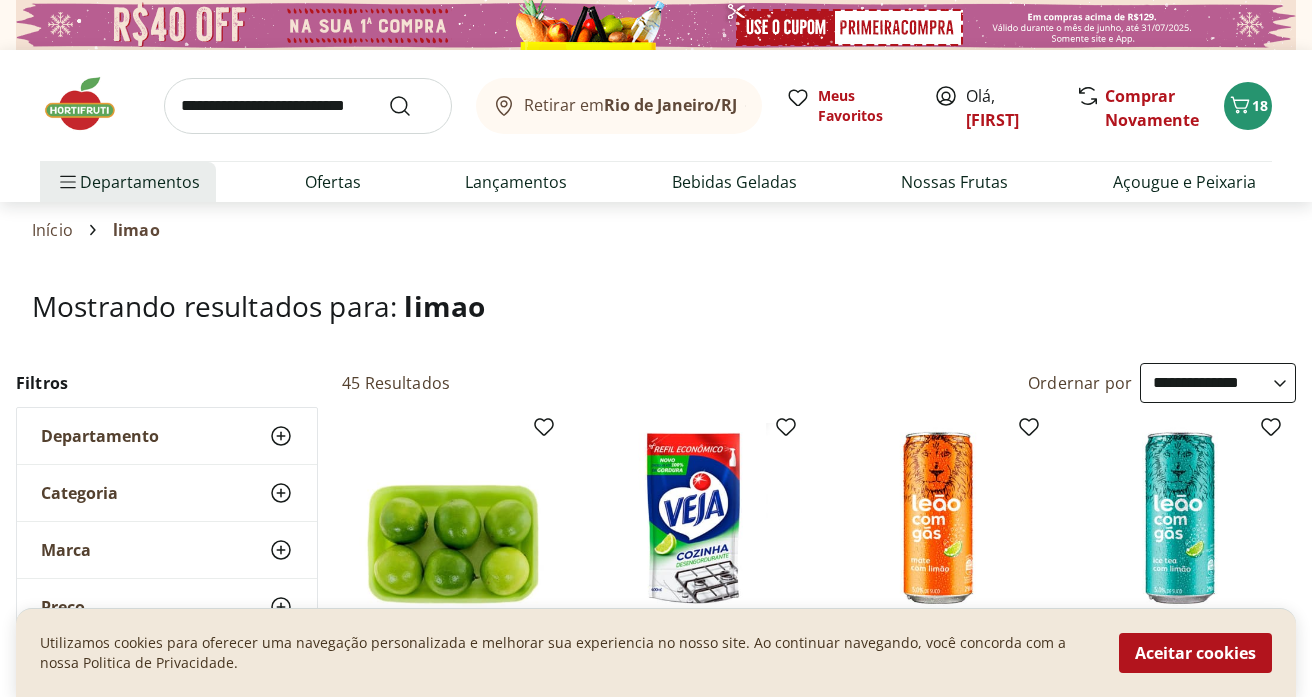 click on "Retirar em  Rio de Janeiro/RJ Meus Favoritos Olá,  Pedro Comprar Novamente 18" at bounding box center [656, 105] 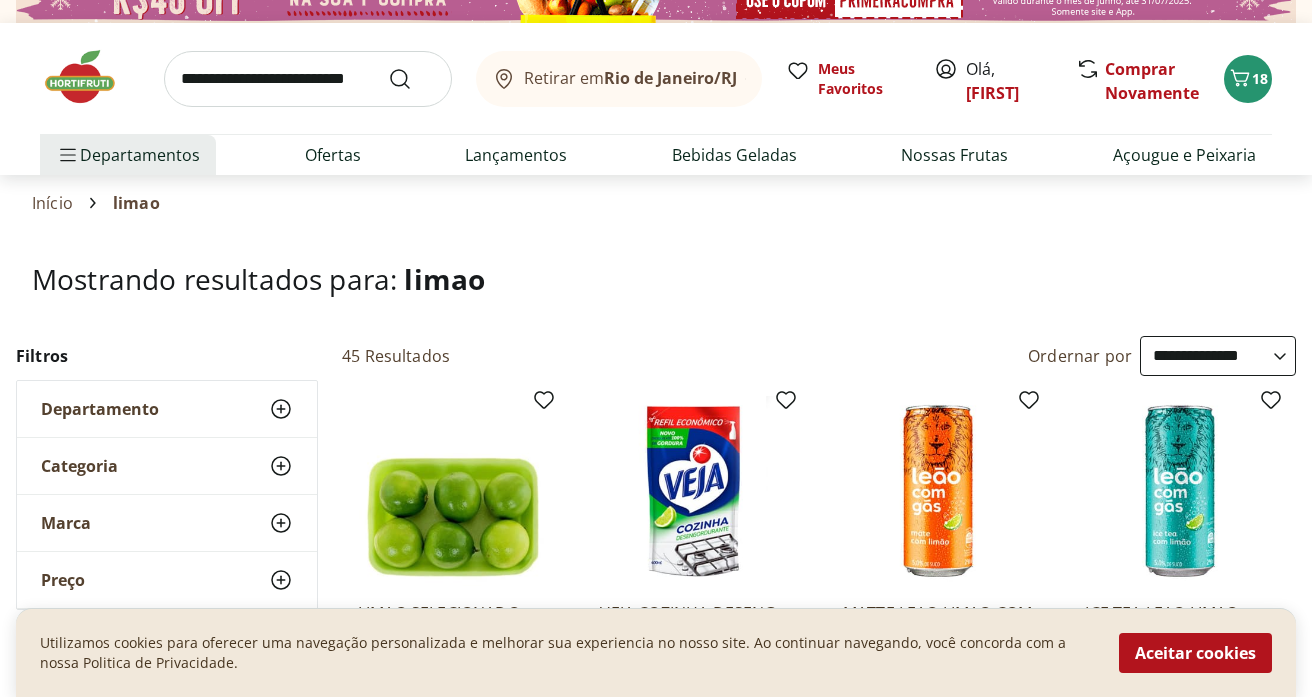 scroll, scrollTop: 45, scrollLeft: 0, axis: vertical 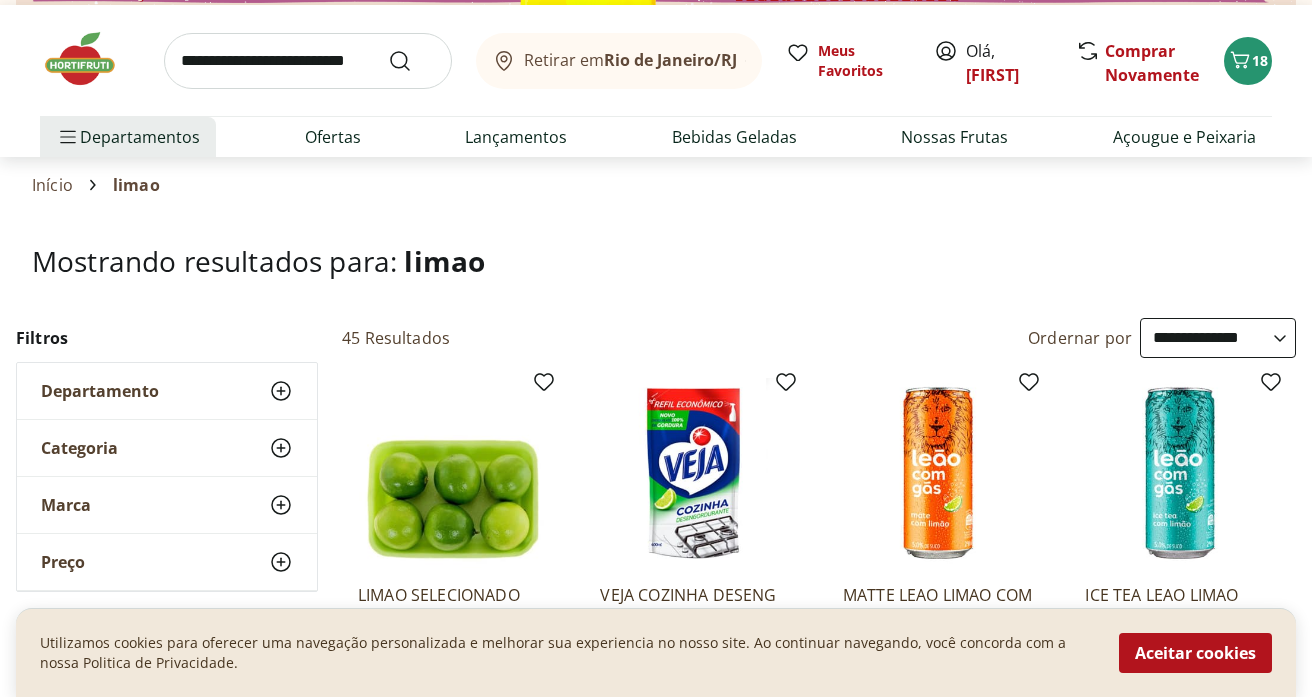 click at bounding box center [308, 61] 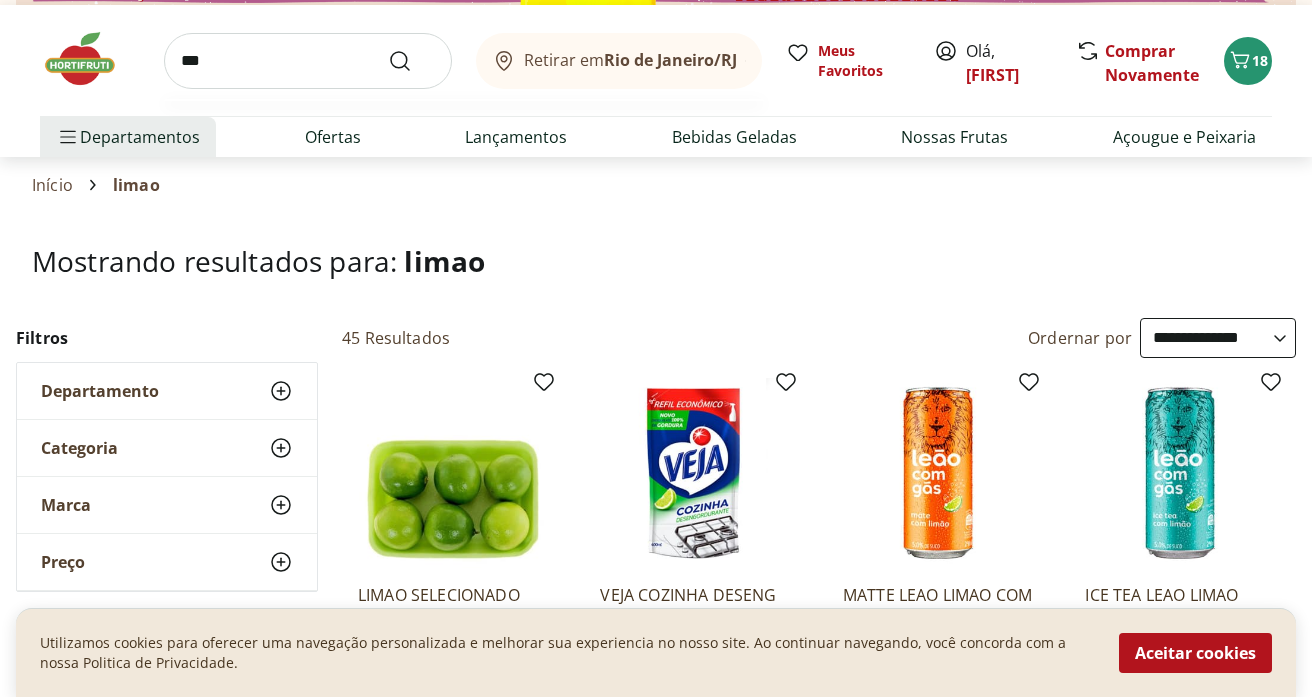 type on "***" 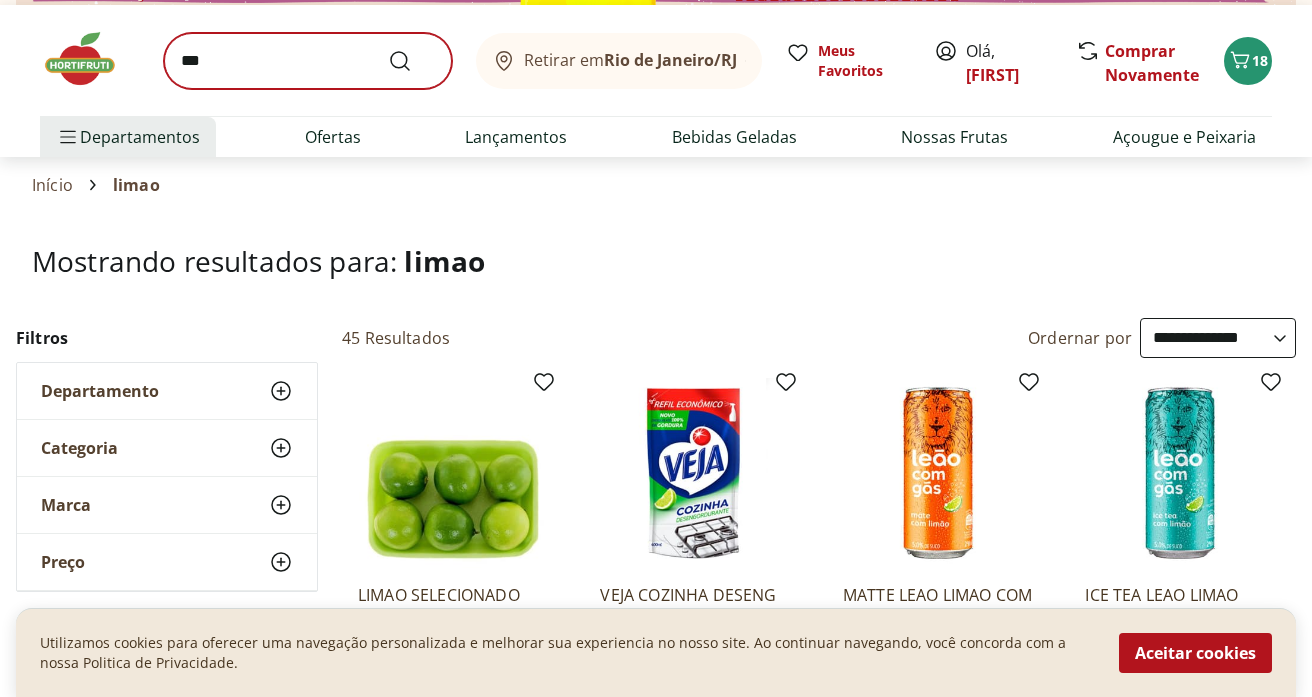 scroll, scrollTop: 0, scrollLeft: 0, axis: both 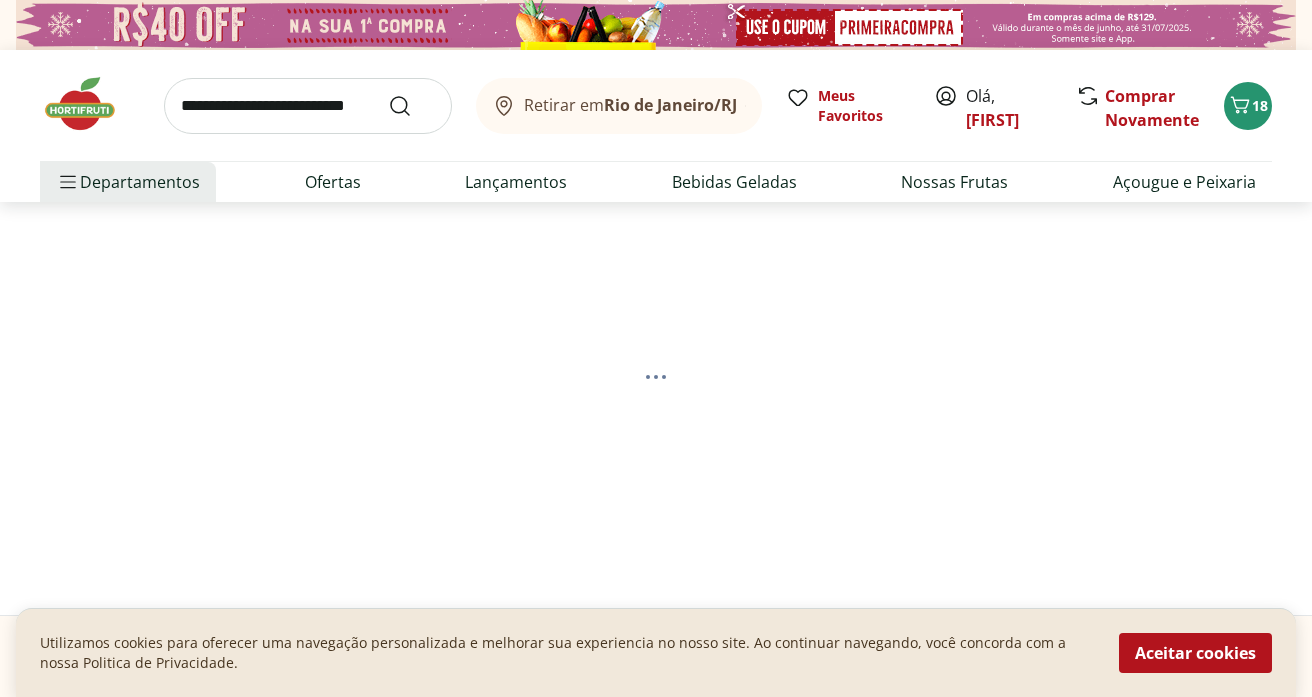 select on "**********" 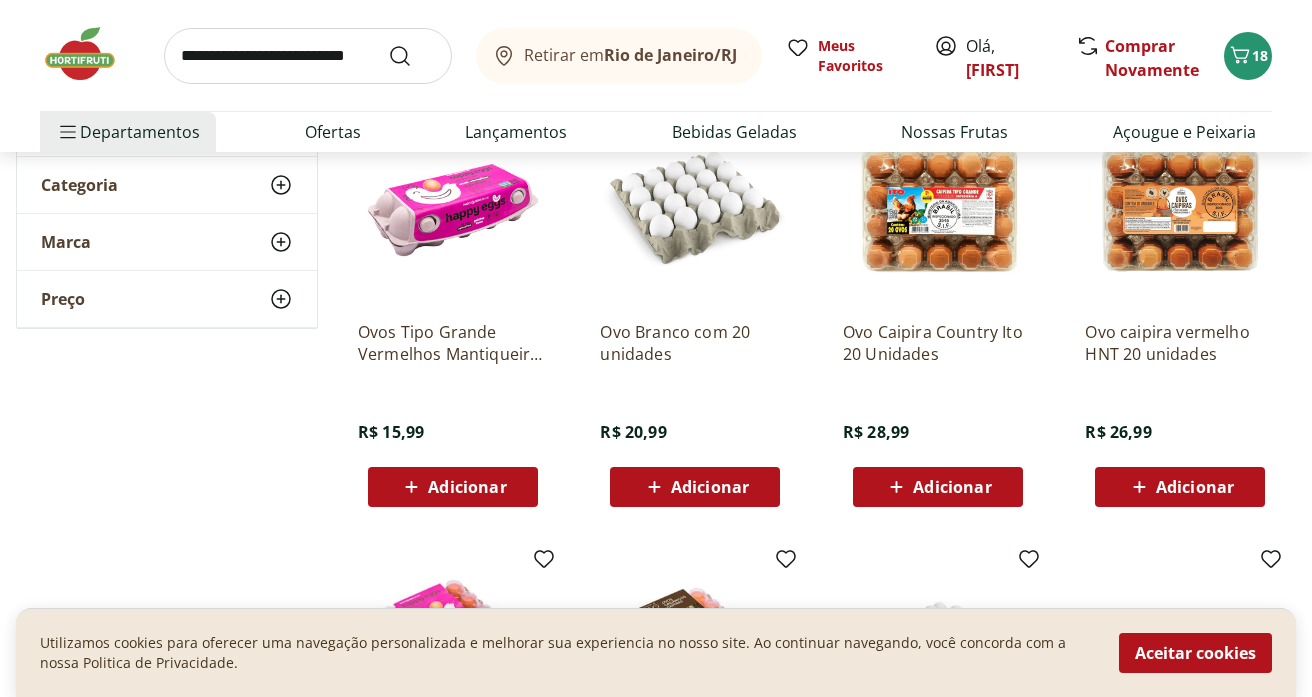 scroll, scrollTop: 315, scrollLeft: 0, axis: vertical 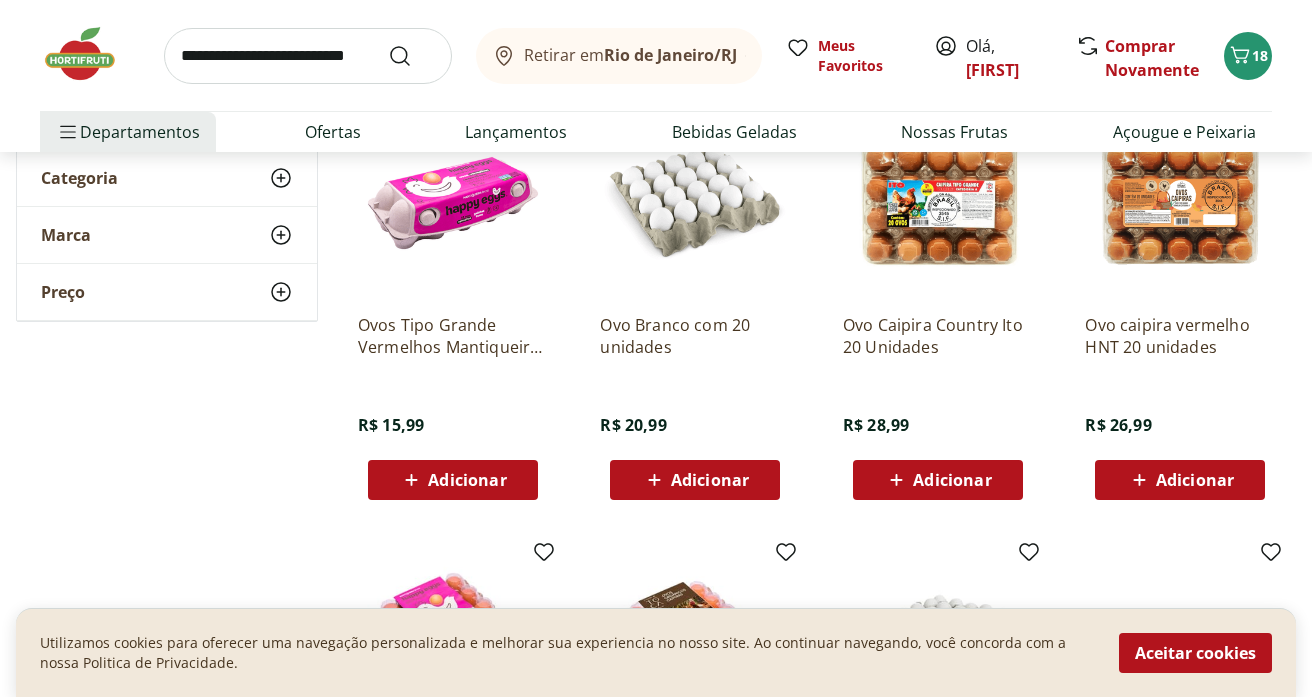 click on "Adicionar" at bounding box center [1195, 480] 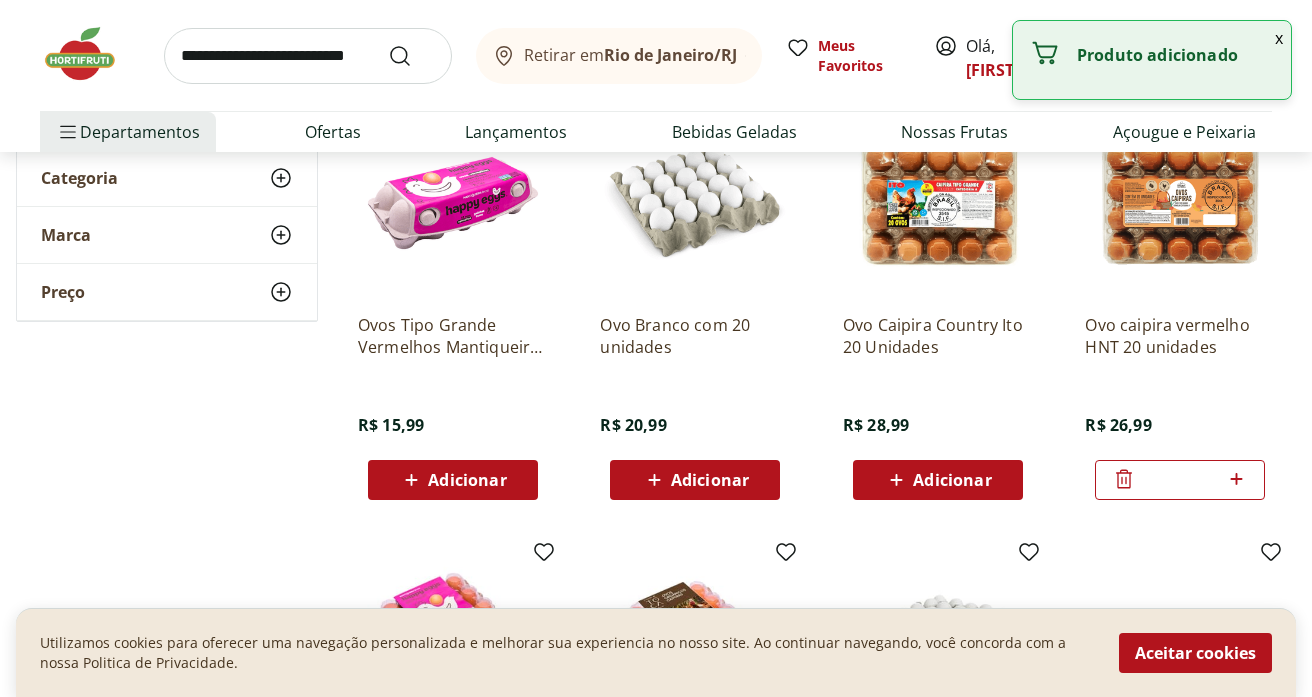 click at bounding box center (308, 56) 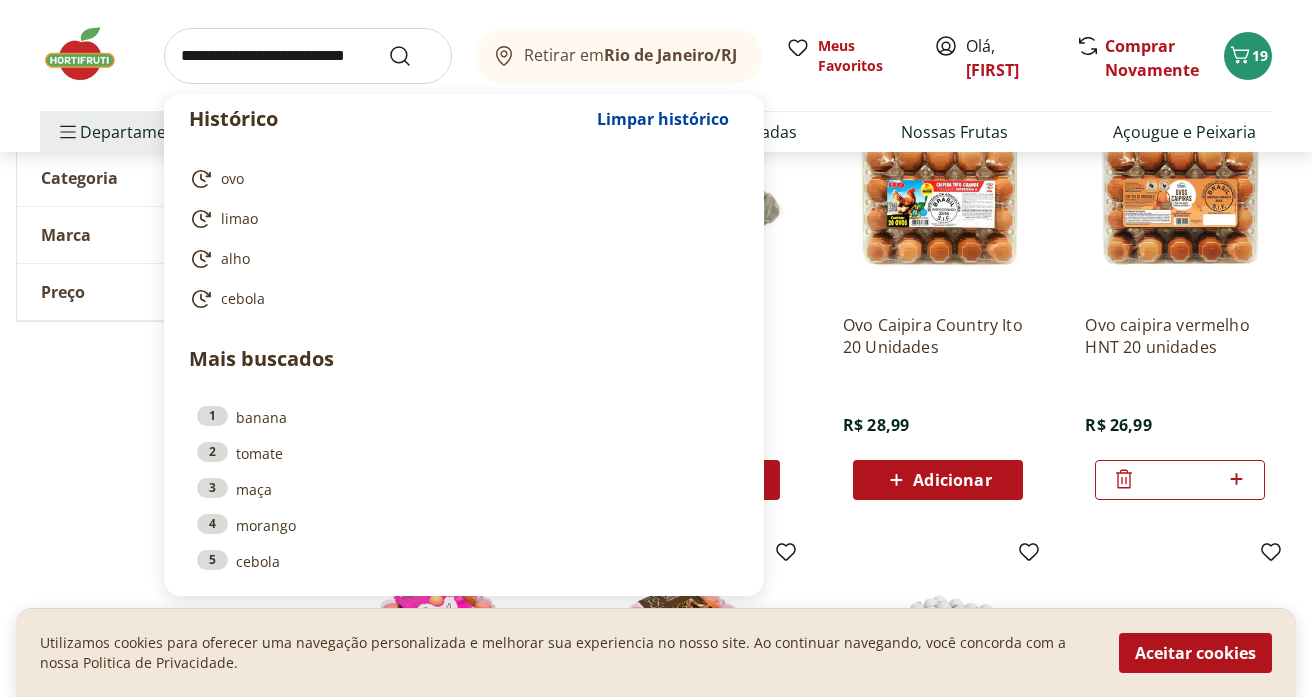 click on "Histórico Limpar histórico ovo limao alho cebola Mais buscados 1 banana 2 tomate 3 maça 4 morango 5 cebola Retirar em  Rio de Janeiro/RJ Meus Favoritos Olá,  Pedro Comprar Novamente 19" at bounding box center (656, 55) 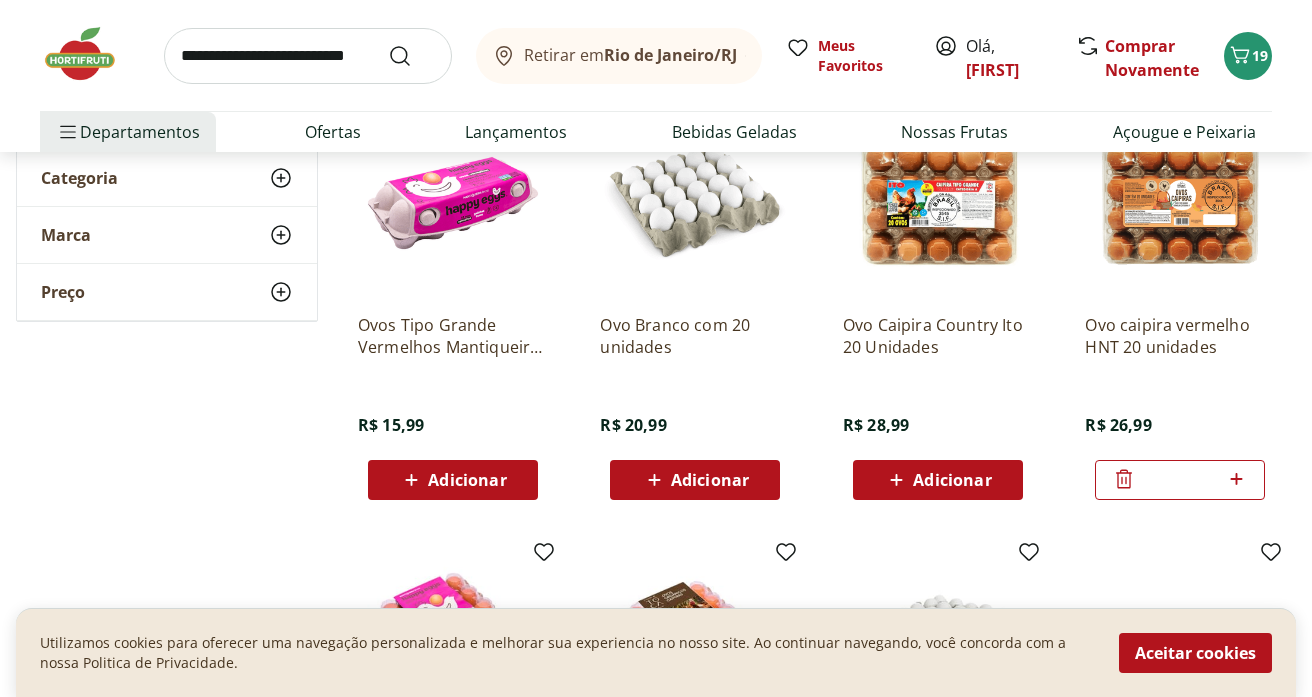 click at bounding box center [308, 56] 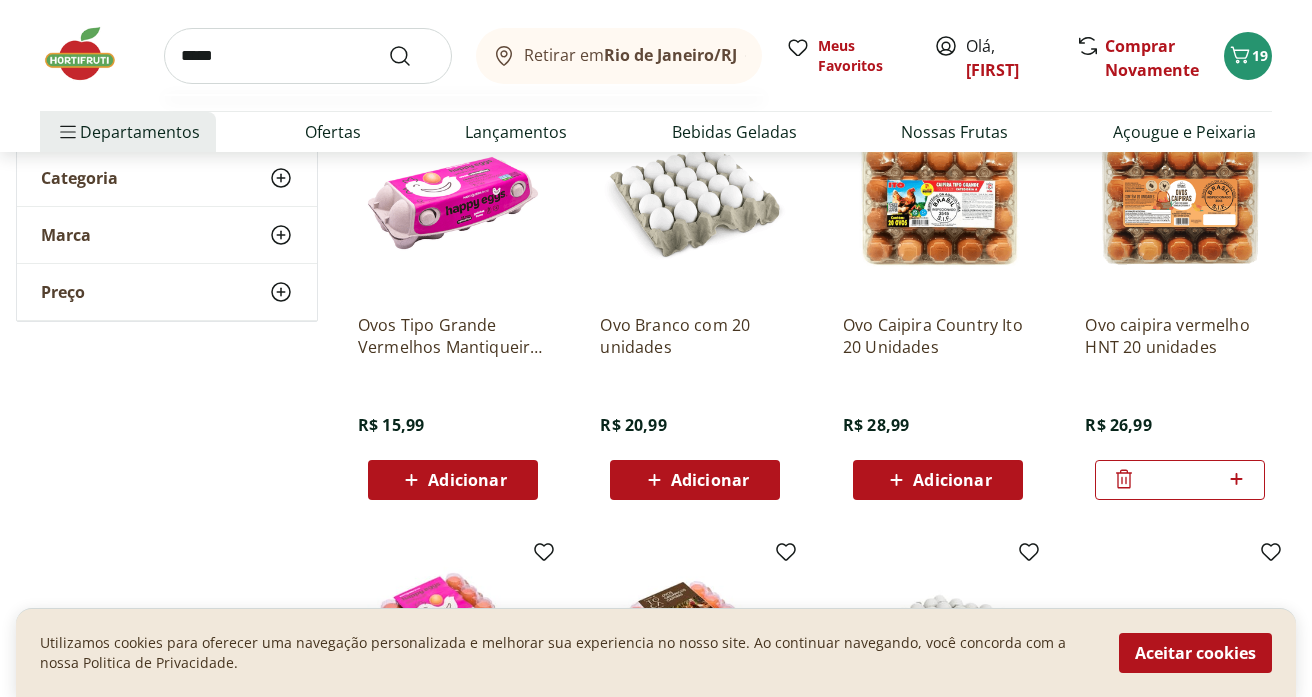 type on "*****" 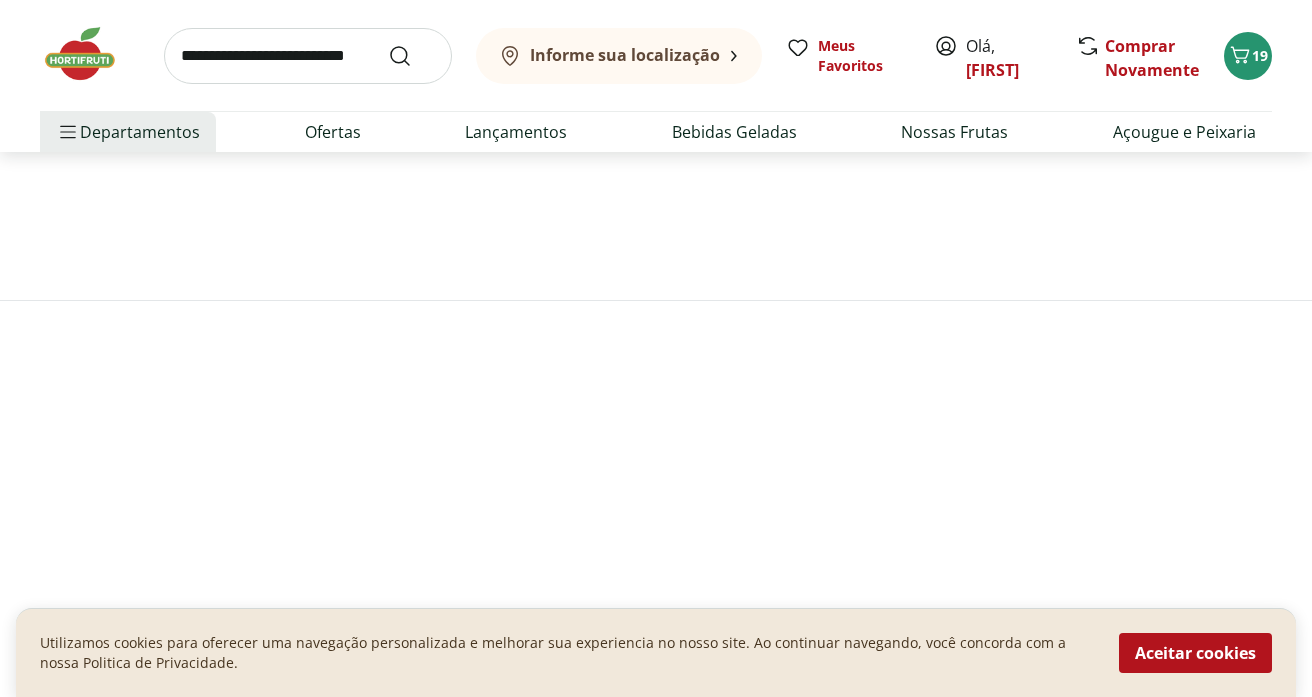 scroll, scrollTop: 0, scrollLeft: 0, axis: both 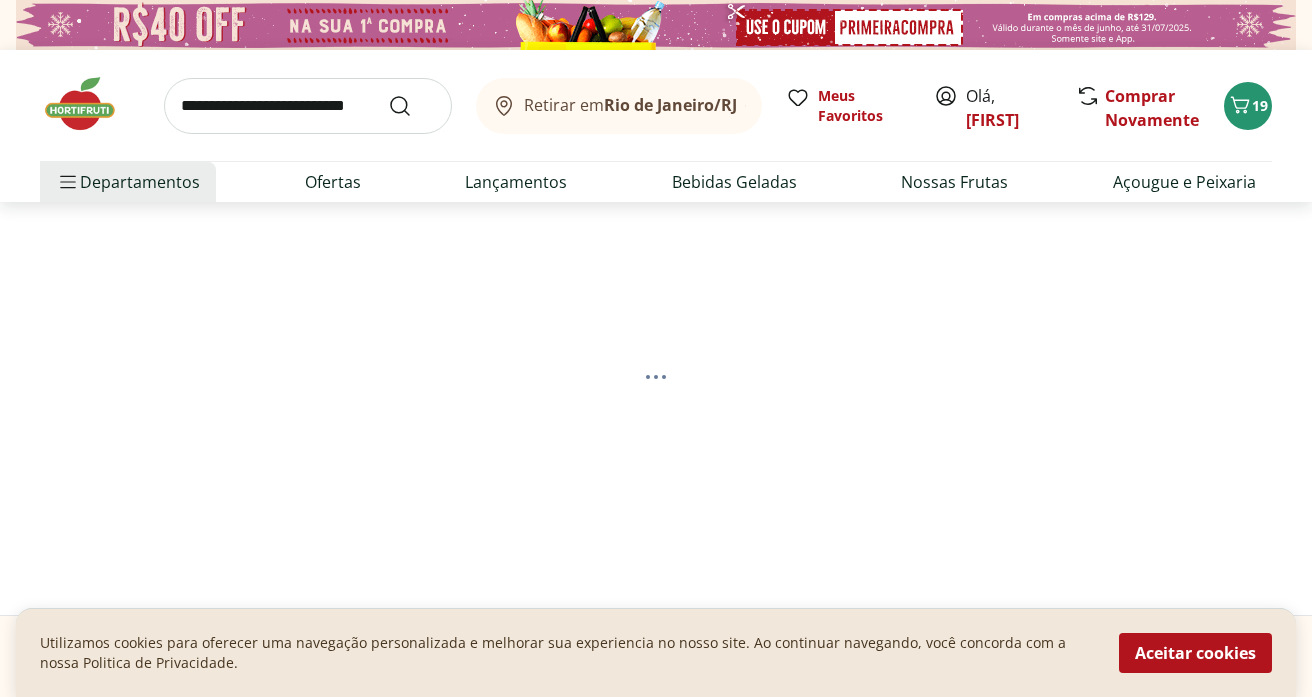 select on "**********" 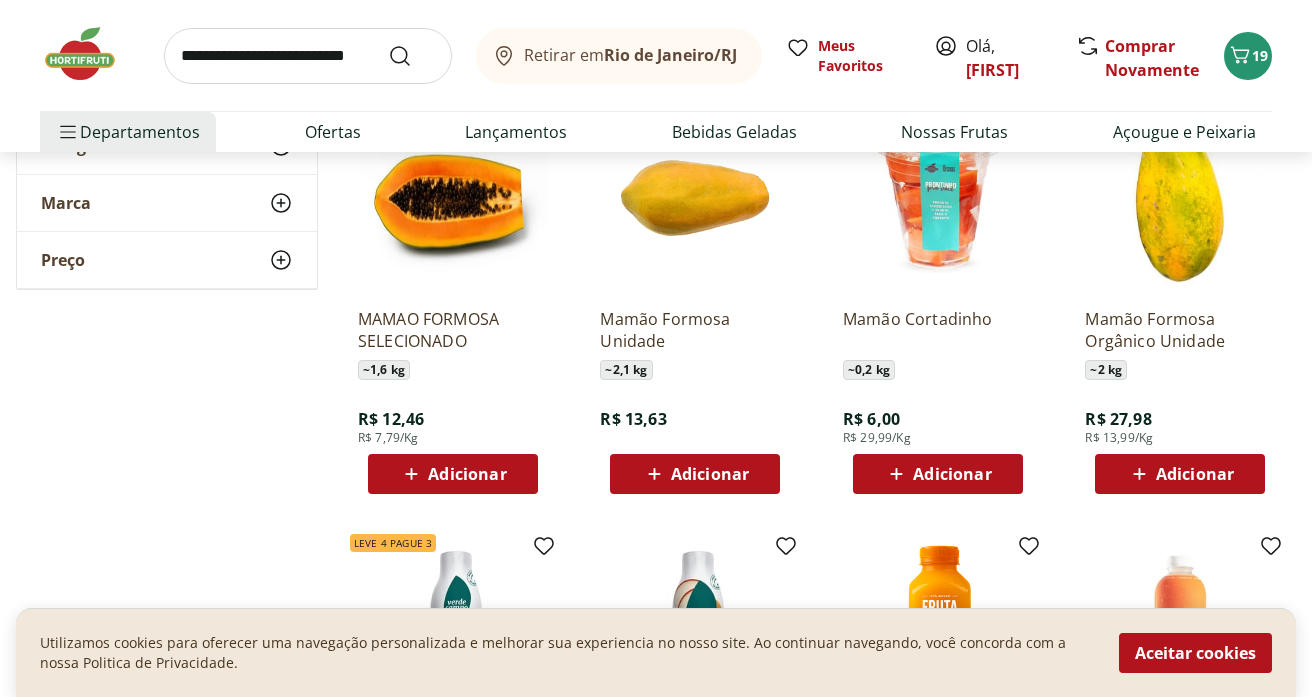 scroll, scrollTop: 764, scrollLeft: 0, axis: vertical 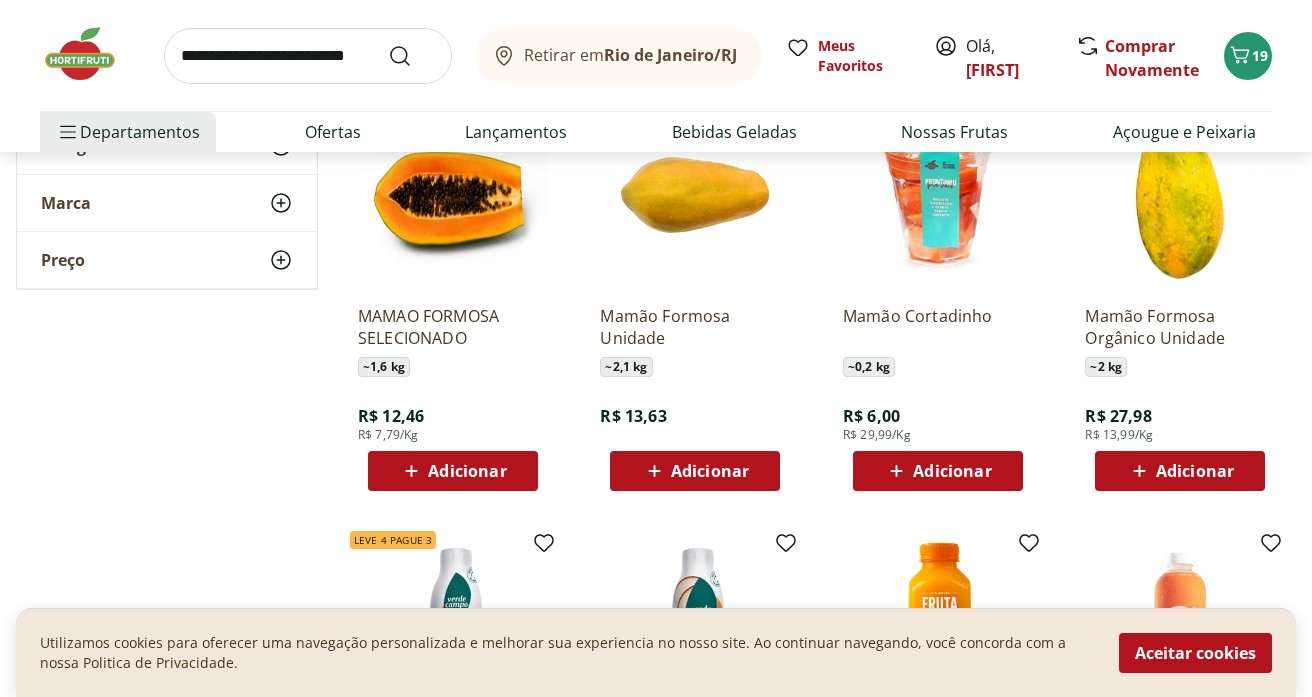 click on "Adicionar" at bounding box center [938, 471] 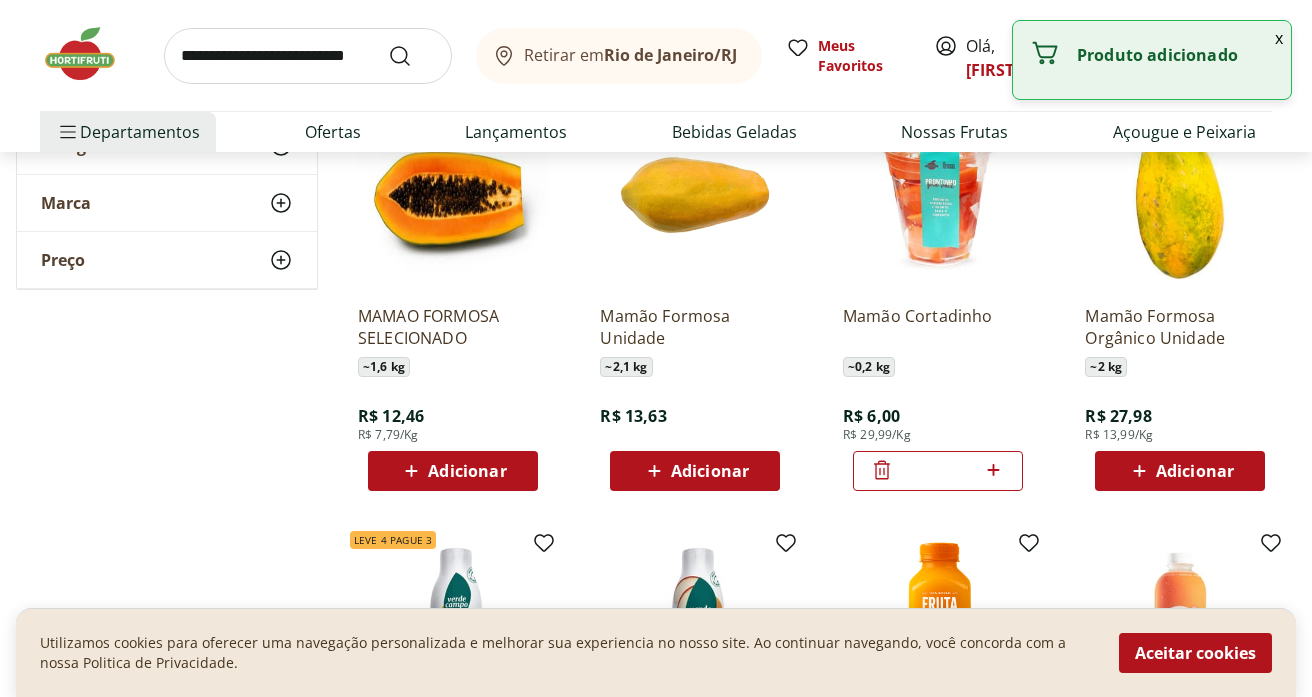 click 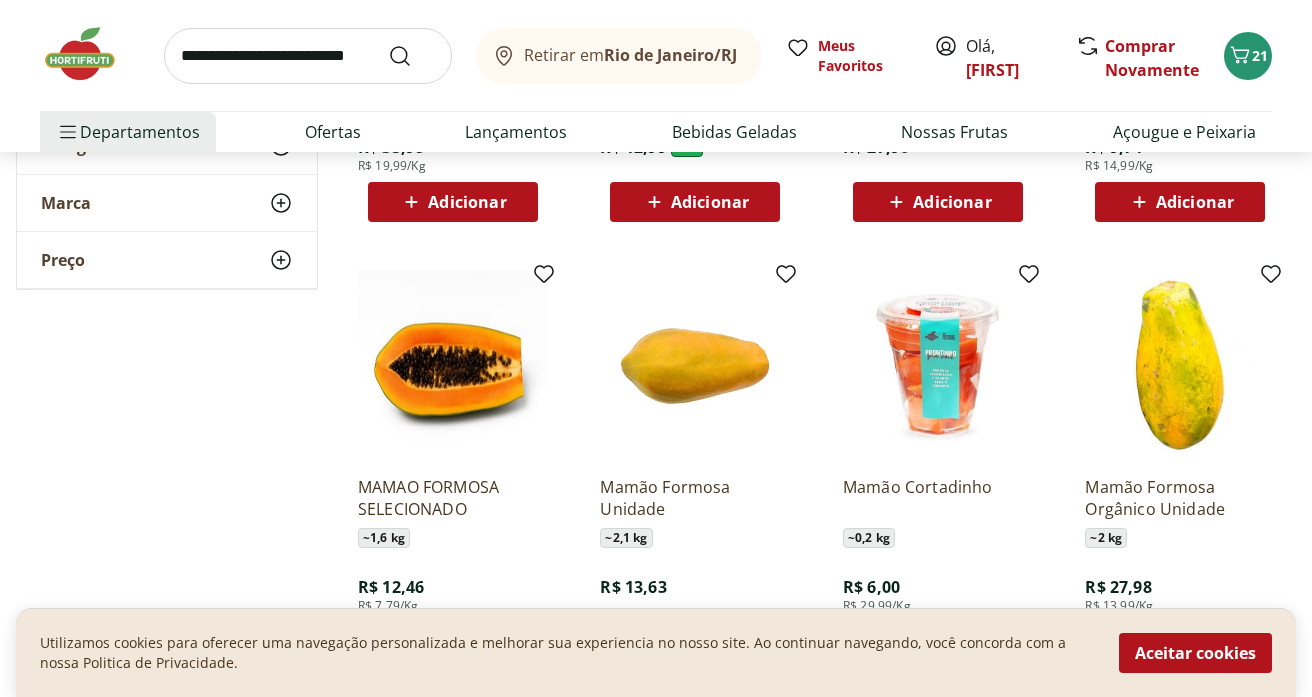 scroll, scrollTop: 0, scrollLeft: 0, axis: both 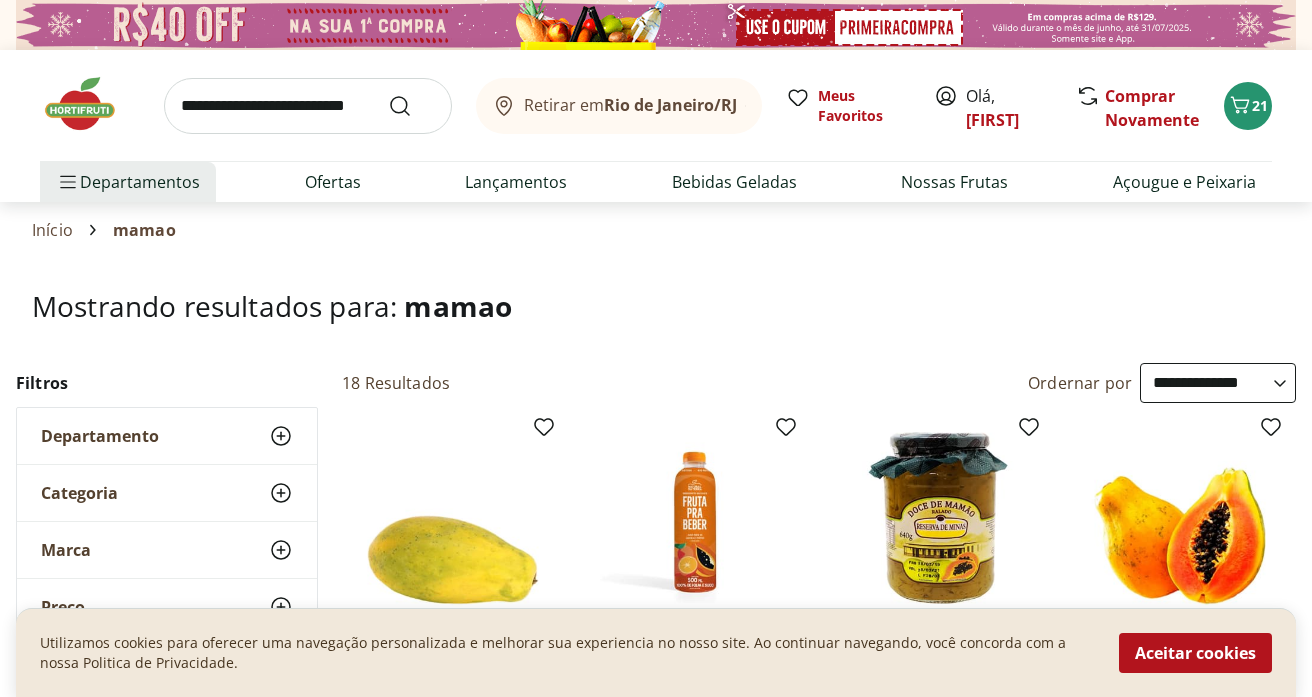 type 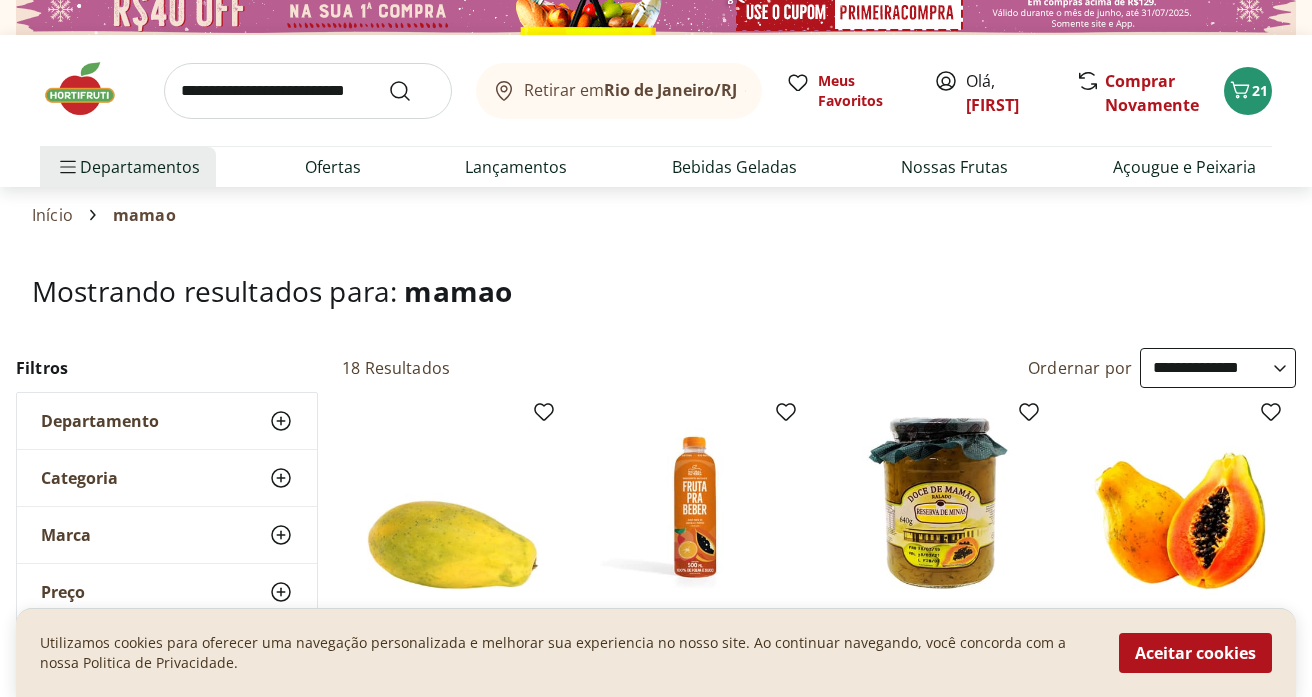 scroll, scrollTop: 0, scrollLeft: 0, axis: both 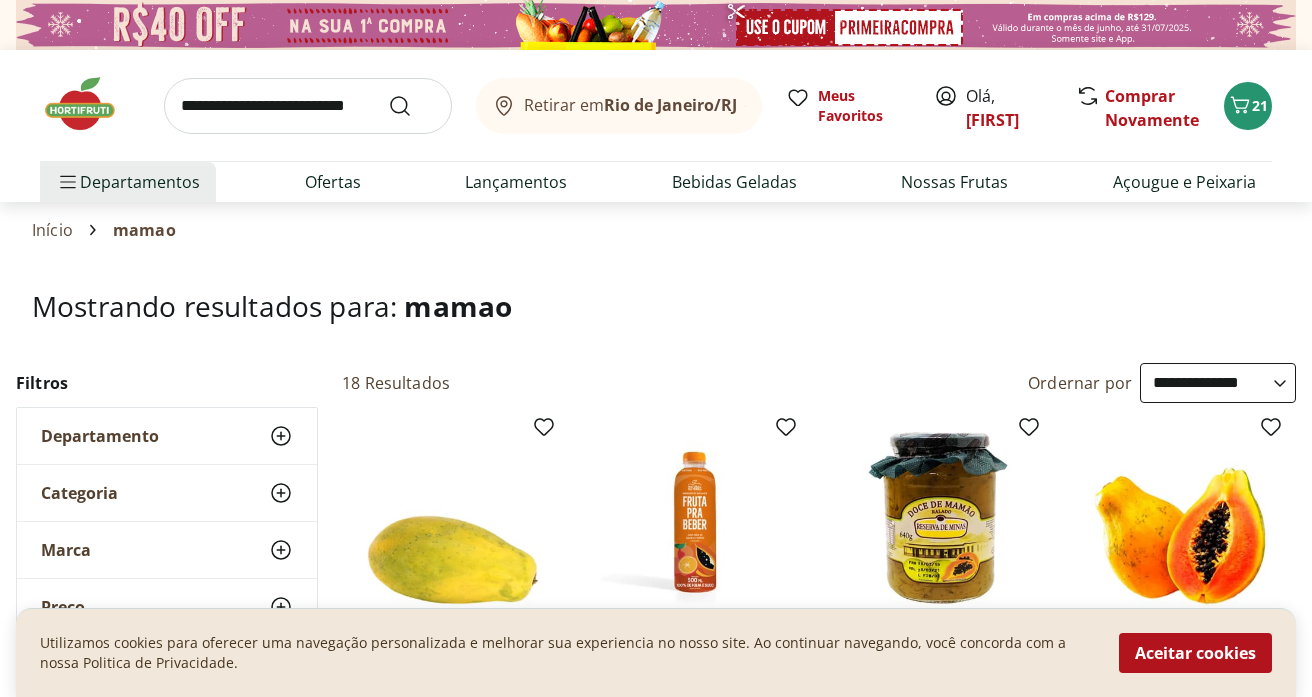 click on "Hortifruti Retirar em  Rio de Janeiro/RJ Olá,  Pedro 21 Retirar em  Rio de Janeiro/RJ Meus Favoritos Olá,  Pedro Comprar Novamente 21  Departamentos Nossa Marca Nossa Marca Ver tudo do departamento Açougue & Peixaria Congelados e Refrigerados Frutas, Legumes e Verduras Orgânicos Mercearia Sorvetes Hortifruti Hortifruti Ver tudo do departamento Cogumelos Frutas Legumes Ovos Temperos Frescos Verduras Orgânicos Orgânicos Ver tudo do departamento Bebidas Orgânicas Frutas Orgânicas Legumes Orgânicos Ovos Orgânicos Perecíveis Orgânicos Verduras Orgânicas Temperos Frescos Açougue e Peixaria Açougue e Peixaria Ver tudo do departamento Aves Bovinos Exóticos Frutos do Mar Linguiça e Salsicha Peixes Salgados e Defumados Suínos Prontinhos Prontinhos Ver tudo do departamento Frutas Cortadinhas Pré Preparados Prontos para Consumo Saladas Sucos e Água de Coco Padaria Padaria Ver tudo do departamento Bolos e Mini Bolos Doces Pão Padaria Própria Salgados Torradas Bebidas Bebidas Ver tudo do departamento" at bounding box center (656, 1781) 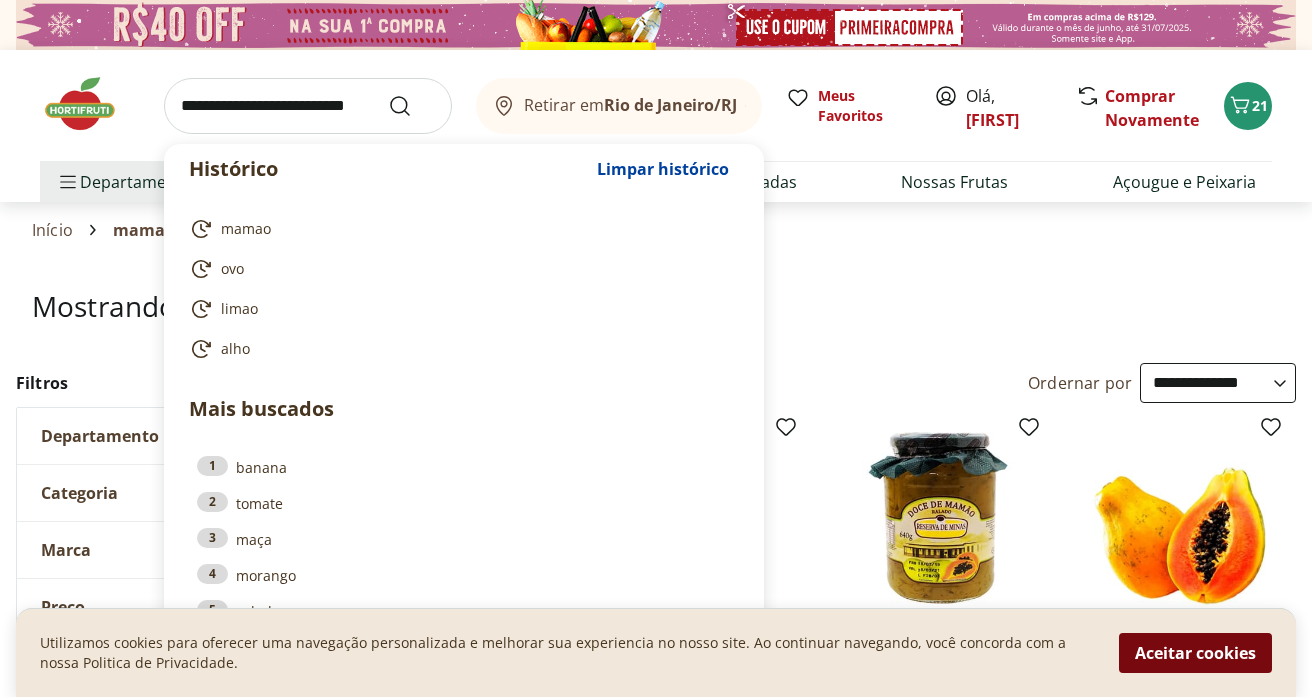 click on "Aceitar cookies" at bounding box center [1195, 653] 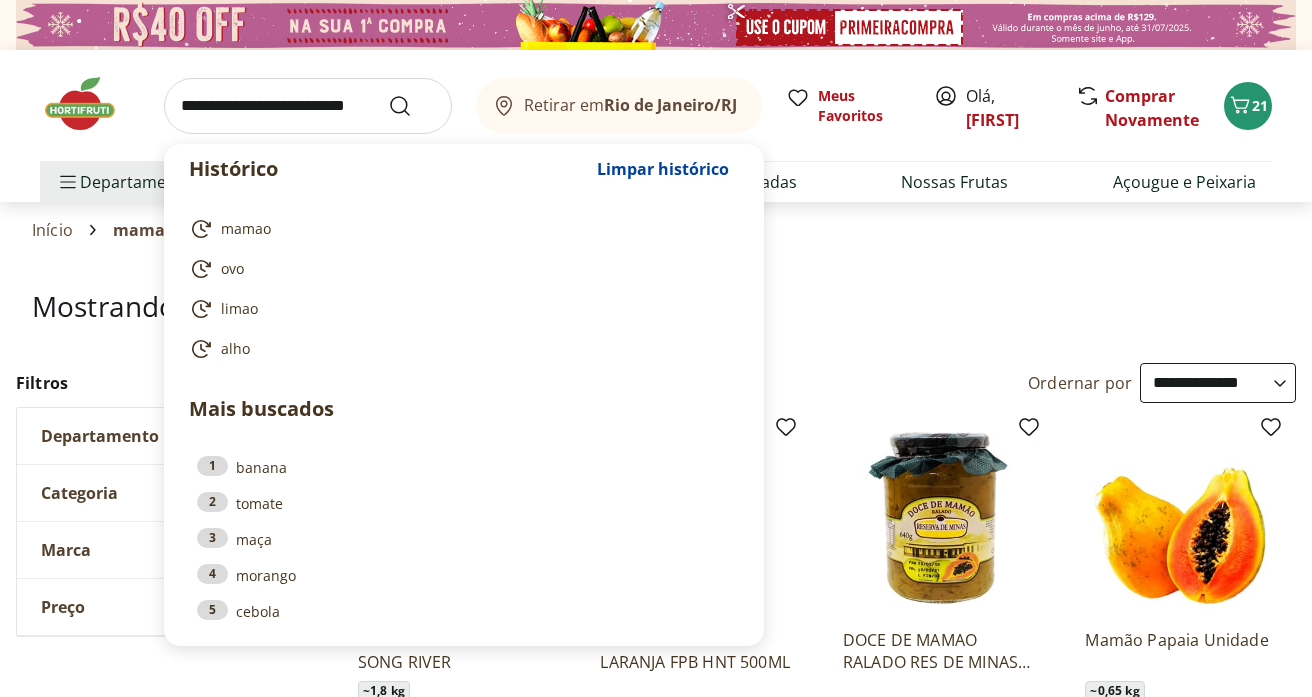 click at bounding box center [308, 106] 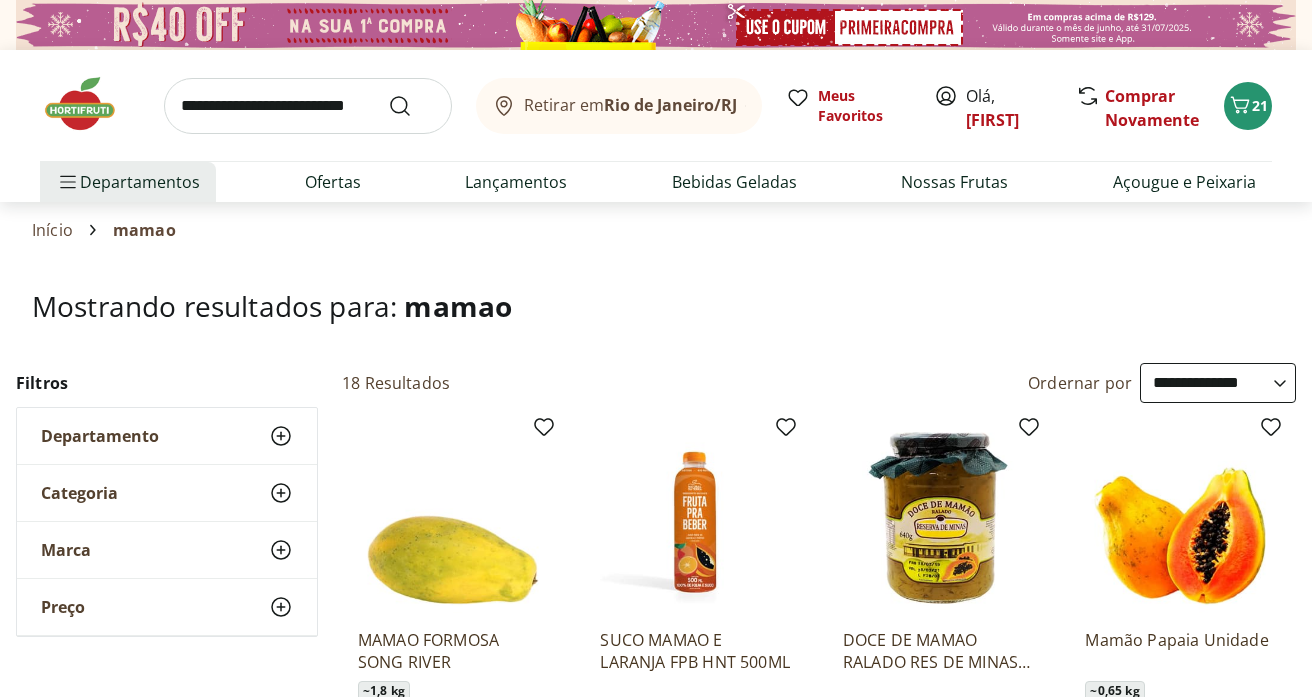 click at bounding box center [308, 106] 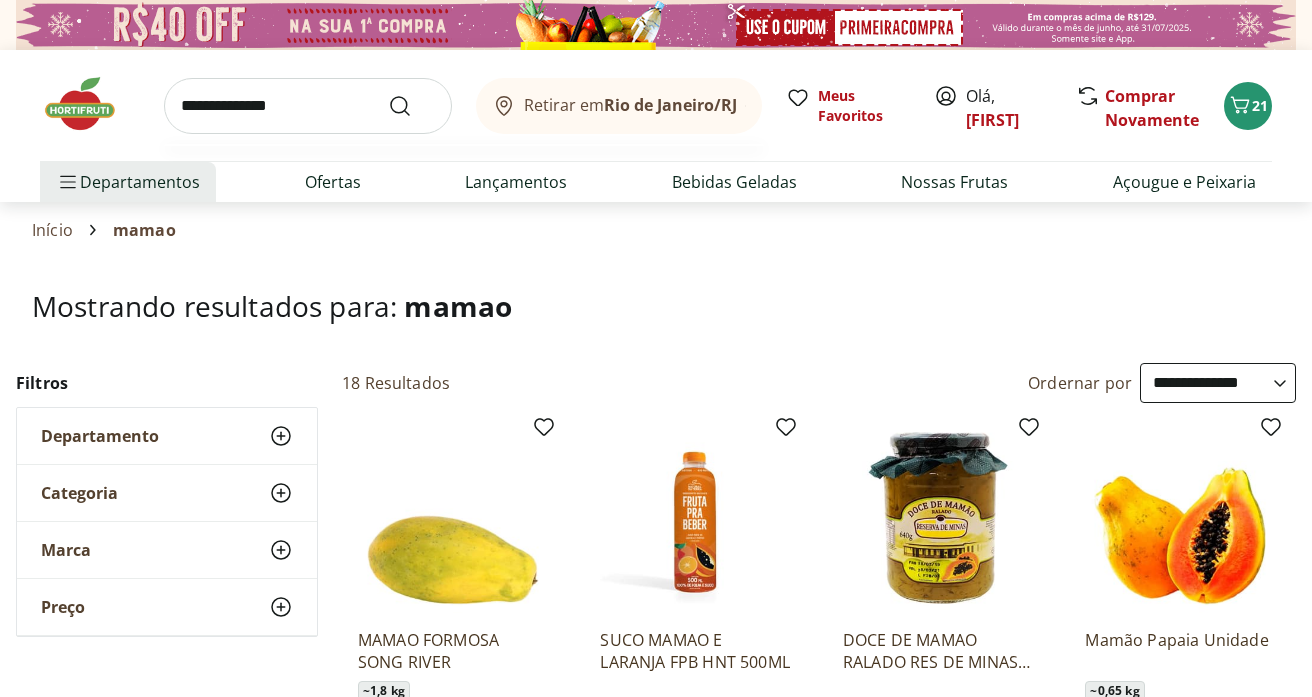 type on "**********" 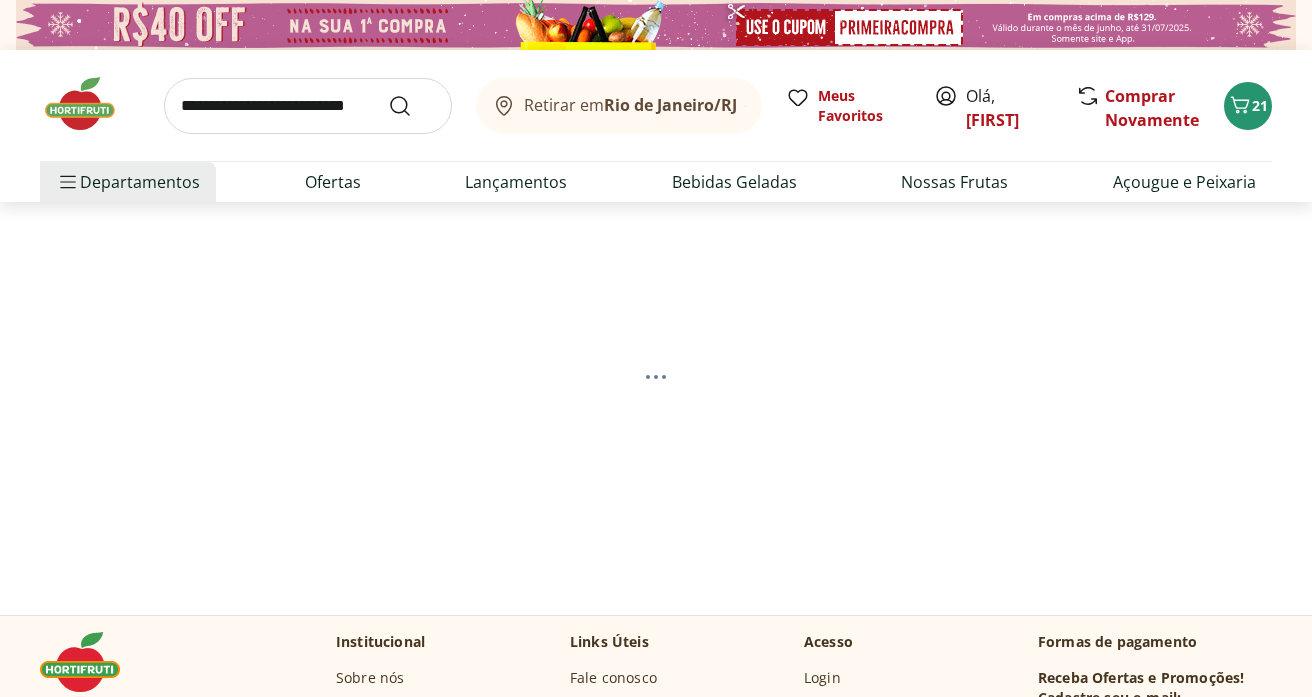 select on "**********" 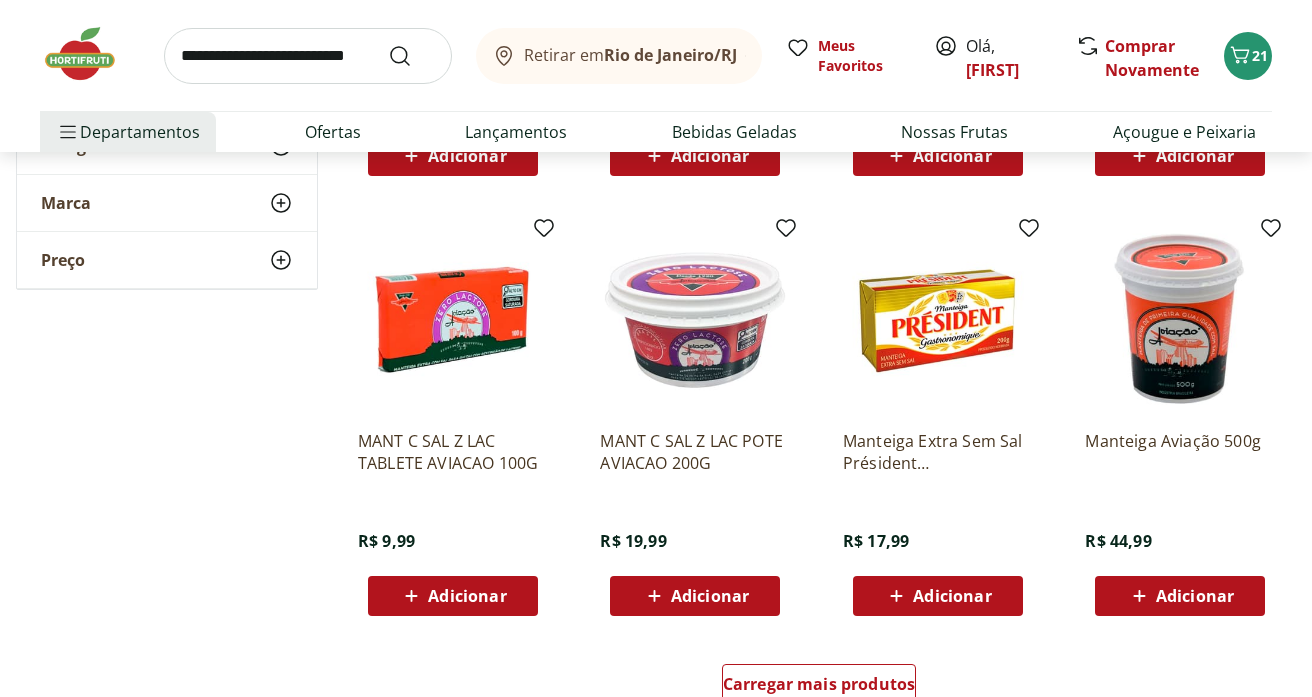 scroll, scrollTop: 1208, scrollLeft: 0, axis: vertical 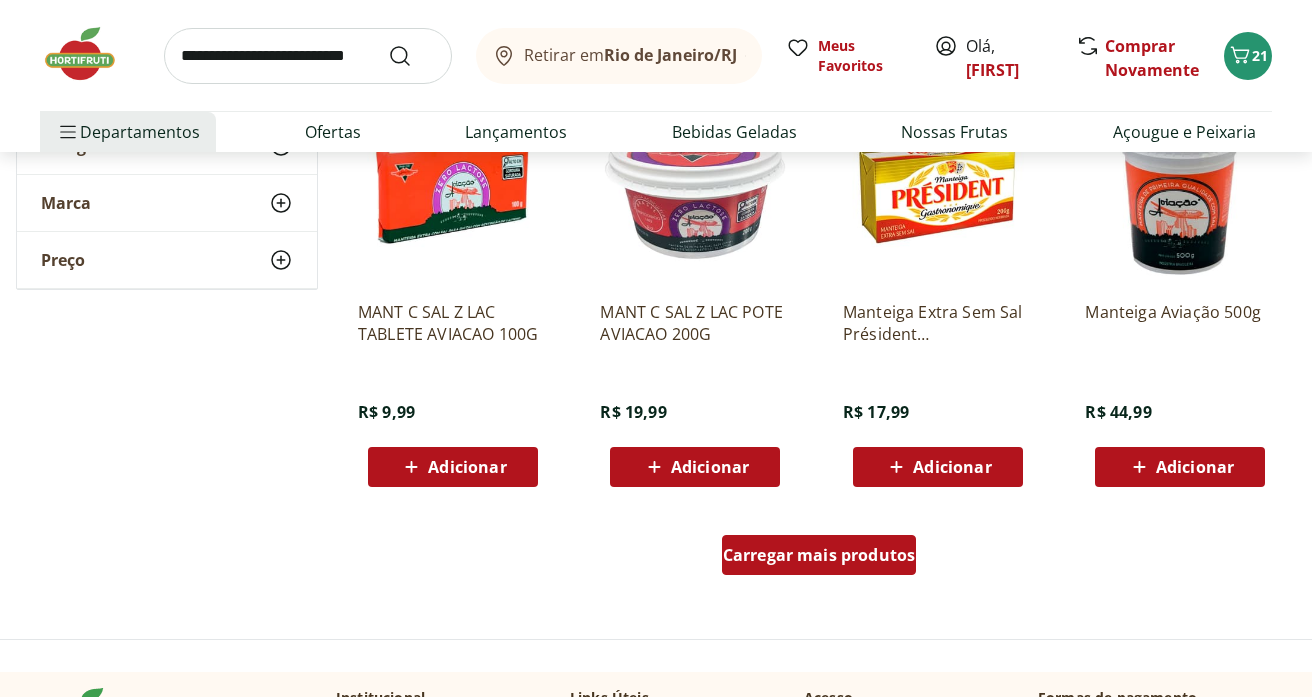 click on "Carregar mais produtos" at bounding box center [819, 555] 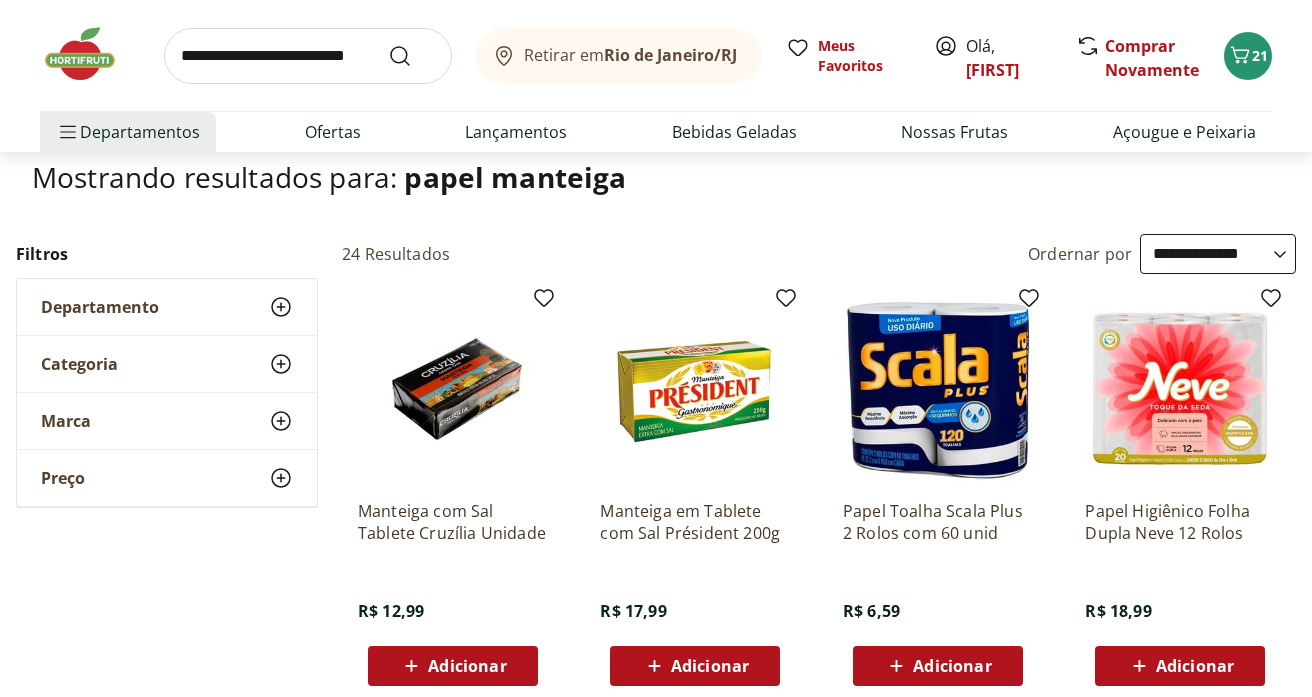 scroll, scrollTop: 0, scrollLeft: 0, axis: both 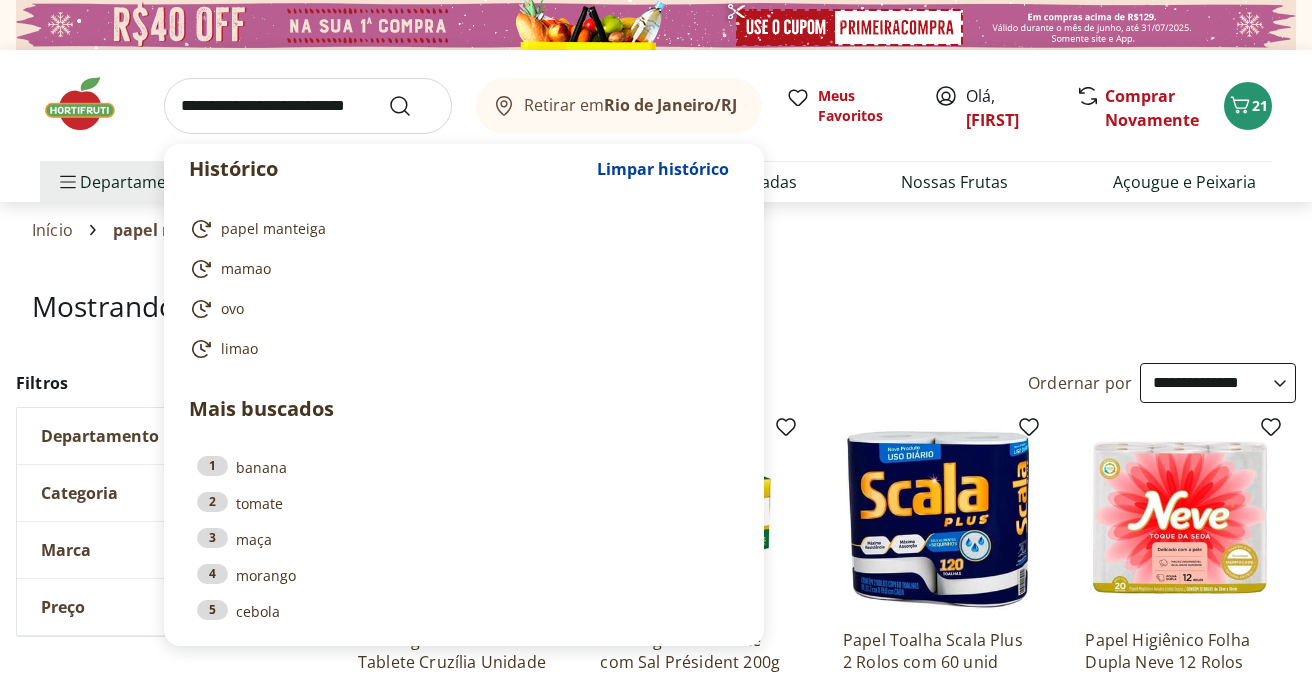 click at bounding box center [308, 106] 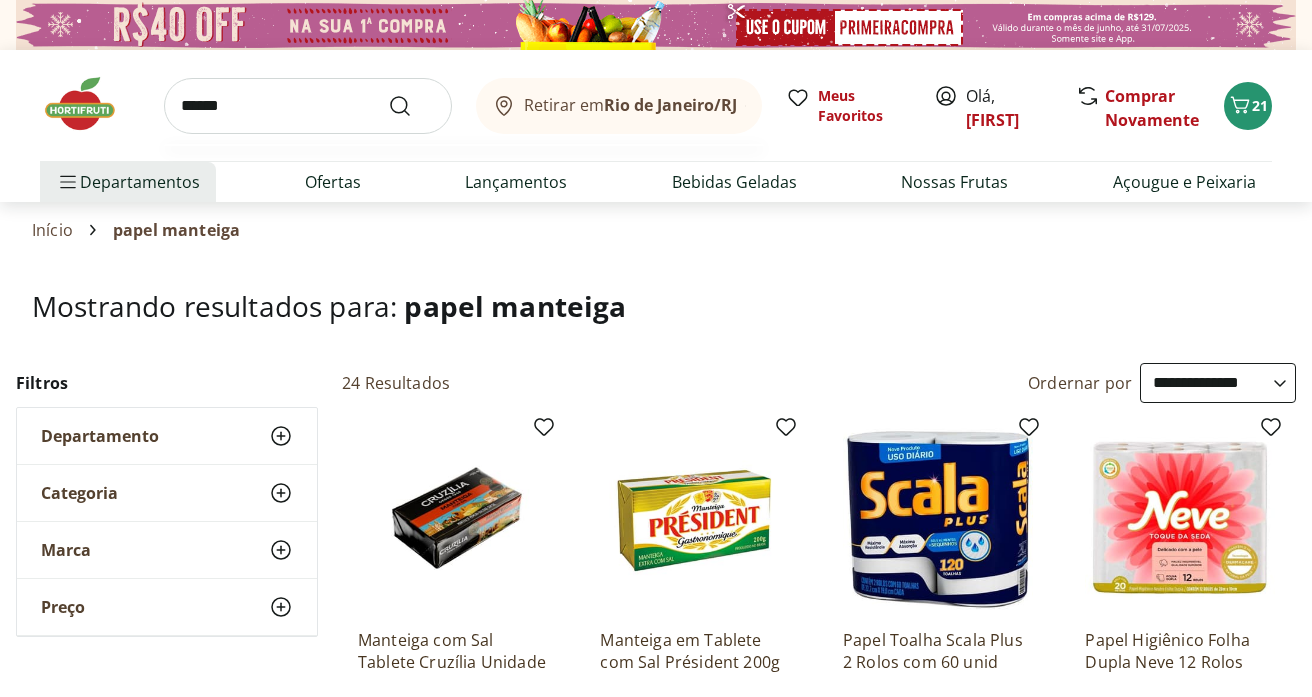 type on "******" 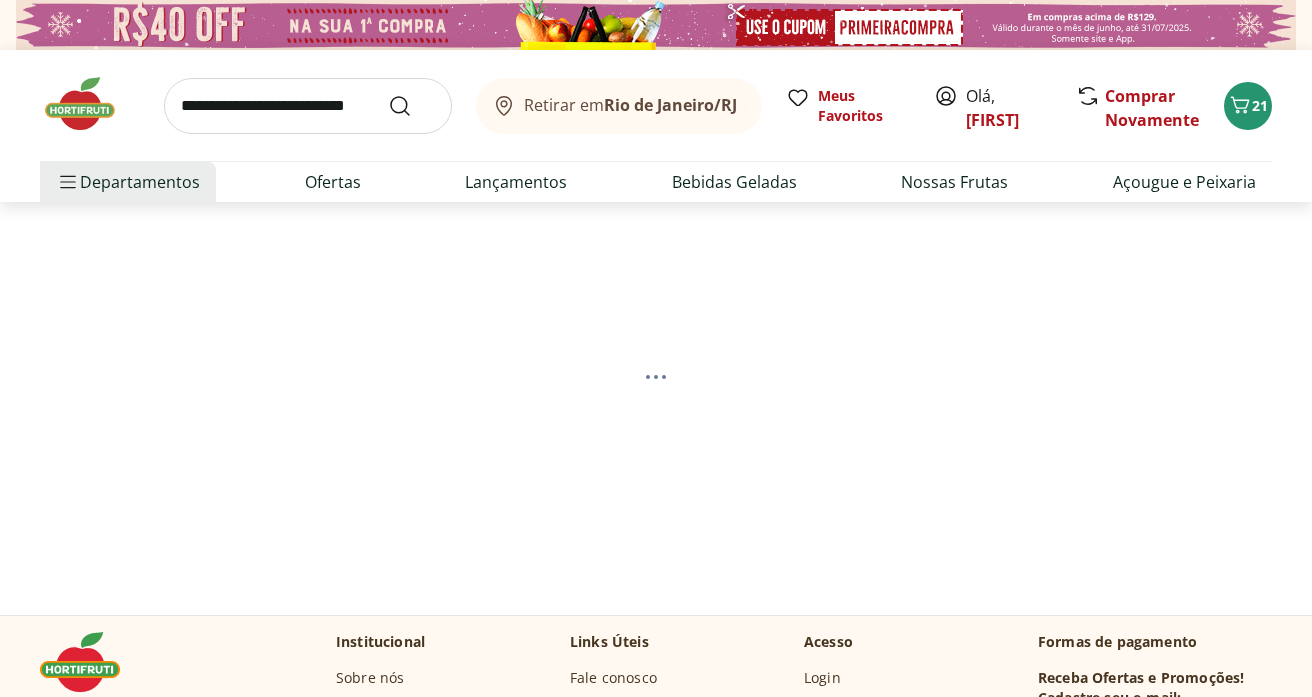 select on "**********" 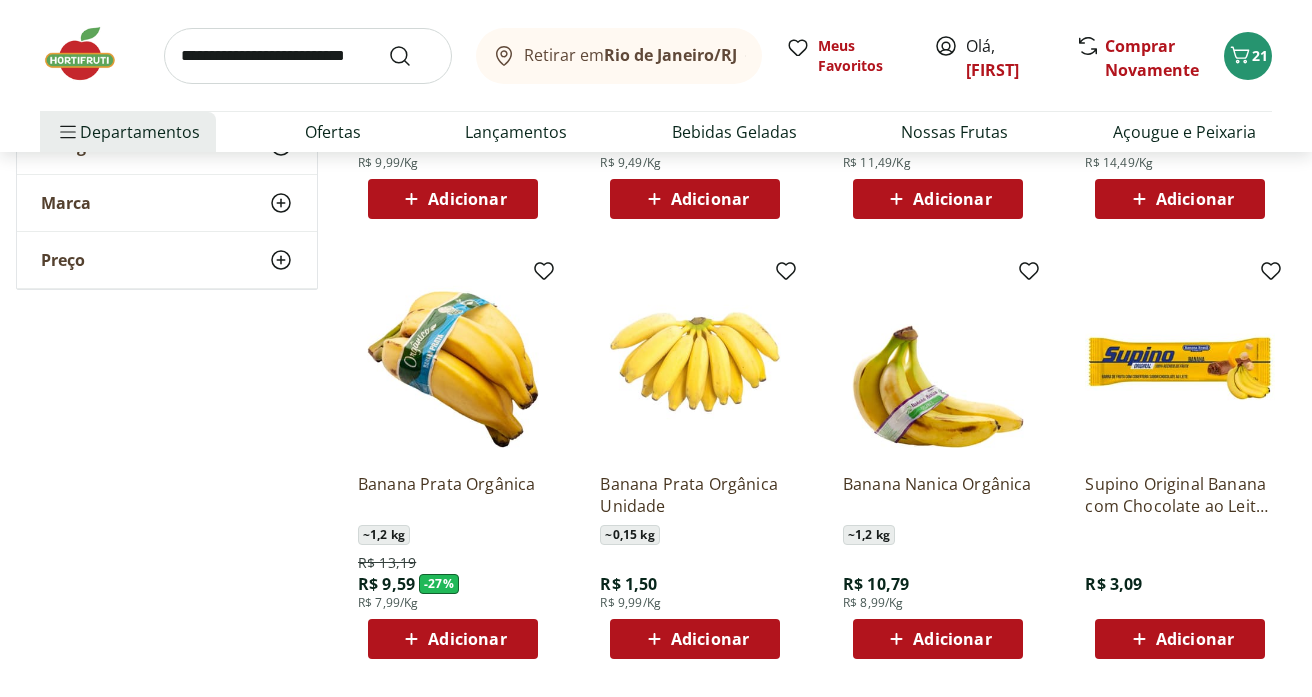 scroll, scrollTop: 787, scrollLeft: 0, axis: vertical 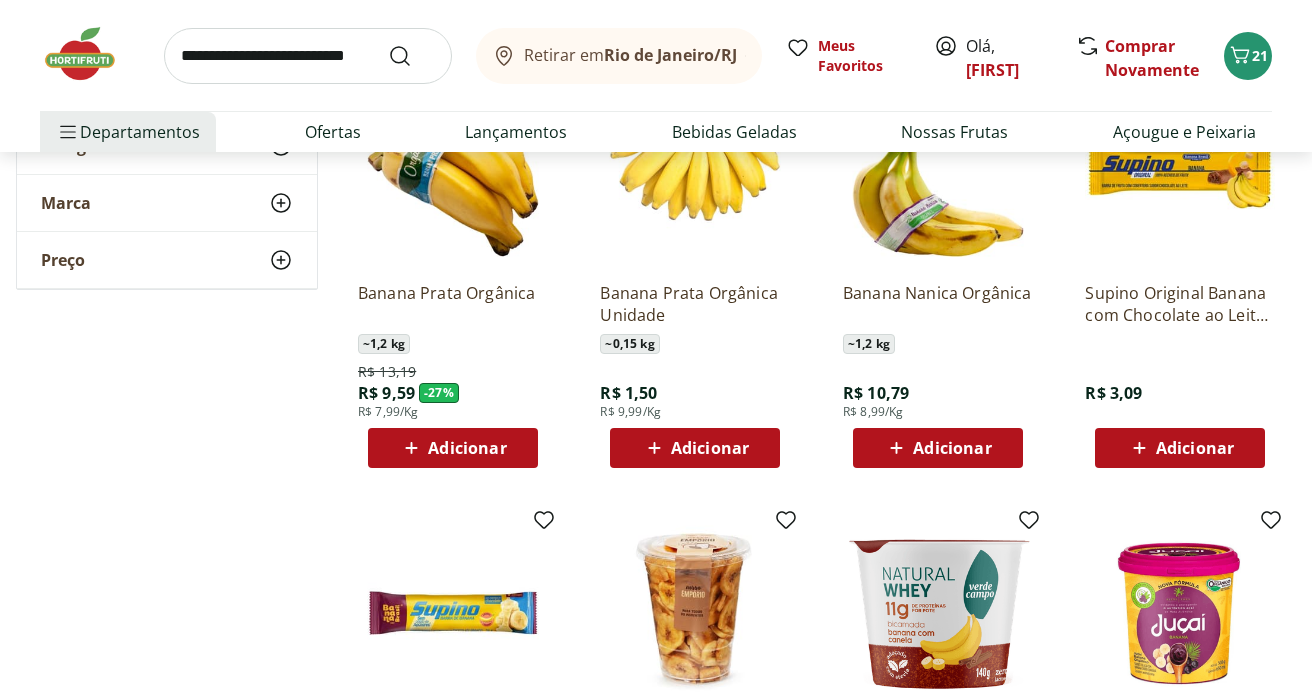 click on "Adicionar" at bounding box center (467, 448) 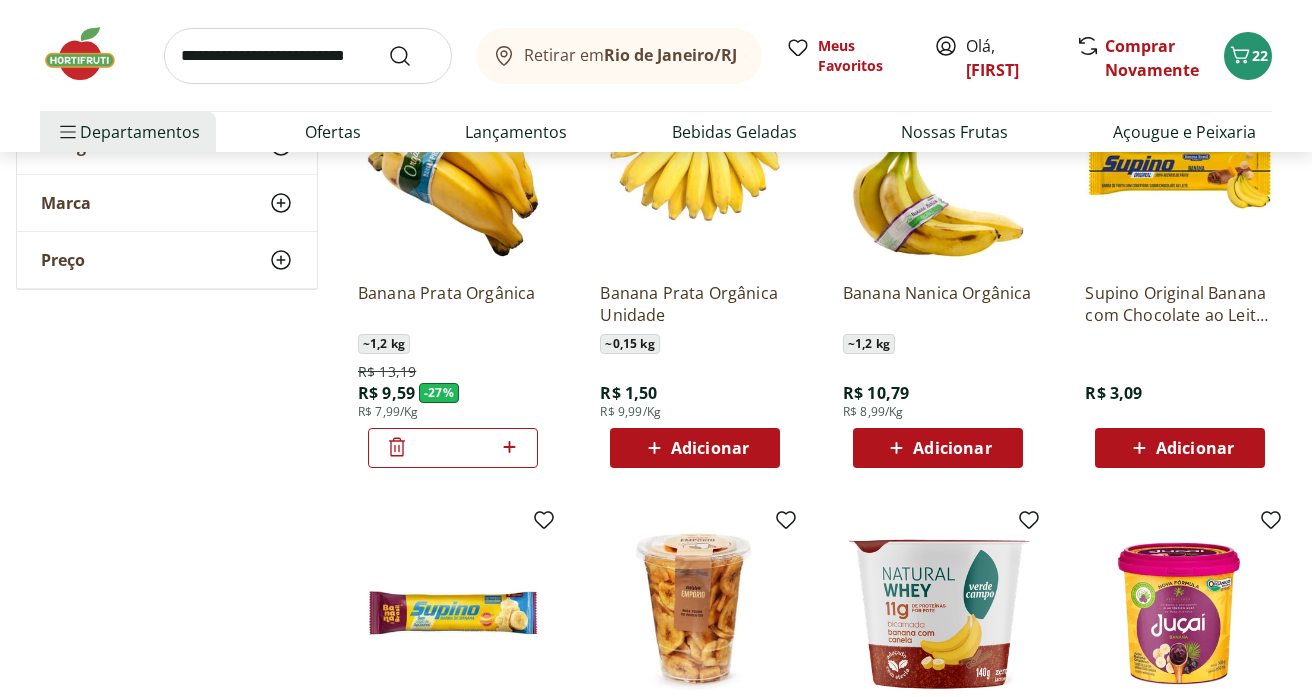 scroll, scrollTop: 0, scrollLeft: 0, axis: both 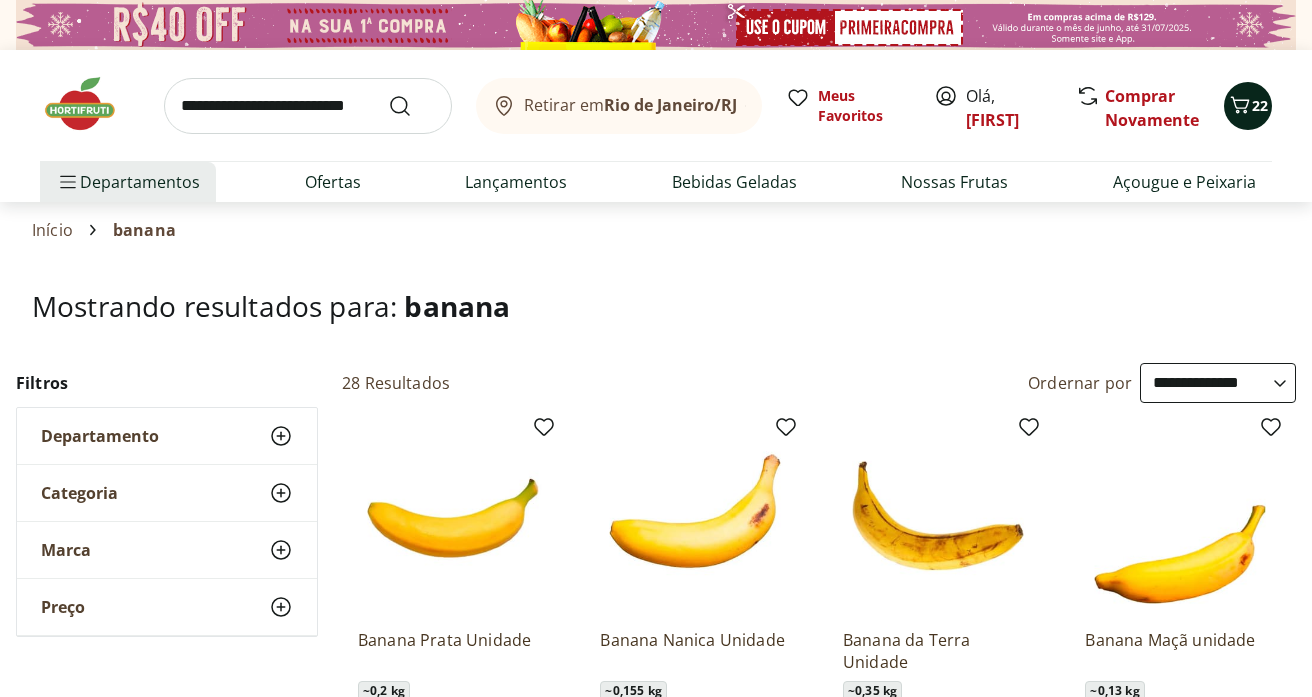 click 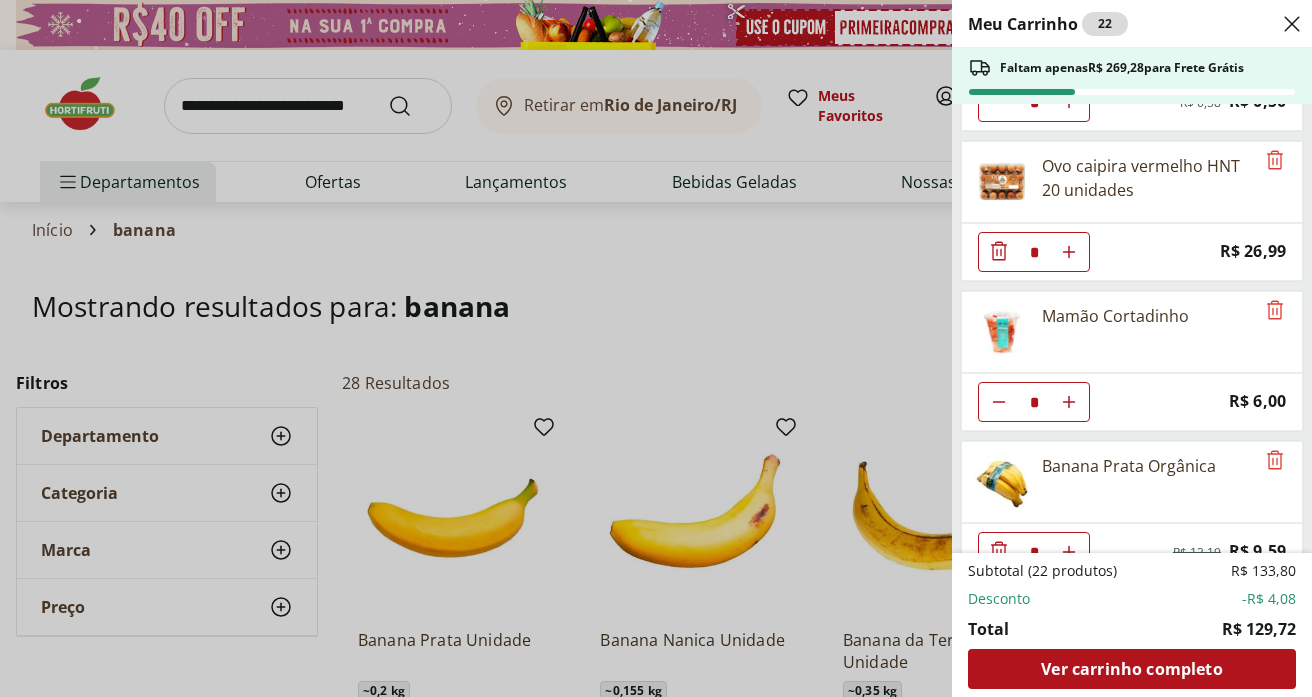 scroll, scrollTop: 1059, scrollLeft: 0, axis: vertical 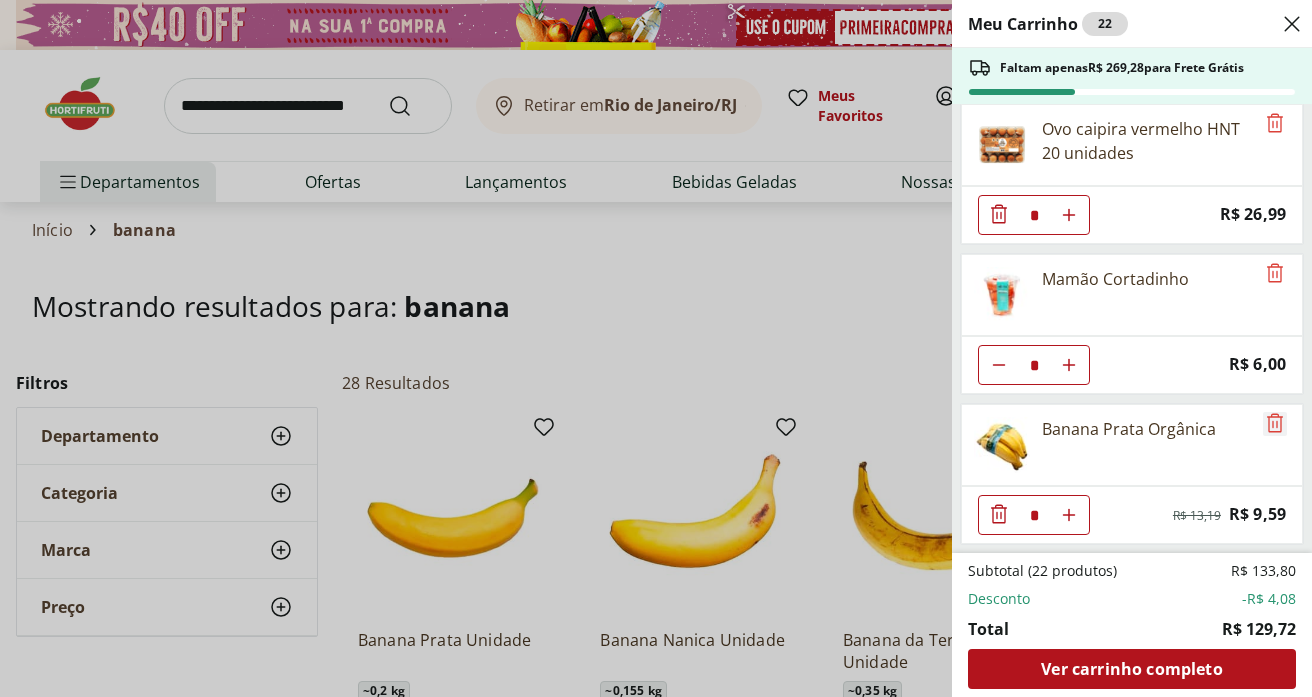 click at bounding box center (1275, 424) 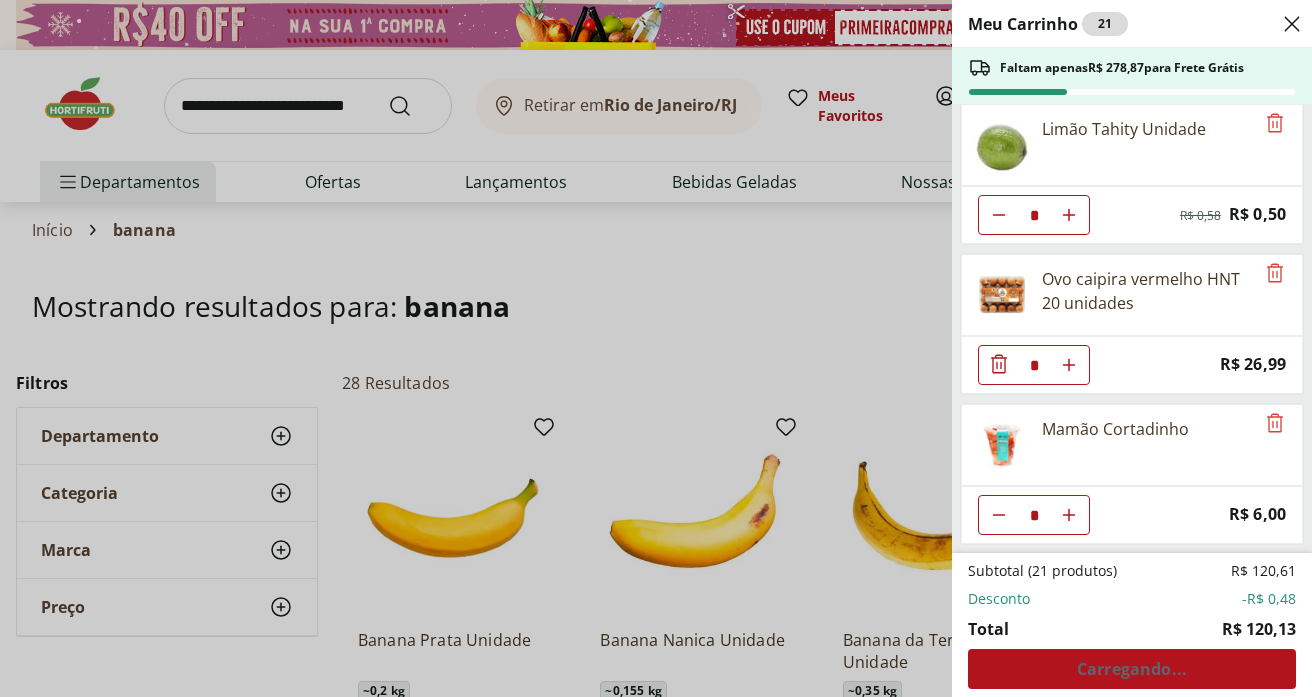 scroll, scrollTop: 909, scrollLeft: 0, axis: vertical 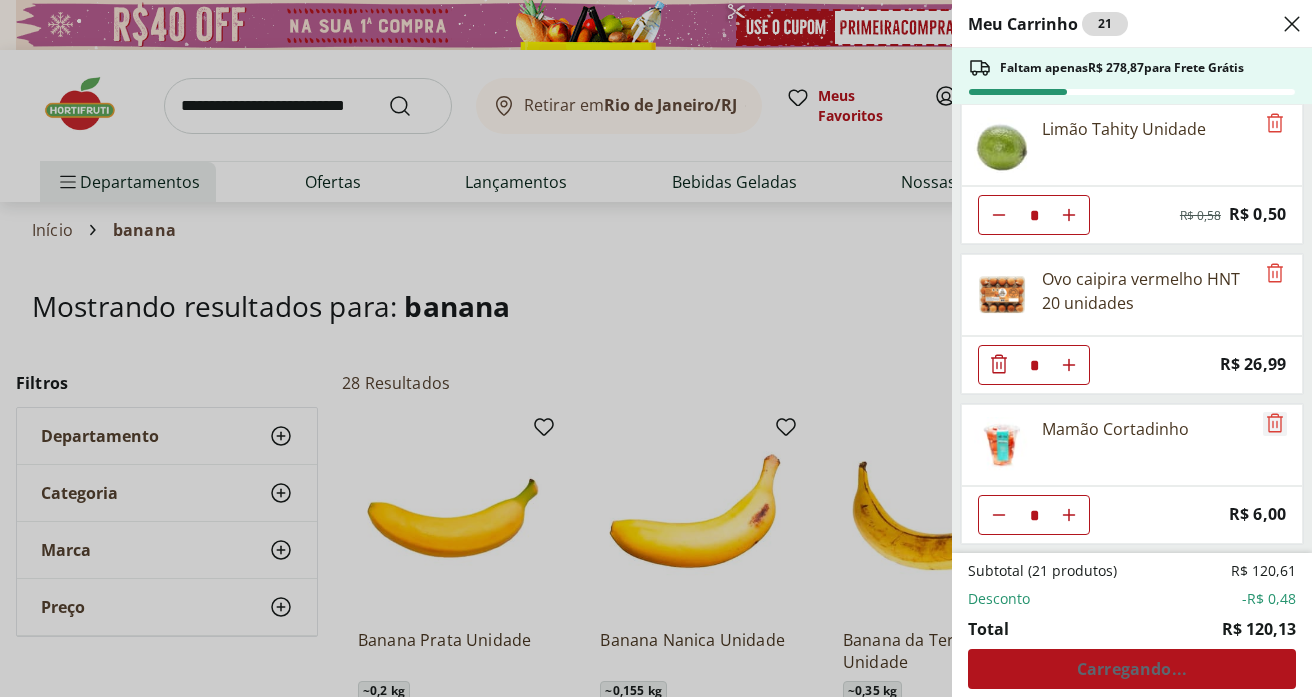 click 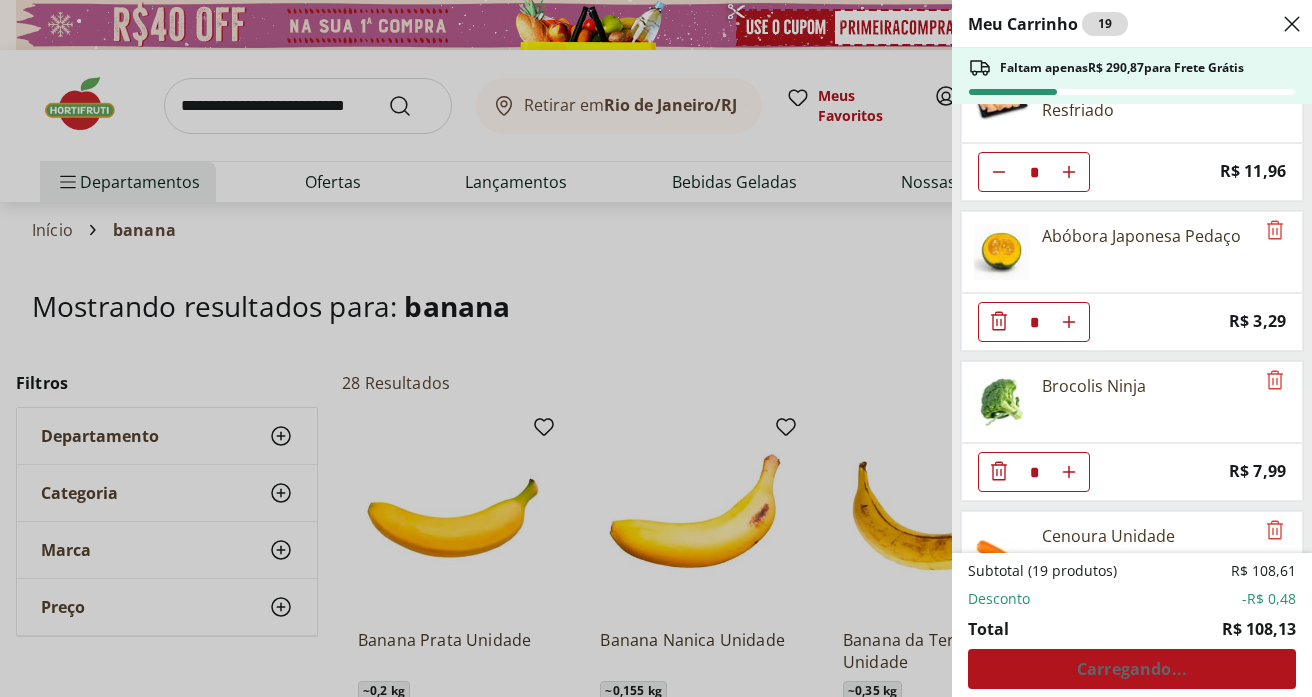 scroll, scrollTop: 54, scrollLeft: 0, axis: vertical 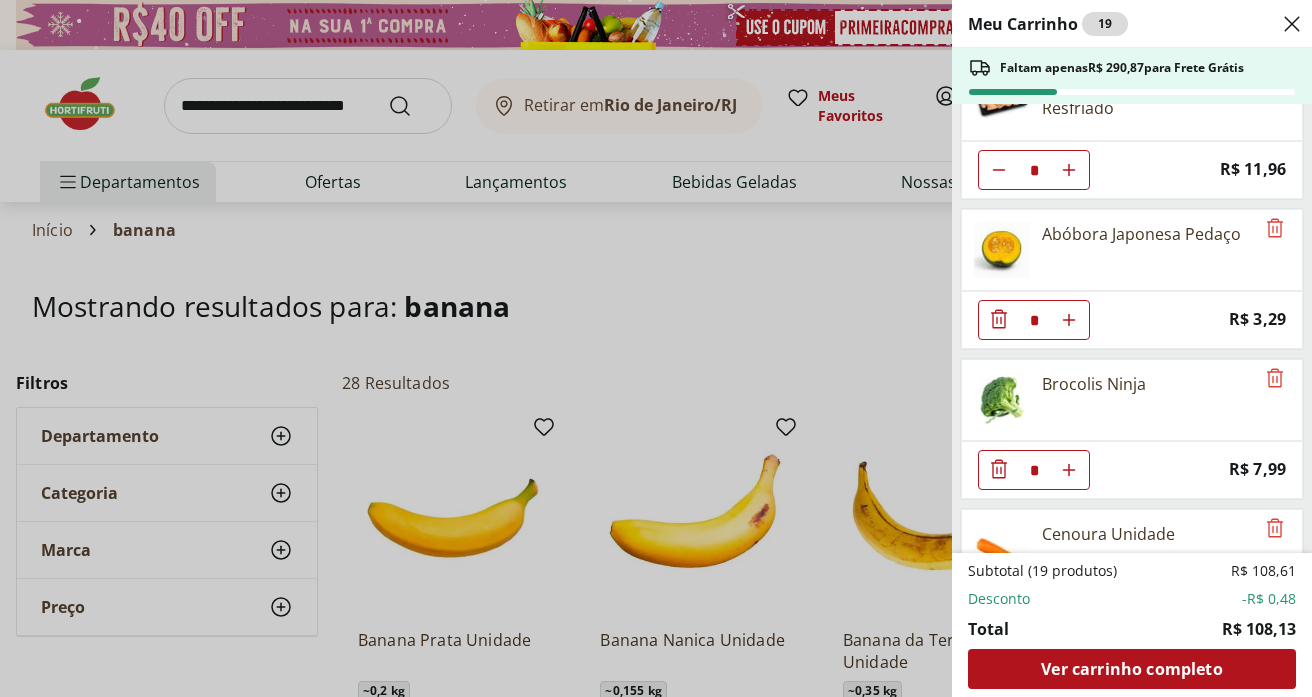 click on "Abóbora Japonesa Pedaço" at bounding box center (1141, 234) 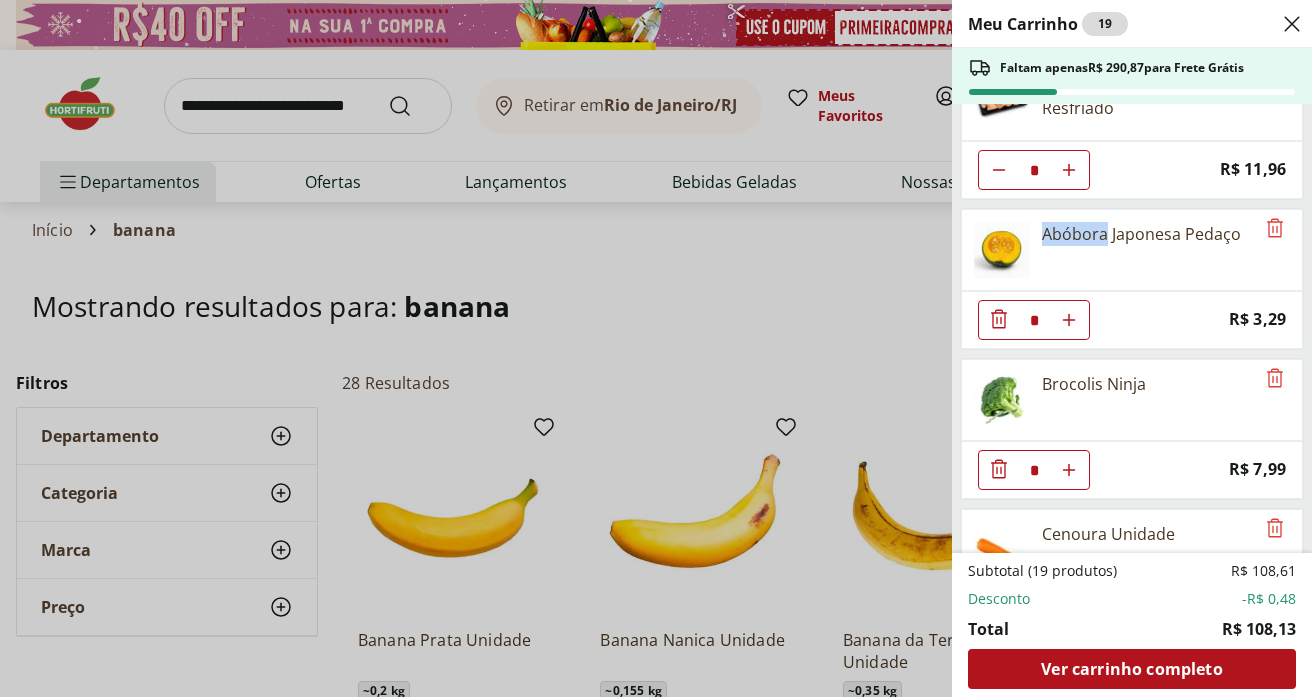click on "Abóbora Japonesa Pedaço" at bounding box center (1141, 234) 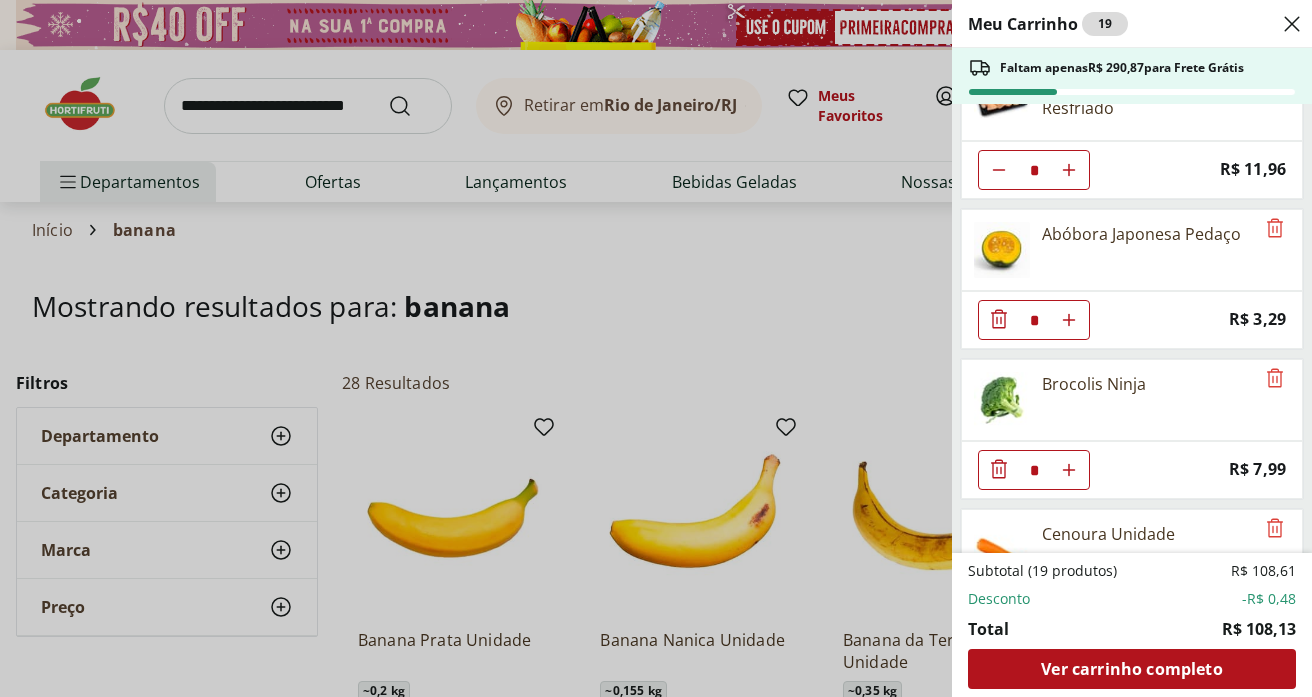 click on "Abóbora Japonesa Pedaço" at bounding box center (1141, 234) 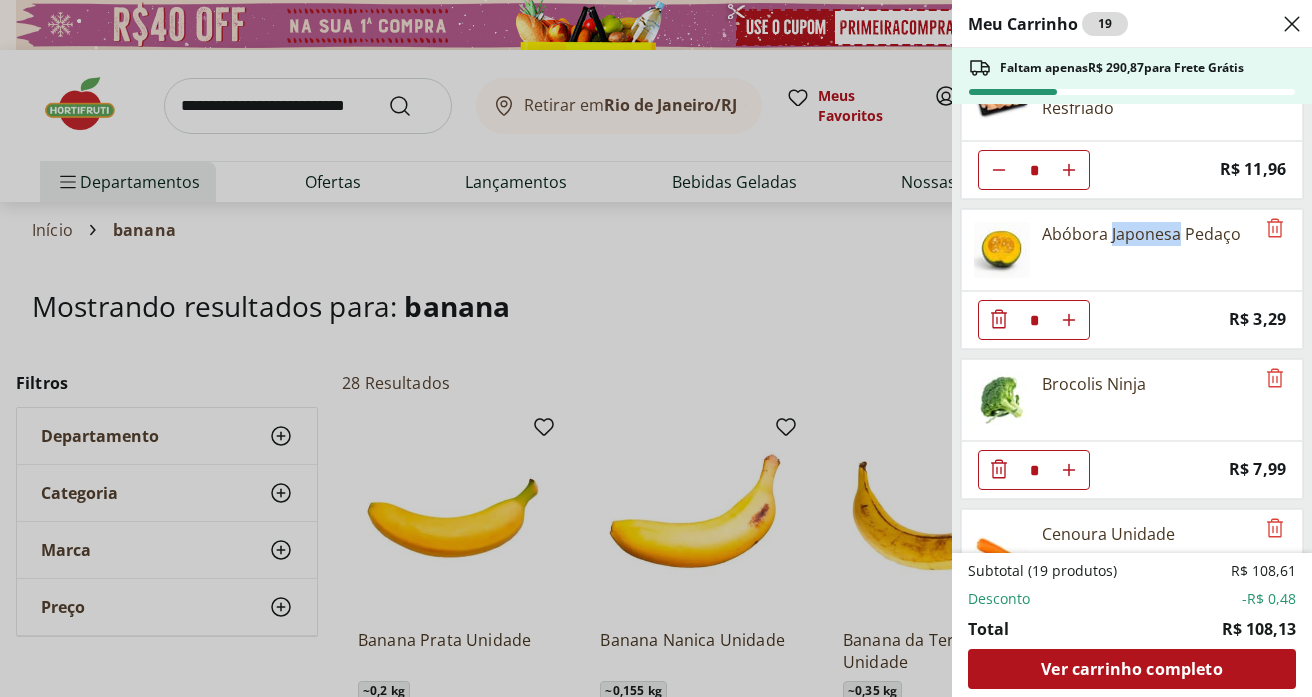 click on "Abóbora Japonesa Pedaço" at bounding box center [1141, 234] 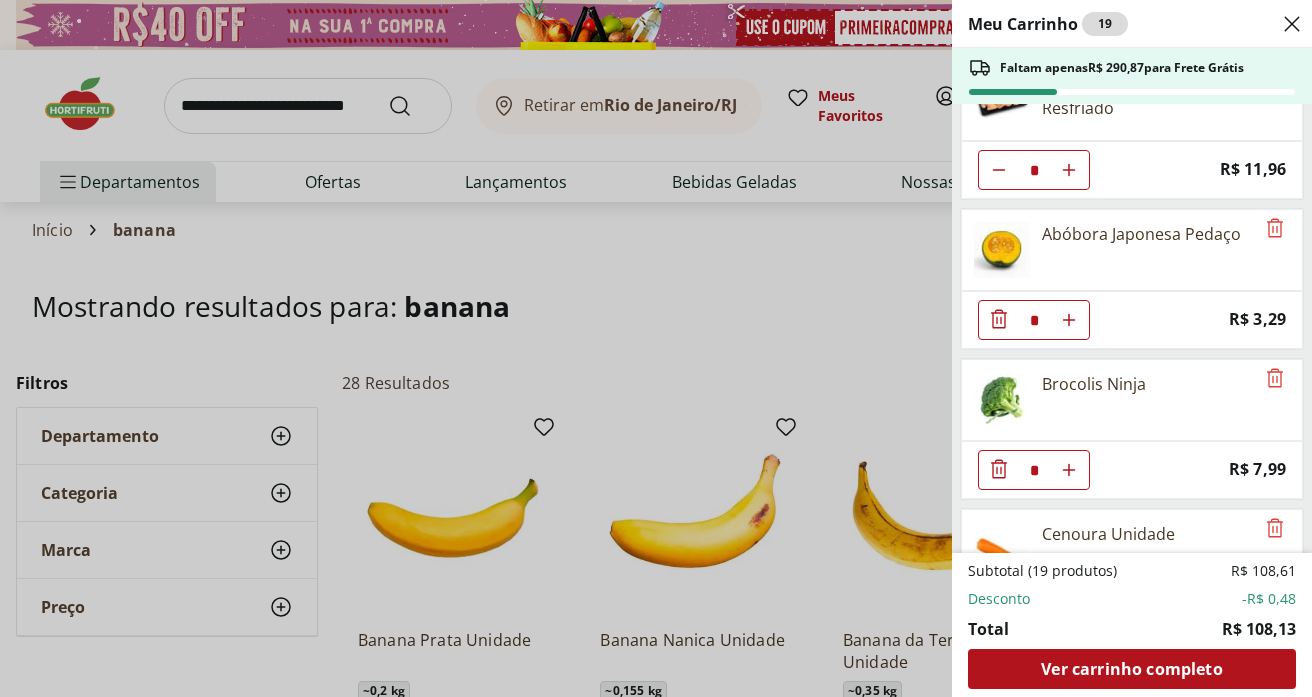 click on "Abóbora Japonesa Pedaço" at bounding box center [1141, 234] 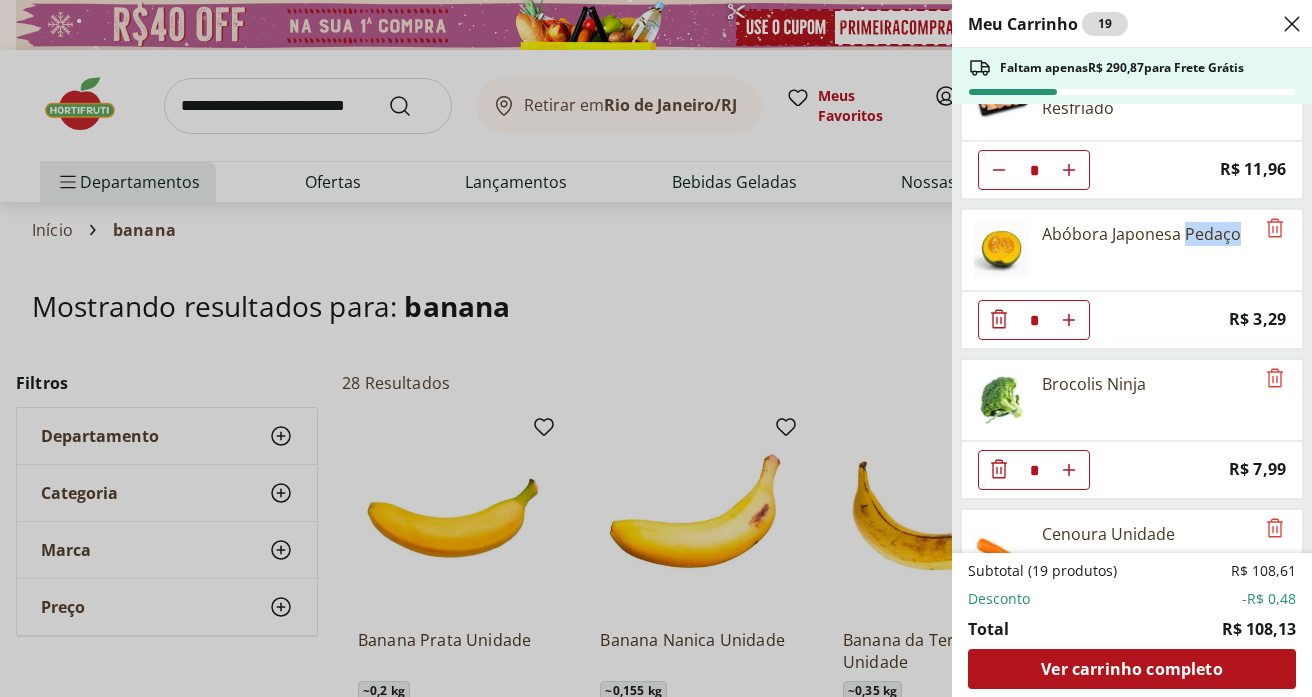 click on "Abóbora Japonesa Pedaço" at bounding box center (1141, 234) 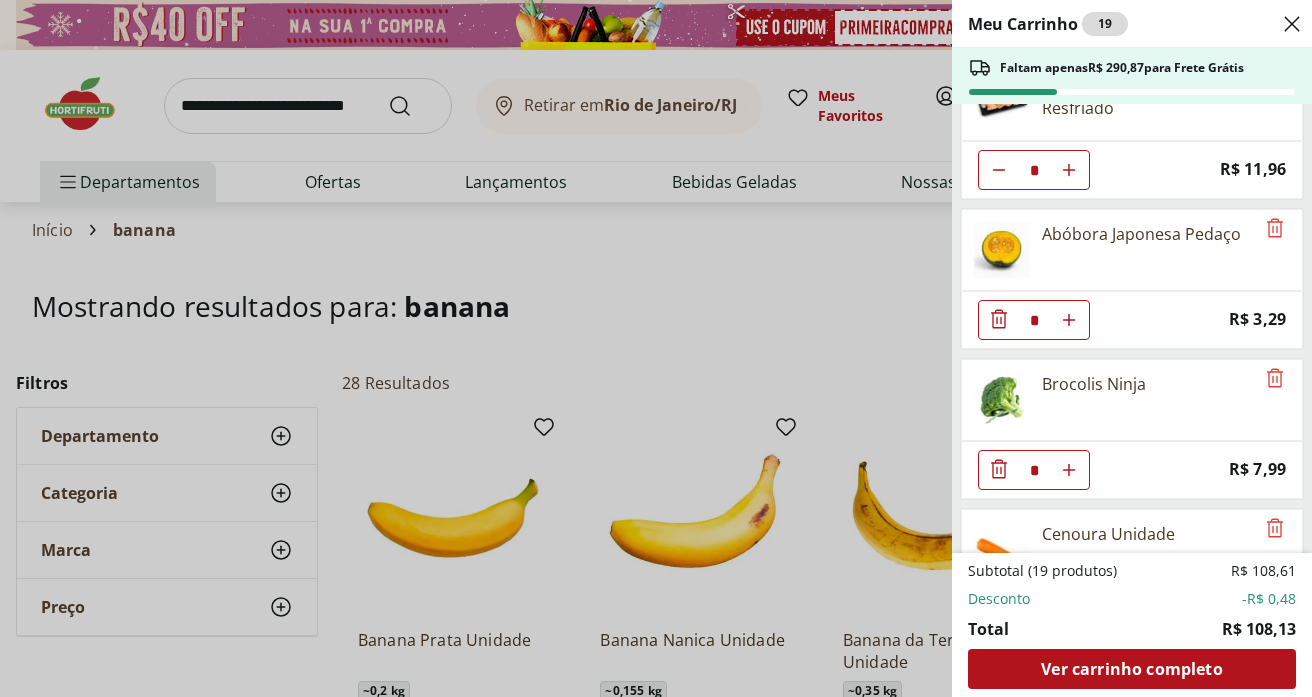 click on "Abóbora Japonesa Pedaço" at bounding box center [1141, 234] 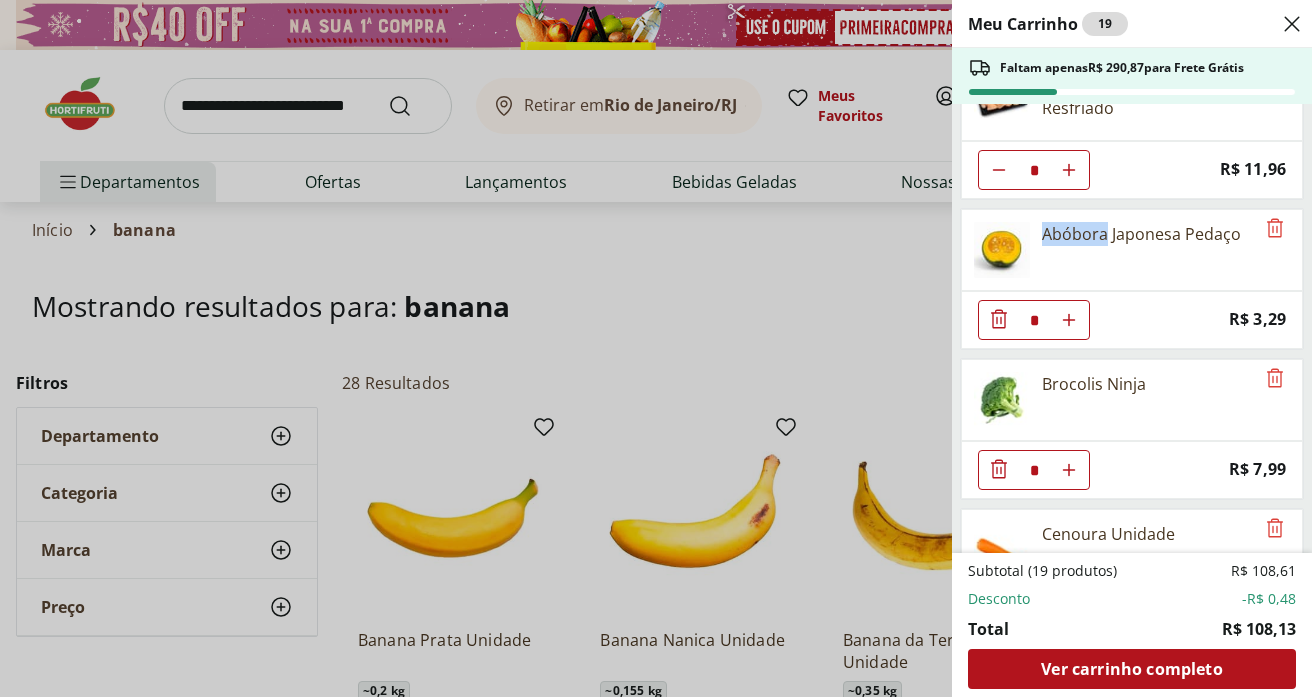 click on "Abóbora Japonesa Pedaço" at bounding box center [1141, 234] 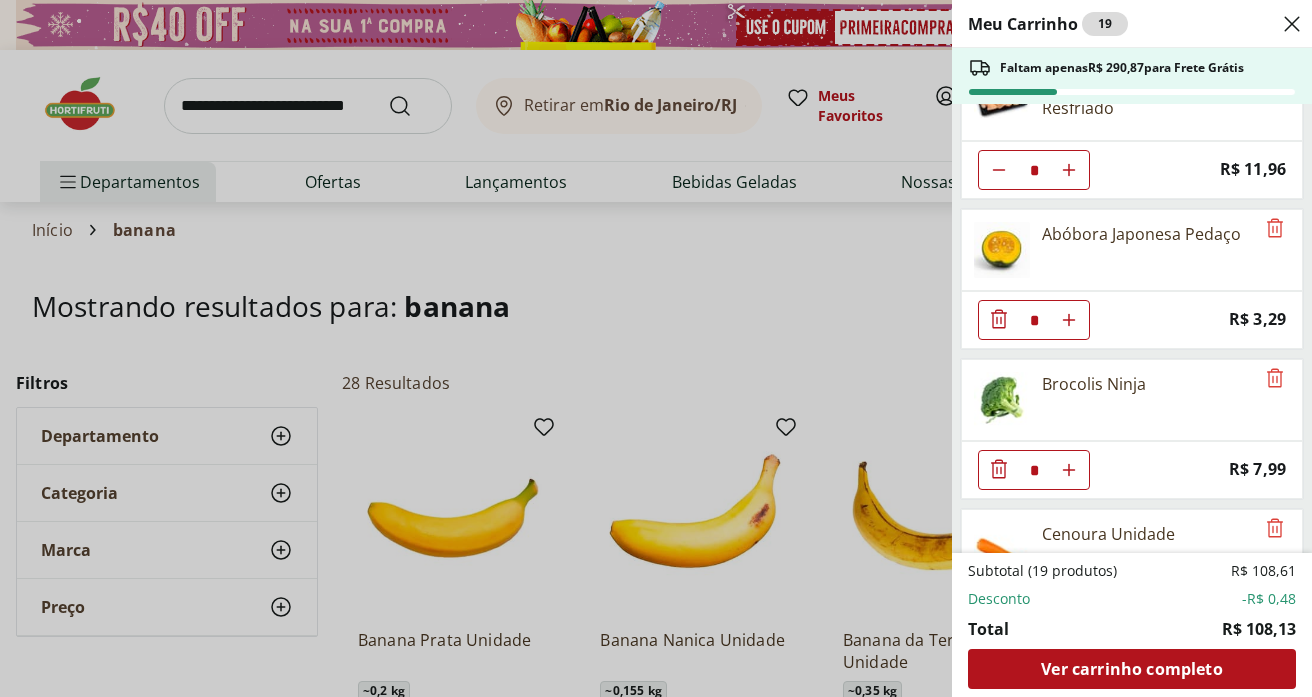 click on "Abóbora Japonesa Pedaço" at bounding box center (1141, 234) 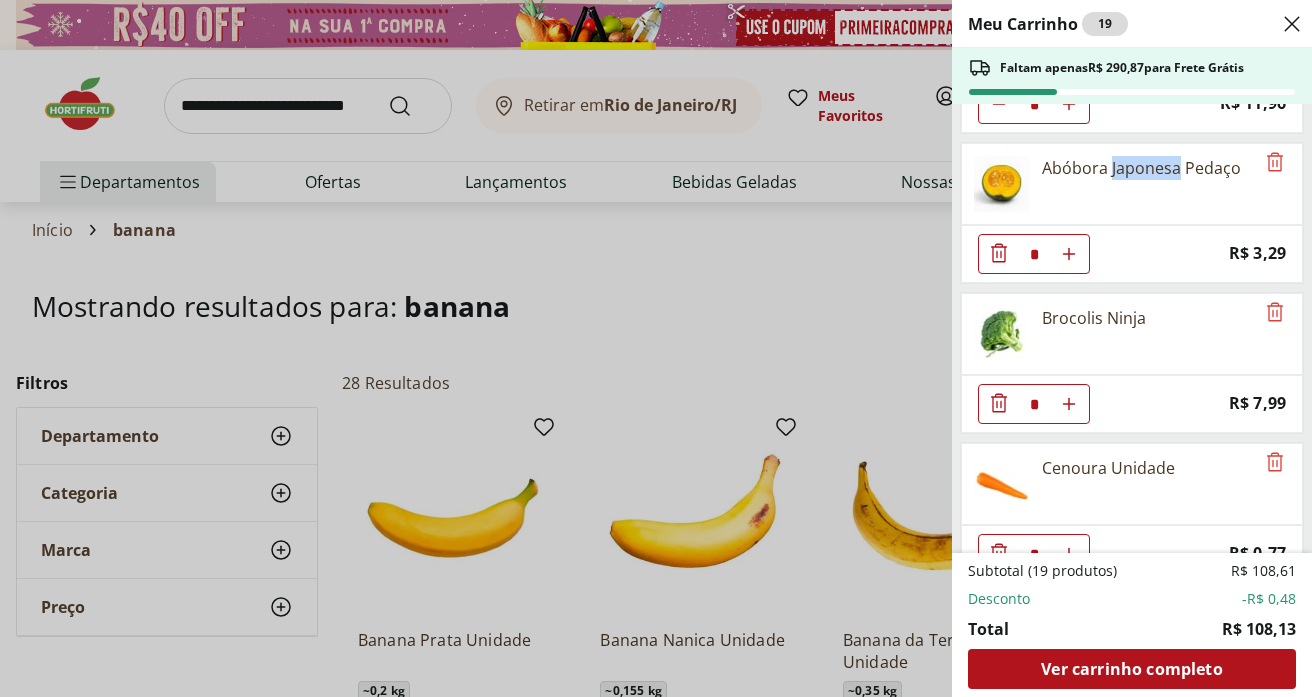 scroll, scrollTop: 130, scrollLeft: 0, axis: vertical 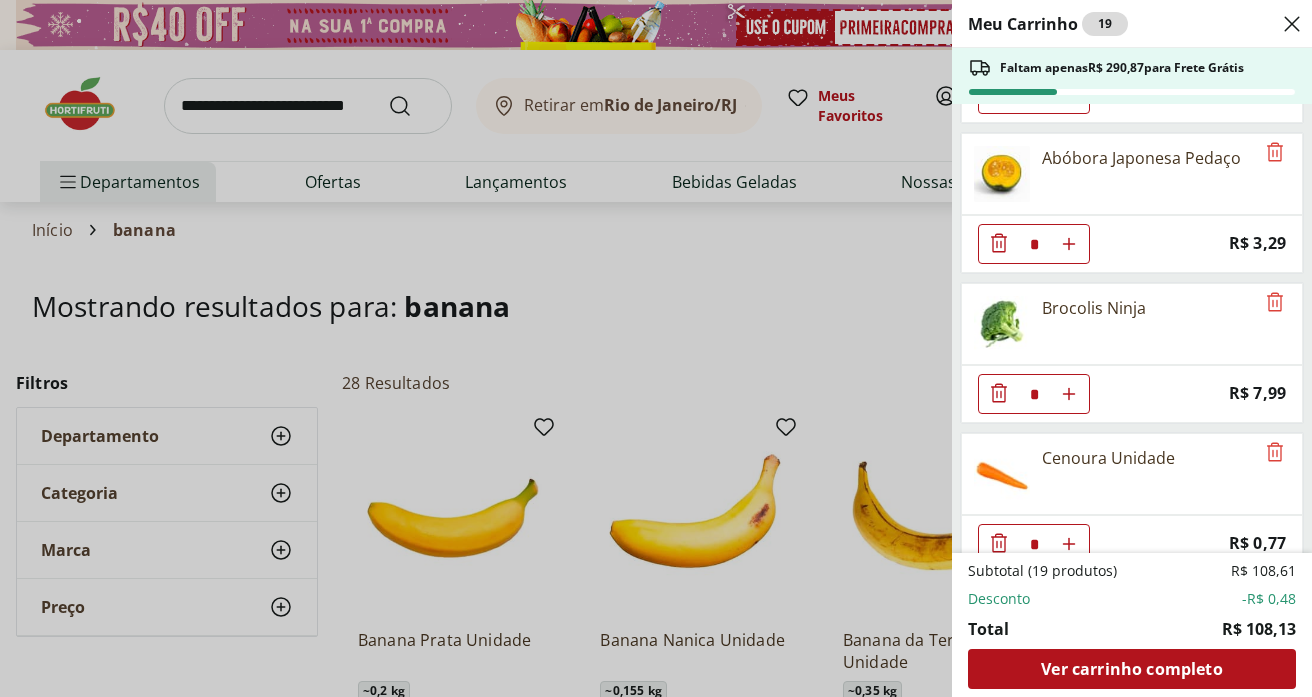 click on "Abóbora Japonesa Pedaço" at bounding box center [1141, 158] 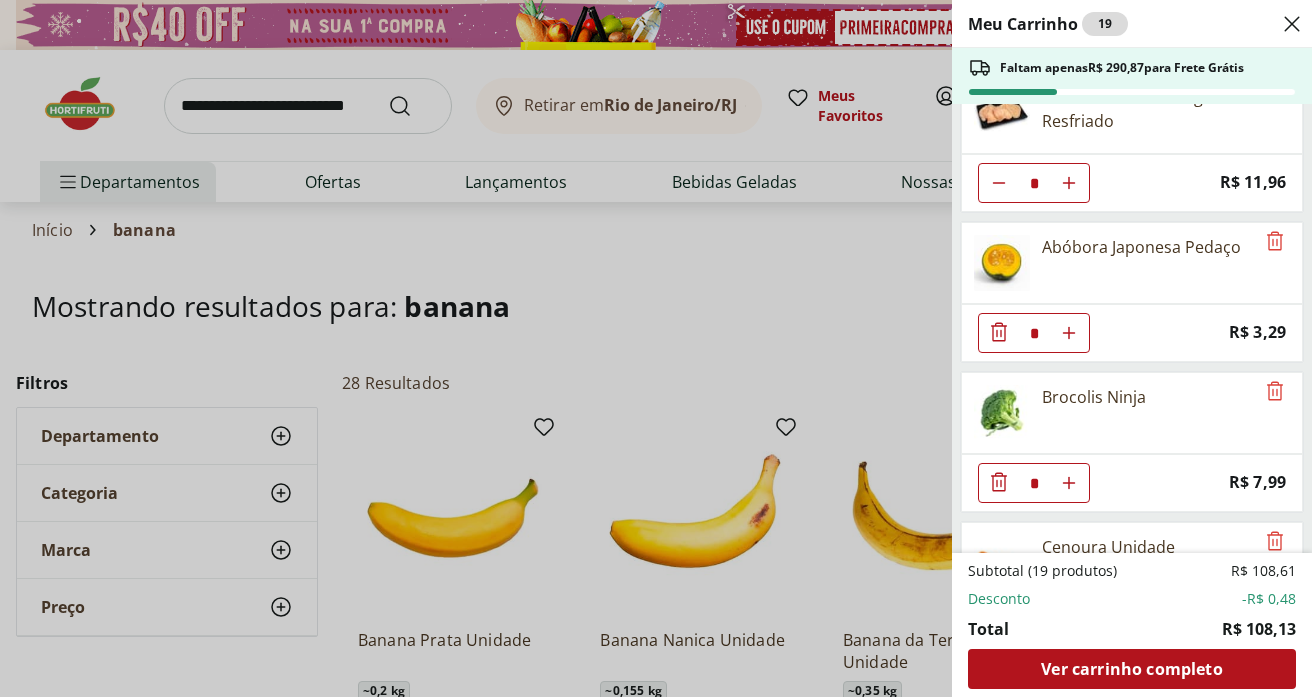 scroll, scrollTop: 0, scrollLeft: 0, axis: both 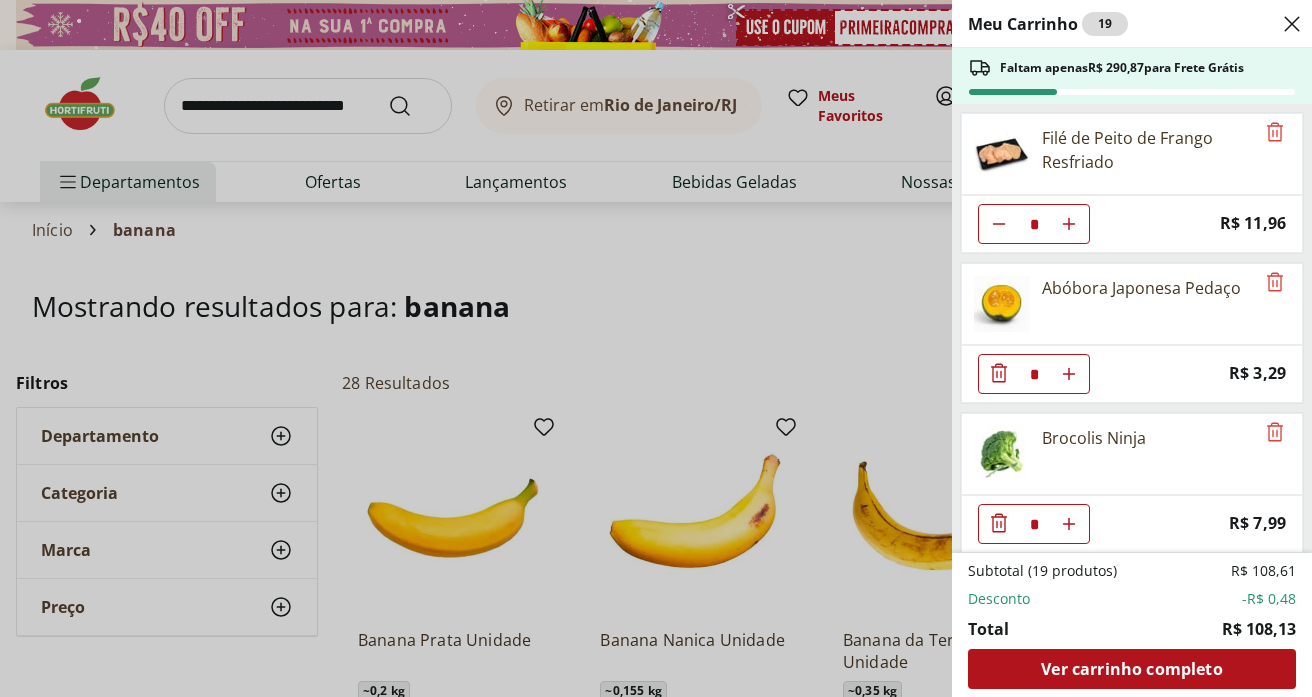 click on "Filé de Peito de Frango Resfriado" at bounding box center [1148, 150] 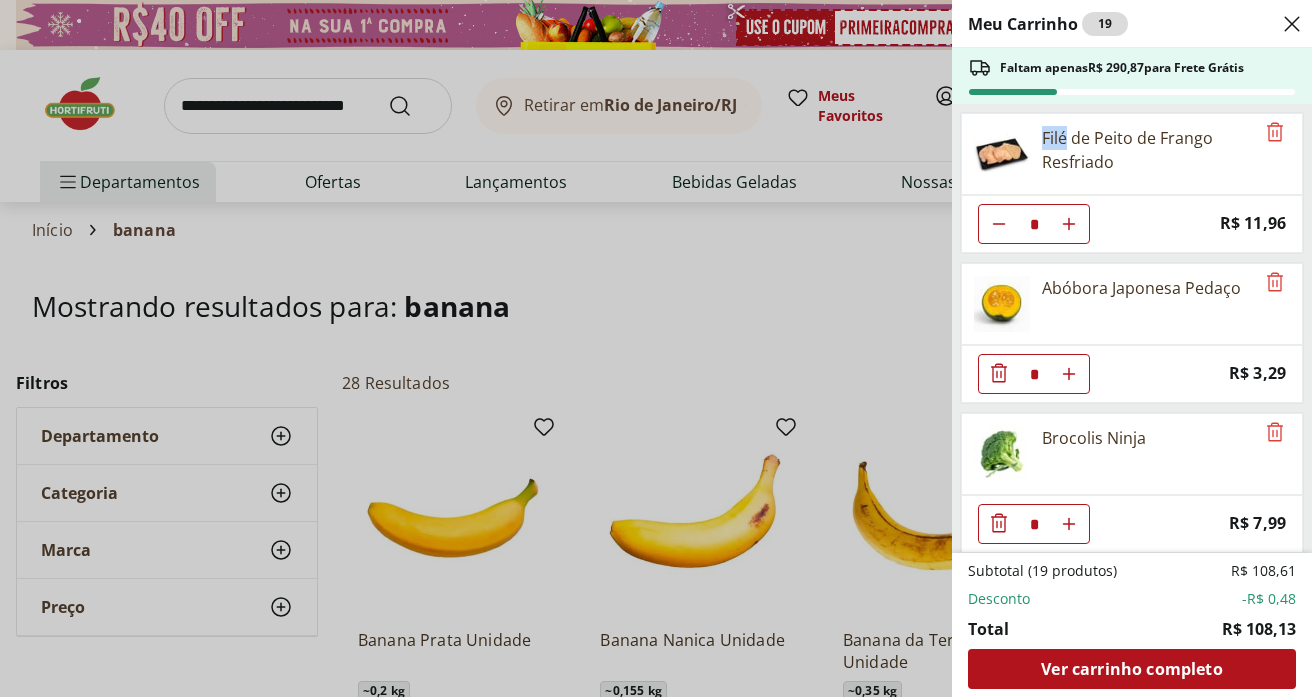 click on "Filé de Peito de Frango Resfriado" at bounding box center (1148, 150) 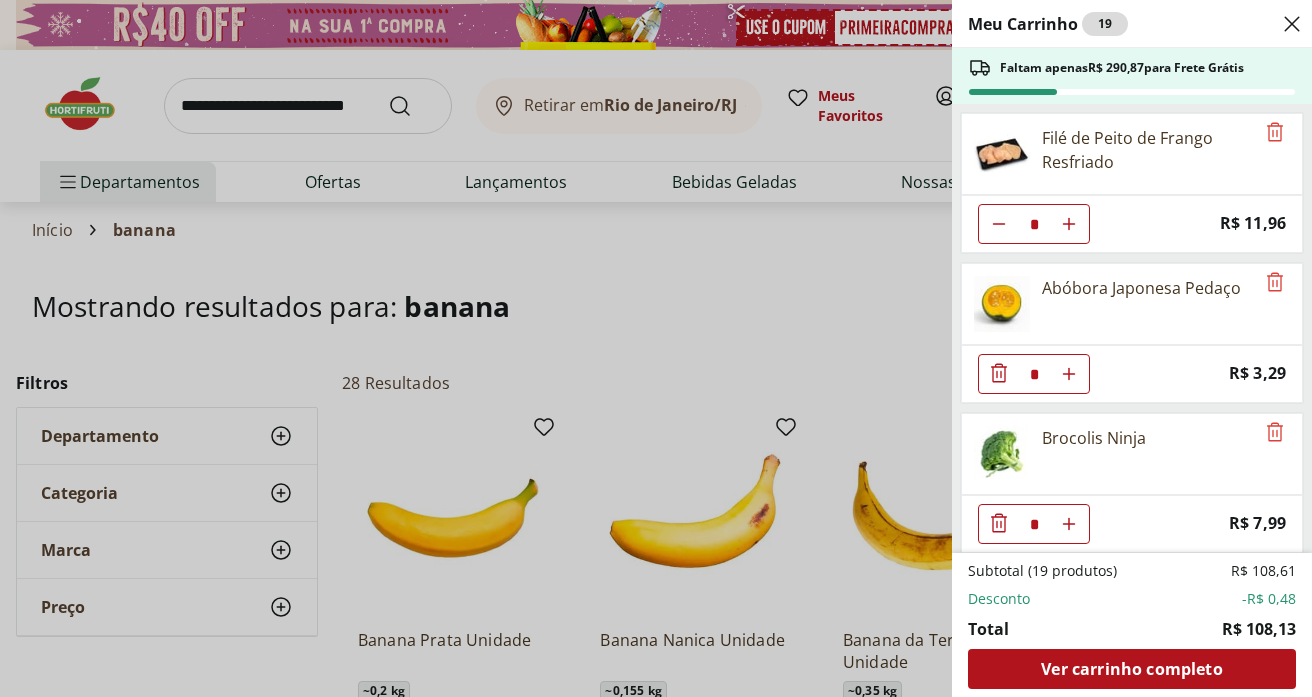click on "Filé de Peito de Frango Resfriado" at bounding box center (1148, 150) 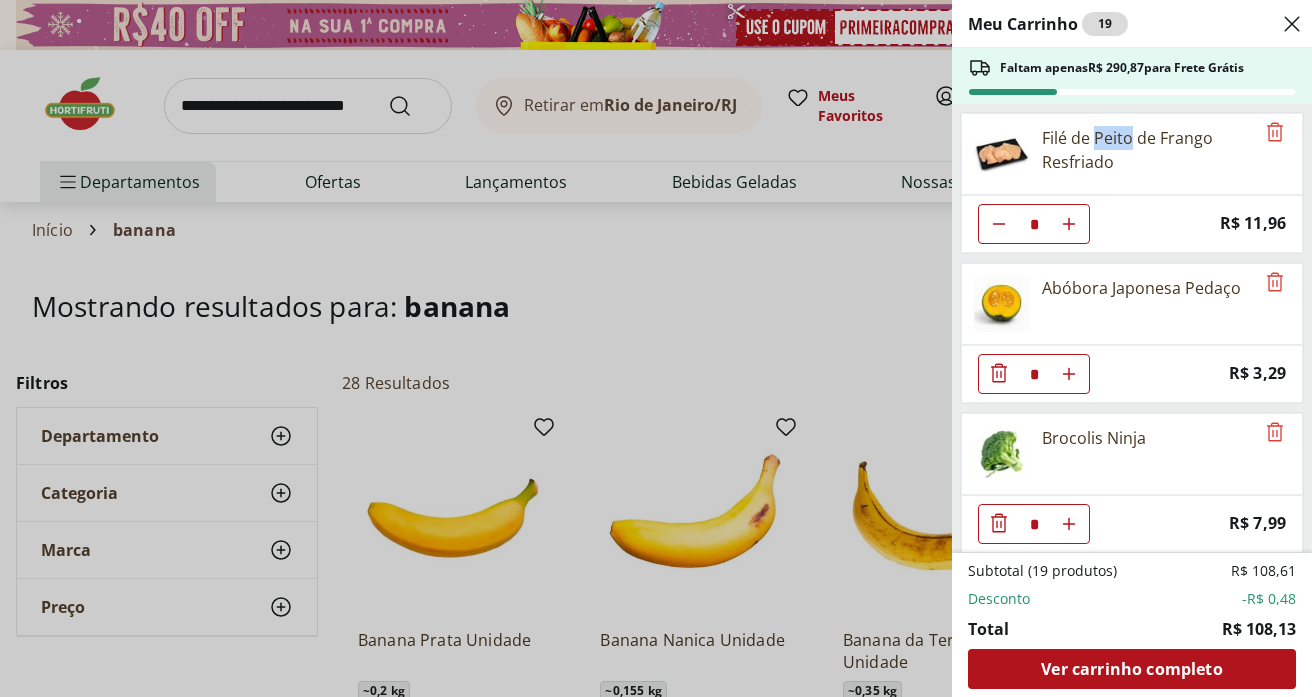 click on "Filé de Peito de Frango Resfriado" at bounding box center (1148, 150) 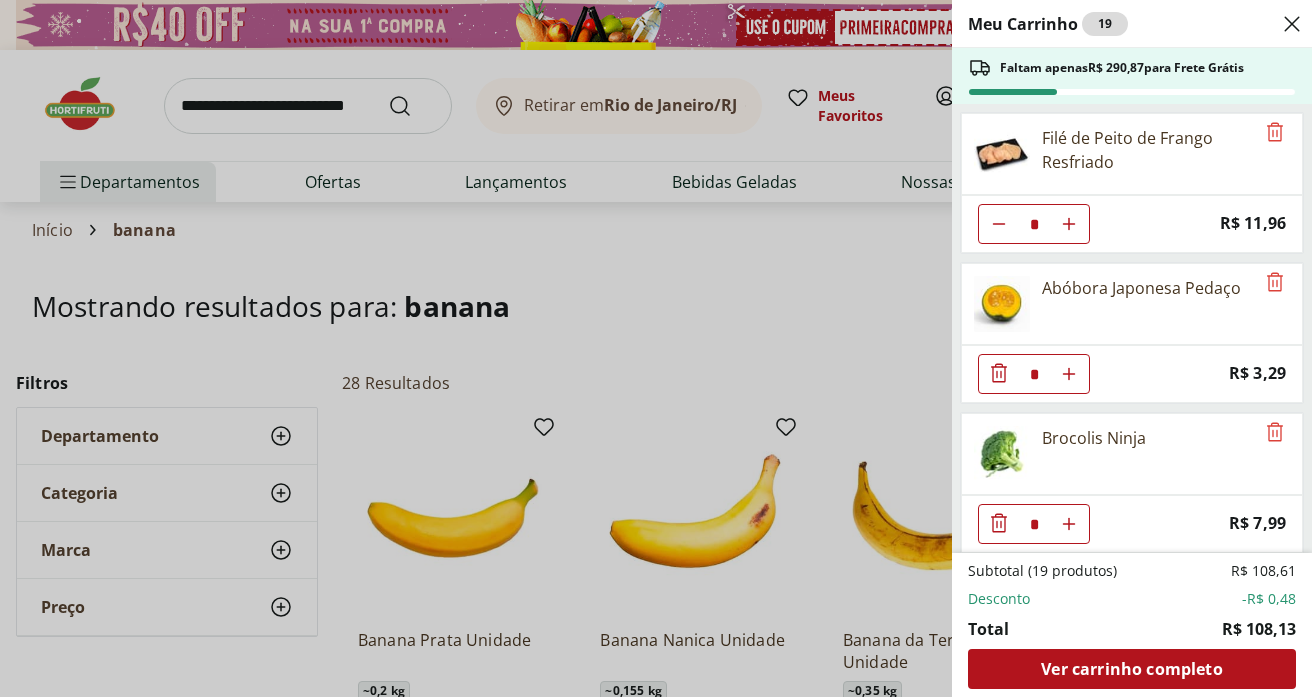 click on "Filé de Peito de Frango Resfriado" at bounding box center [1148, 150] 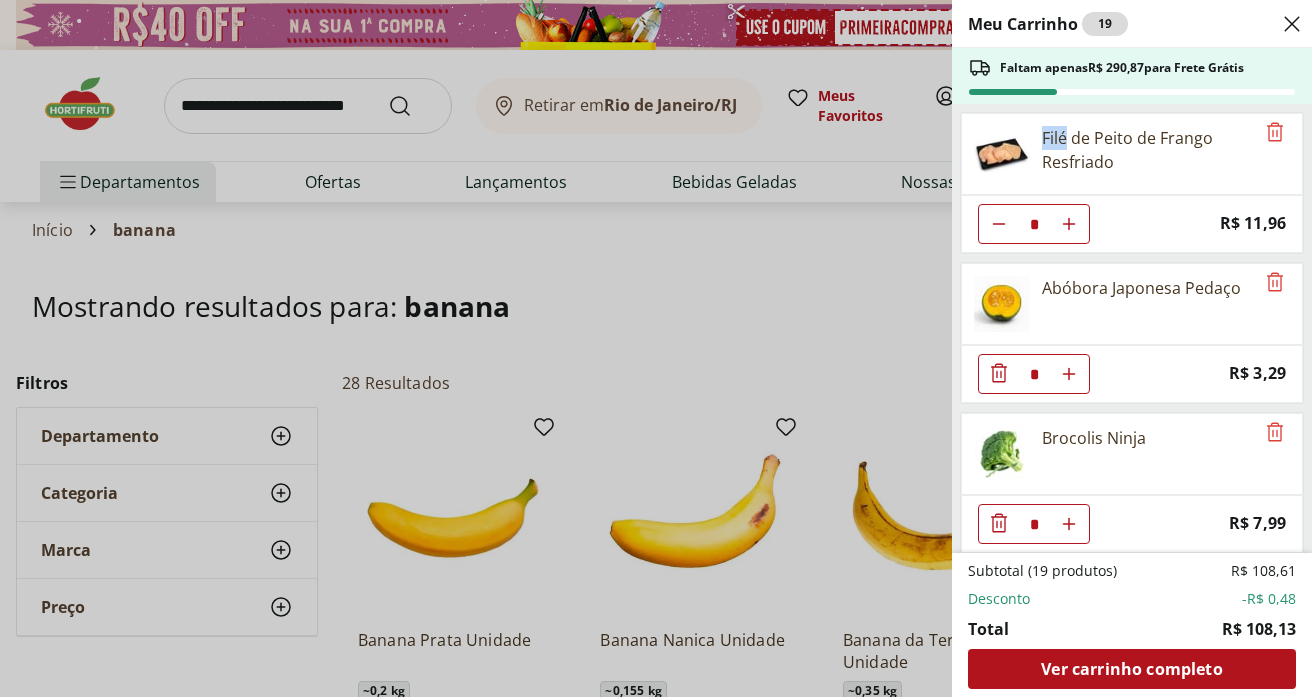 click on "Filé de Peito de Frango Resfriado" at bounding box center [1148, 150] 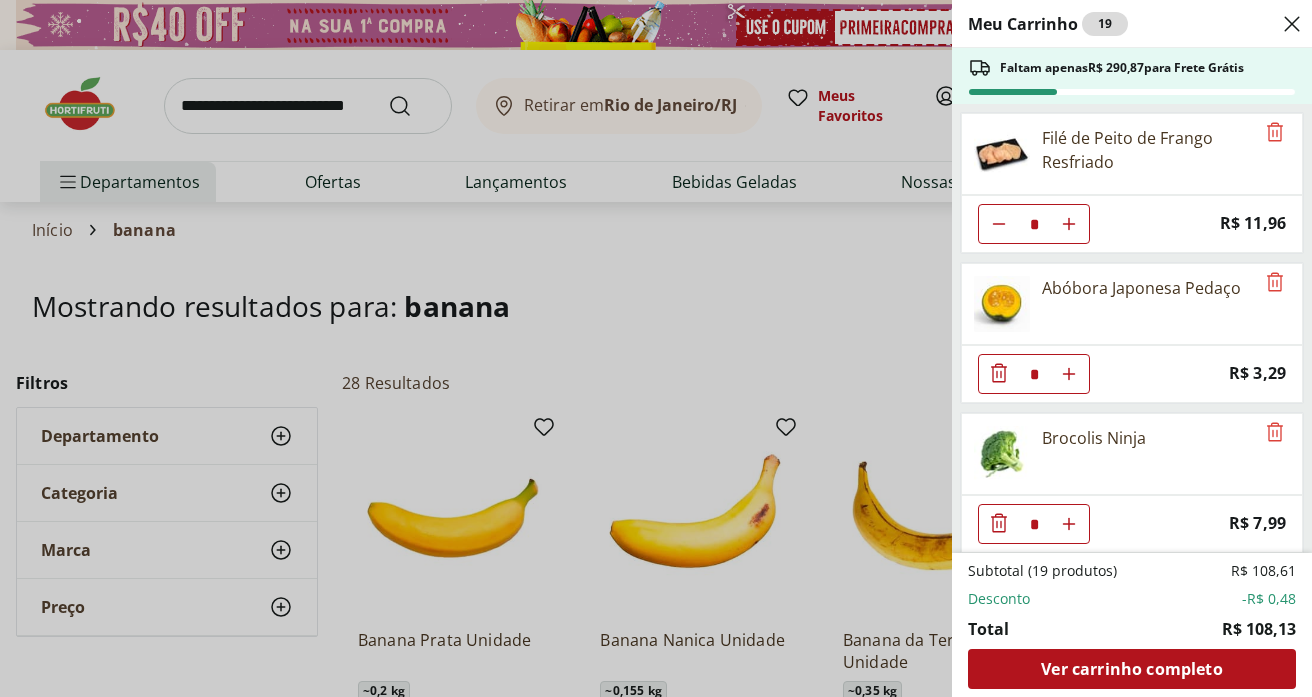 click on "Filé de Peito de Frango Resfriado" at bounding box center [1148, 150] 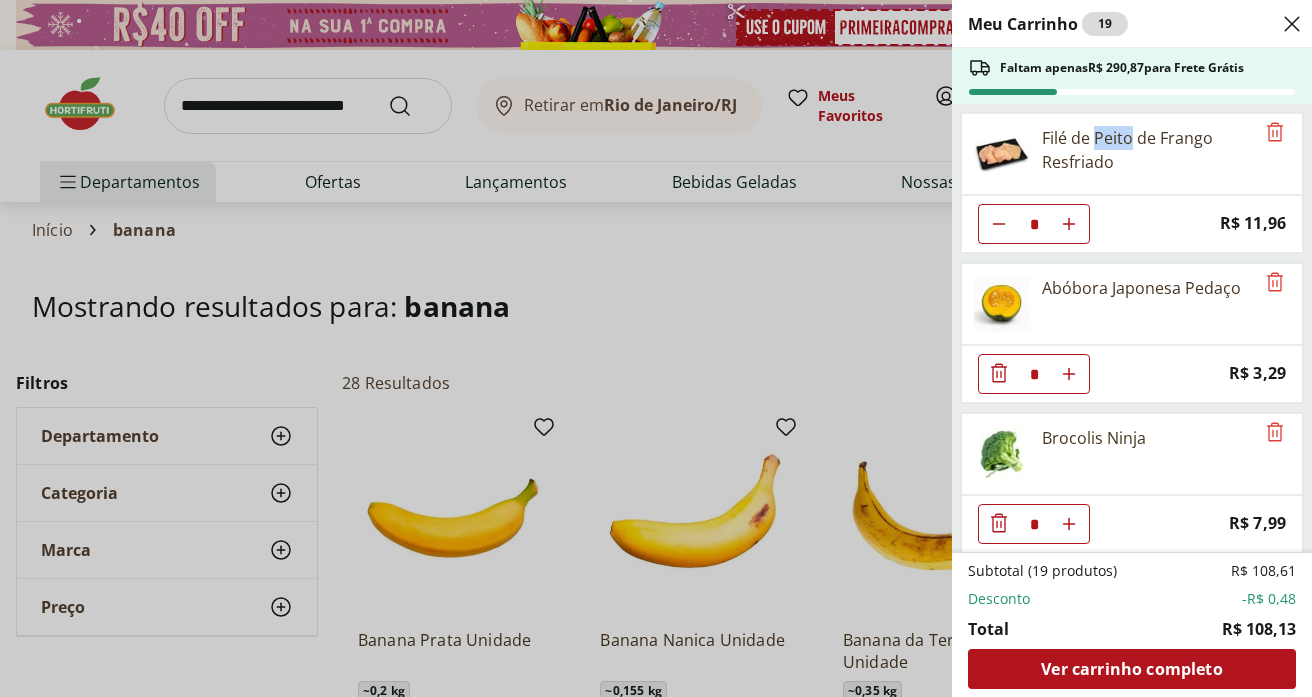 click on "Filé de Peito de Frango Resfriado" at bounding box center (1148, 150) 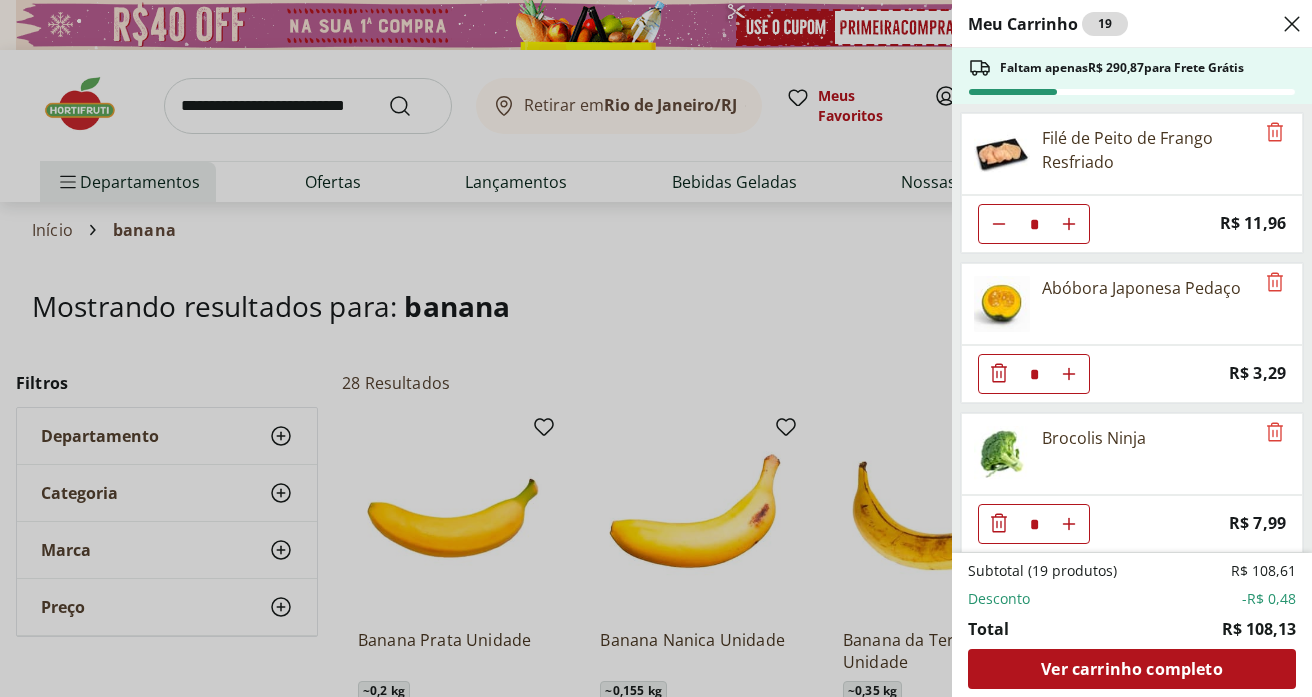 click on "Filé de Peito de Frango Resfriado" at bounding box center (1148, 150) 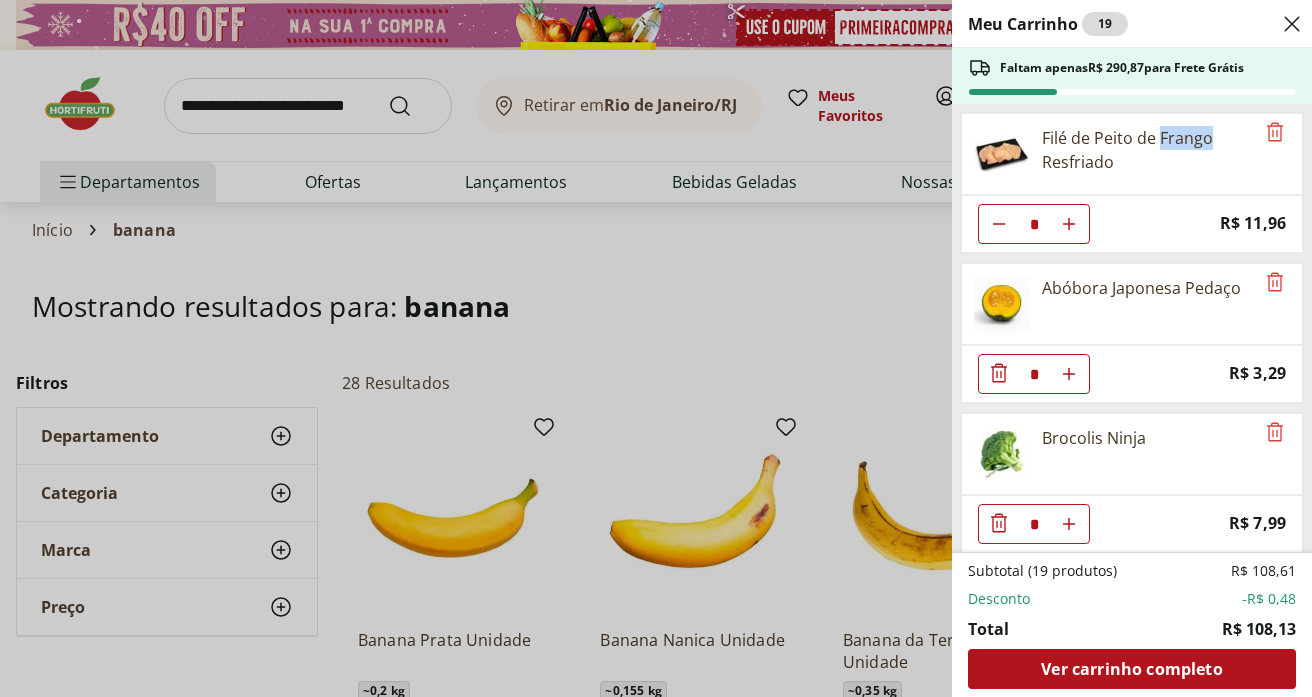 click on "Filé de Peito de Frango Resfriado" at bounding box center [1148, 150] 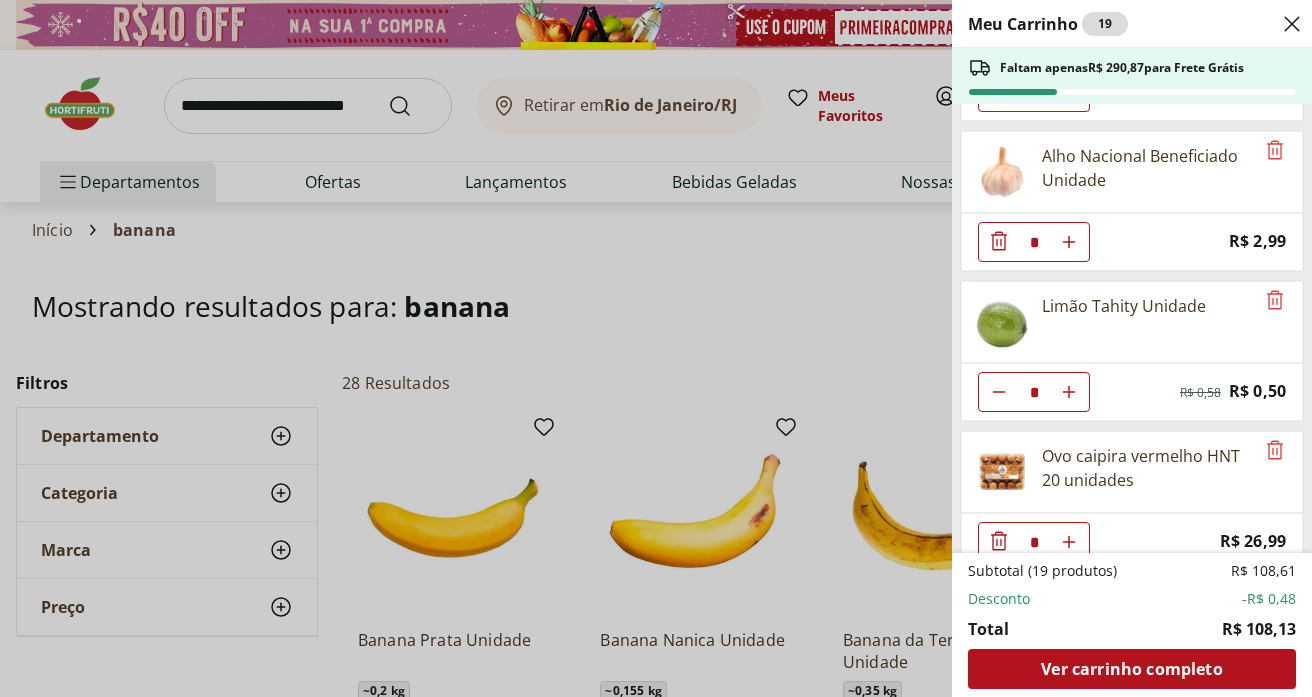 scroll, scrollTop: 735, scrollLeft: 0, axis: vertical 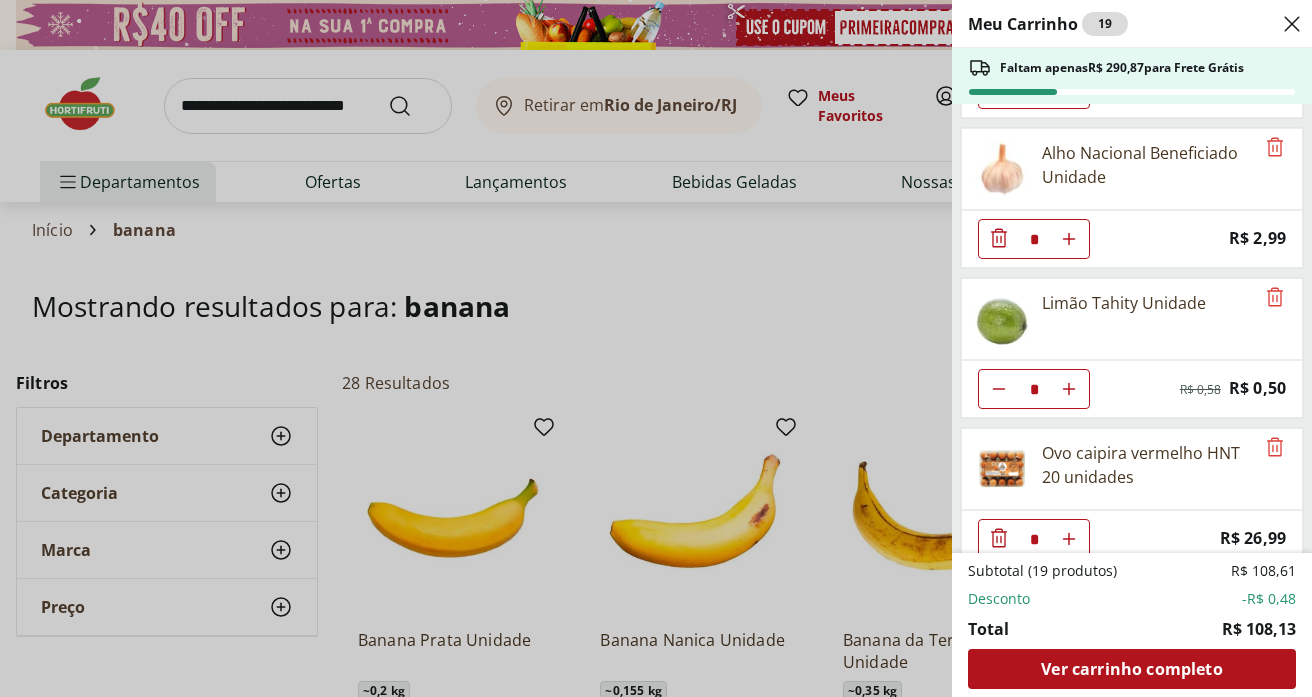 click on "Meu Carrinho 19 Faltam apenas  R$ 290,87  para Frete Grátis Filé de Peito de Frango Resfriado * Price: R$ 11,96 Abóbora Japonesa Pedaço * Price: R$ 3,29 Brocolis Ninja * Price: R$ 7,99 Cenoura Unidade * Price: R$ 0,77 Cebola Nacional unidade * Price: R$ 1,10 Alho Nacional Beneficiado Unidade * Price: R$ 2,99 Limão Tahity Unidade * Original price: R$ 0,58 Price: R$ 0,50 Ovo caipira vermelho HNT 20 unidades * Price: R$ 26,99 Subtotal (19 produtos) R$ 108,61 Desconto -R$ 0,48 Total R$ 108,13 Ver carrinho completo" at bounding box center (656, 348) 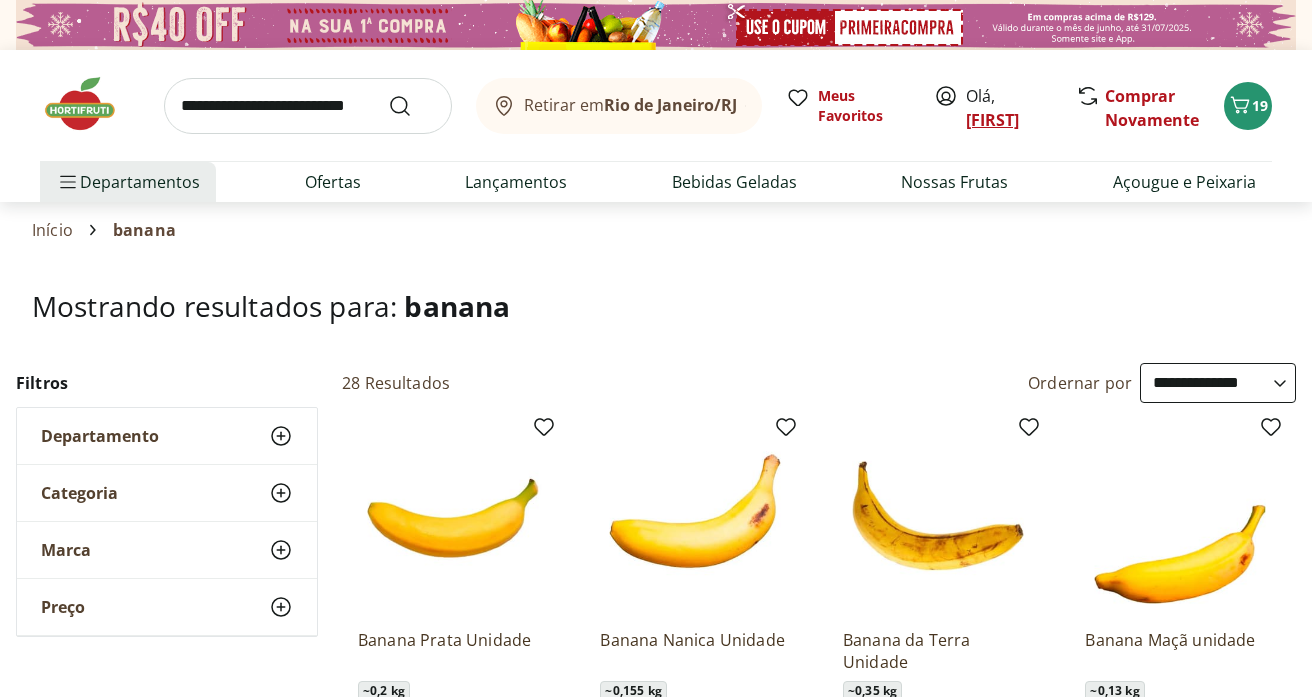 click on "[FIRST]" at bounding box center (992, 120) 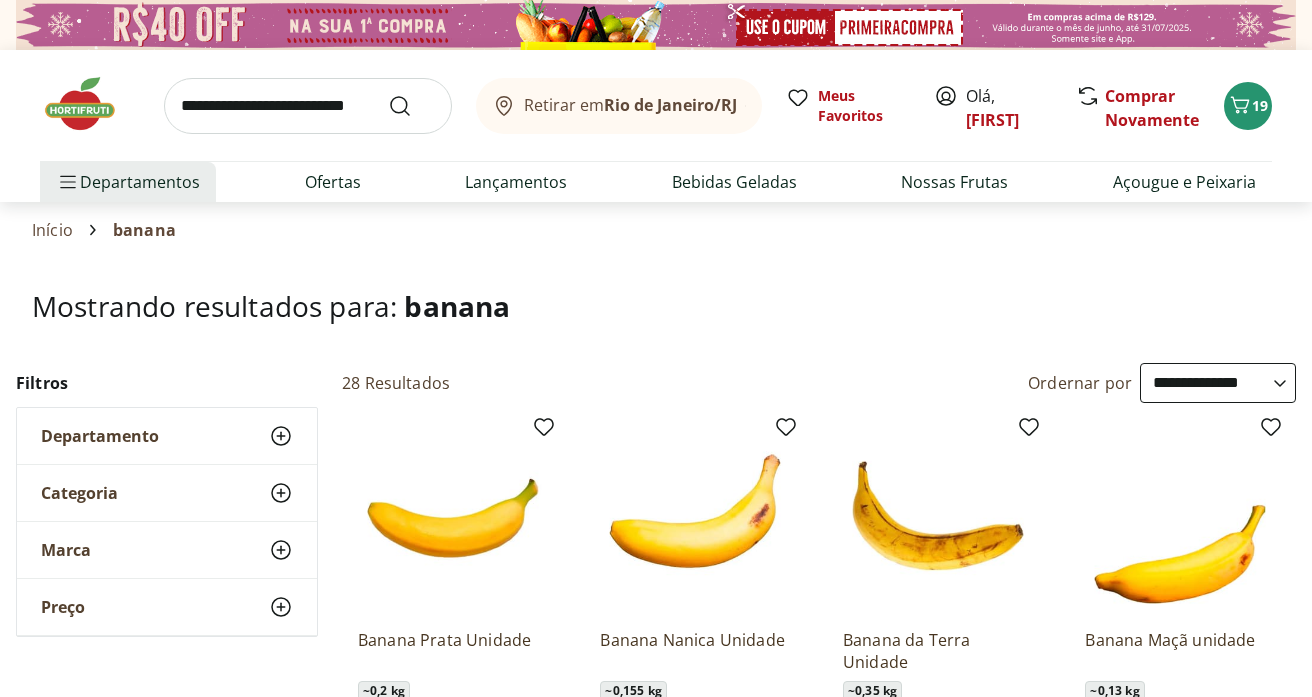 click on "Retirar em  Rio de Janeiro/RJ Meus Favoritos Olá,  Pedro Comprar Novamente 19" at bounding box center [656, 105] 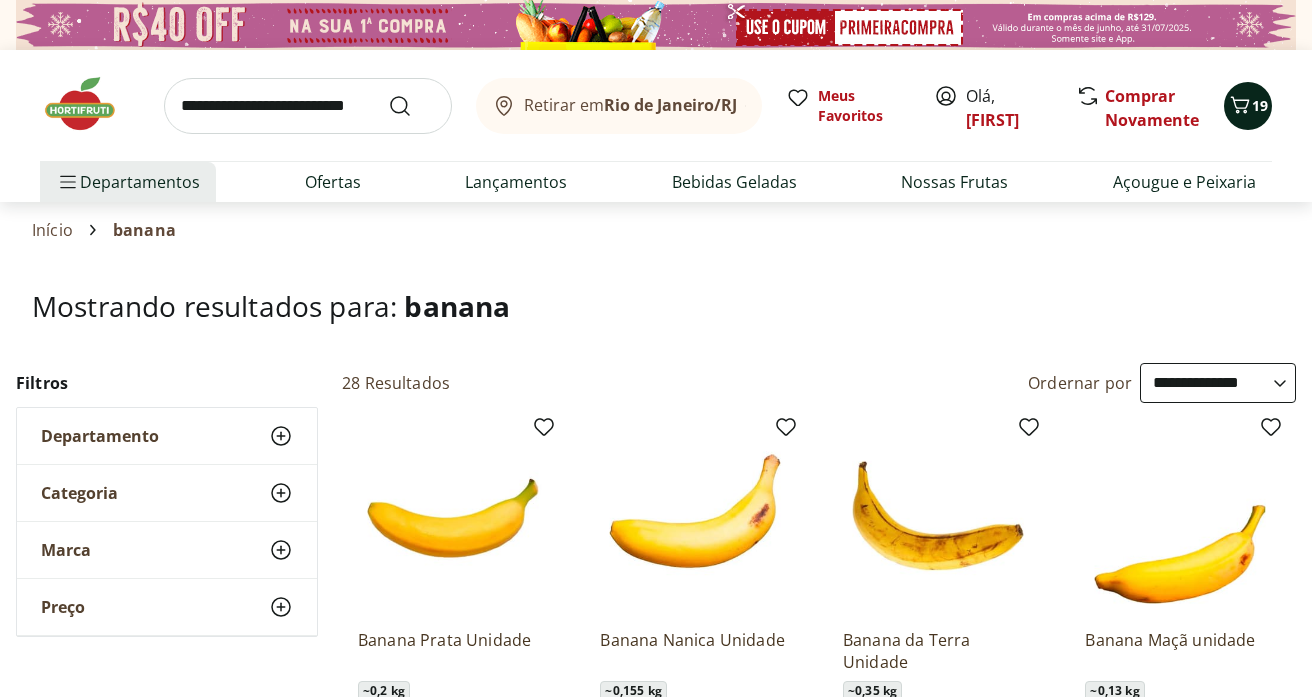 click on "19" at bounding box center (1260, 105) 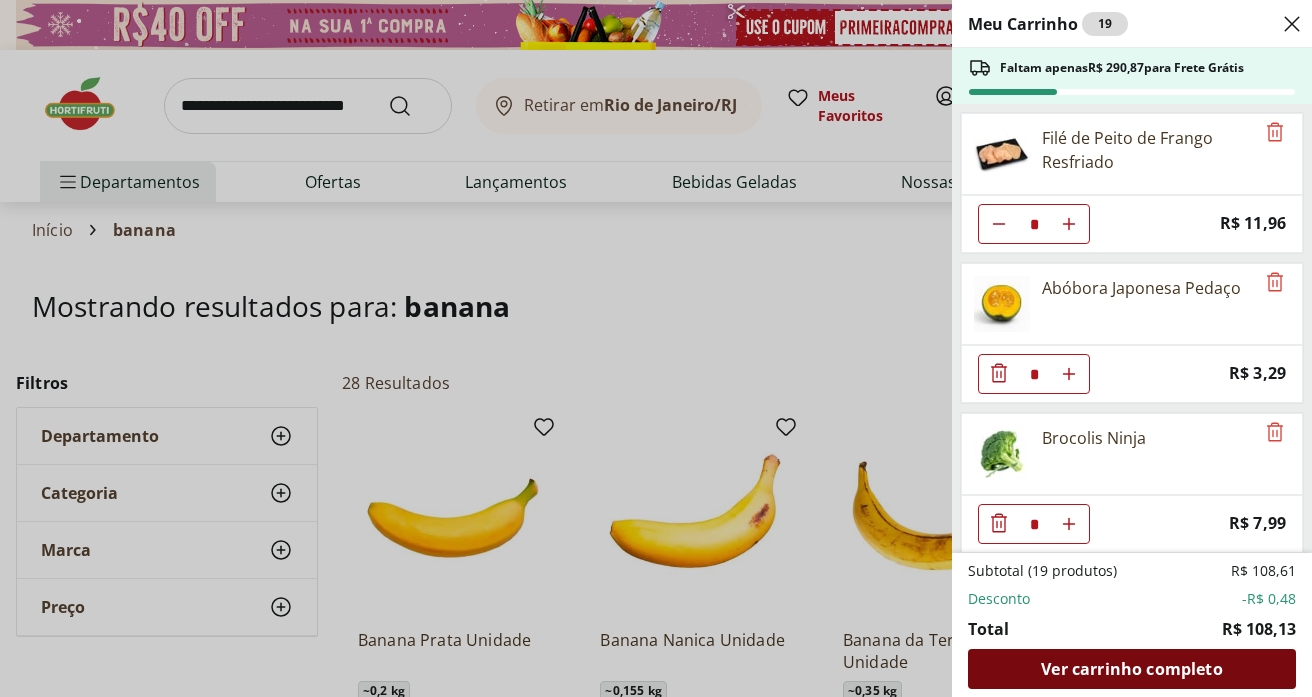 click on "Ver carrinho completo" at bounding box center (1132, 669) 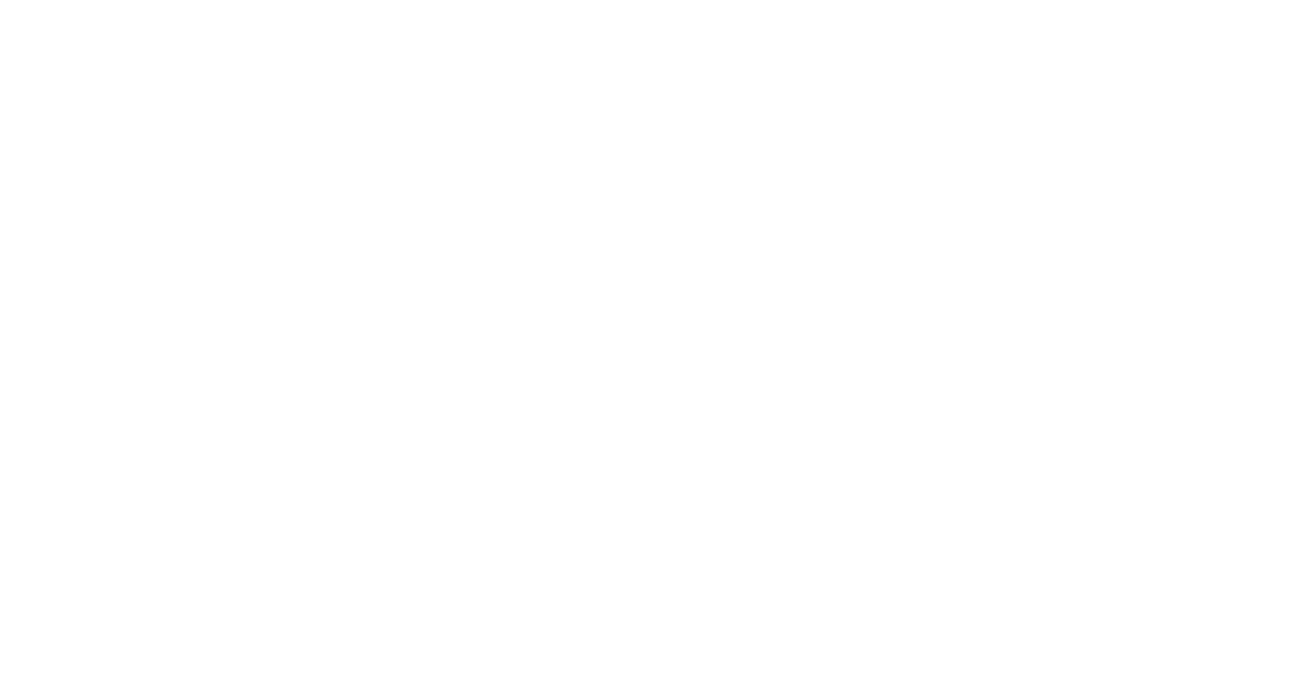 scroll, scrollTop: 0, scrollLeft: 0, axis: both 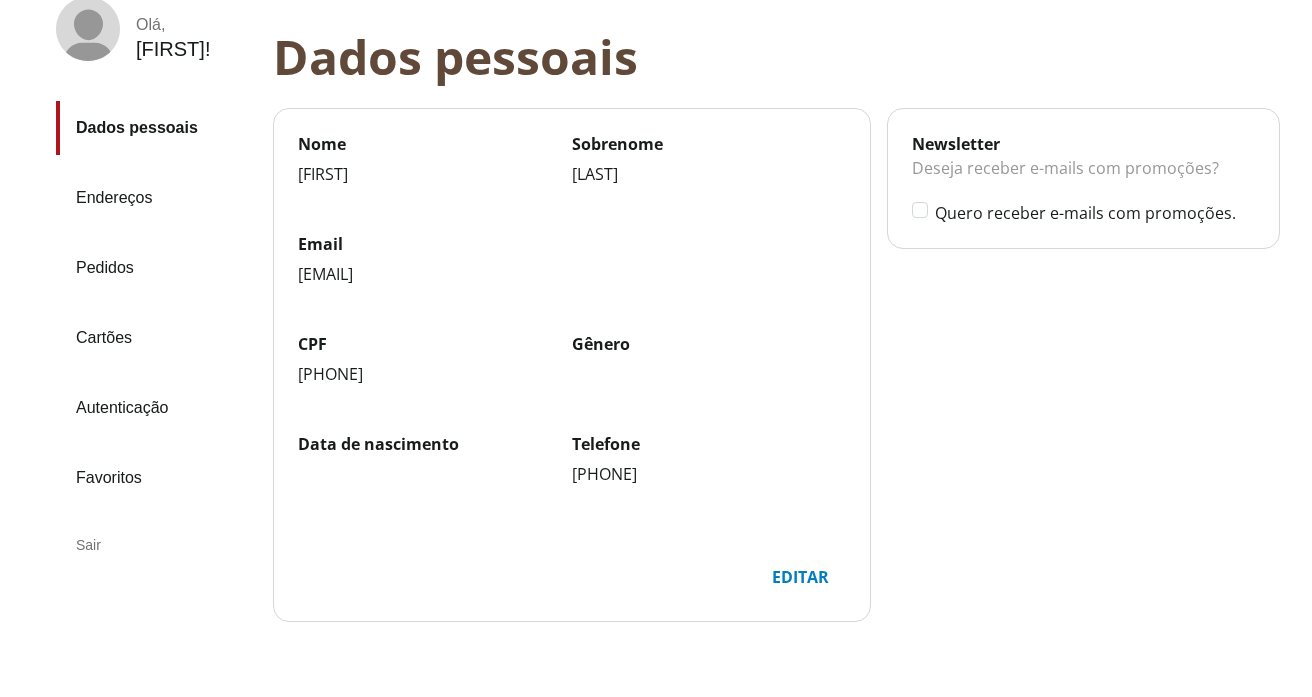 click on "Pedidos" at bounding box center (156, 268) 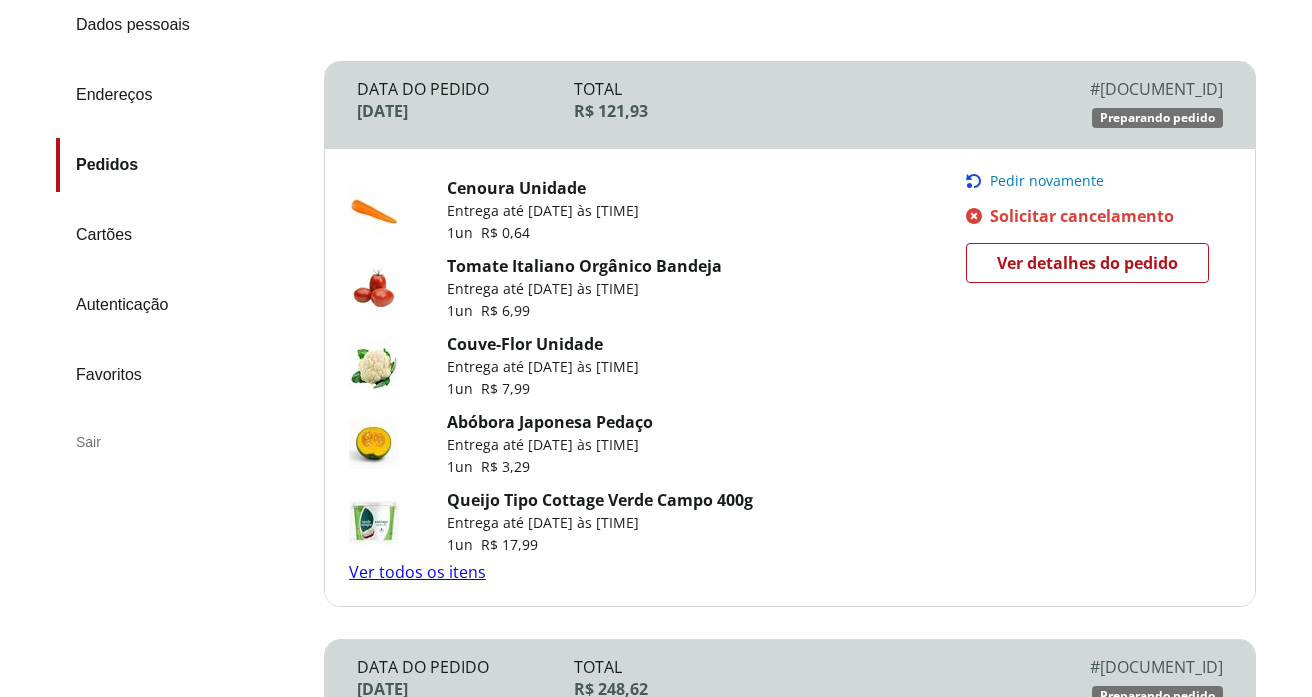 scroll, scrollTop: 263, scrollLeft: 0, axis: vertical 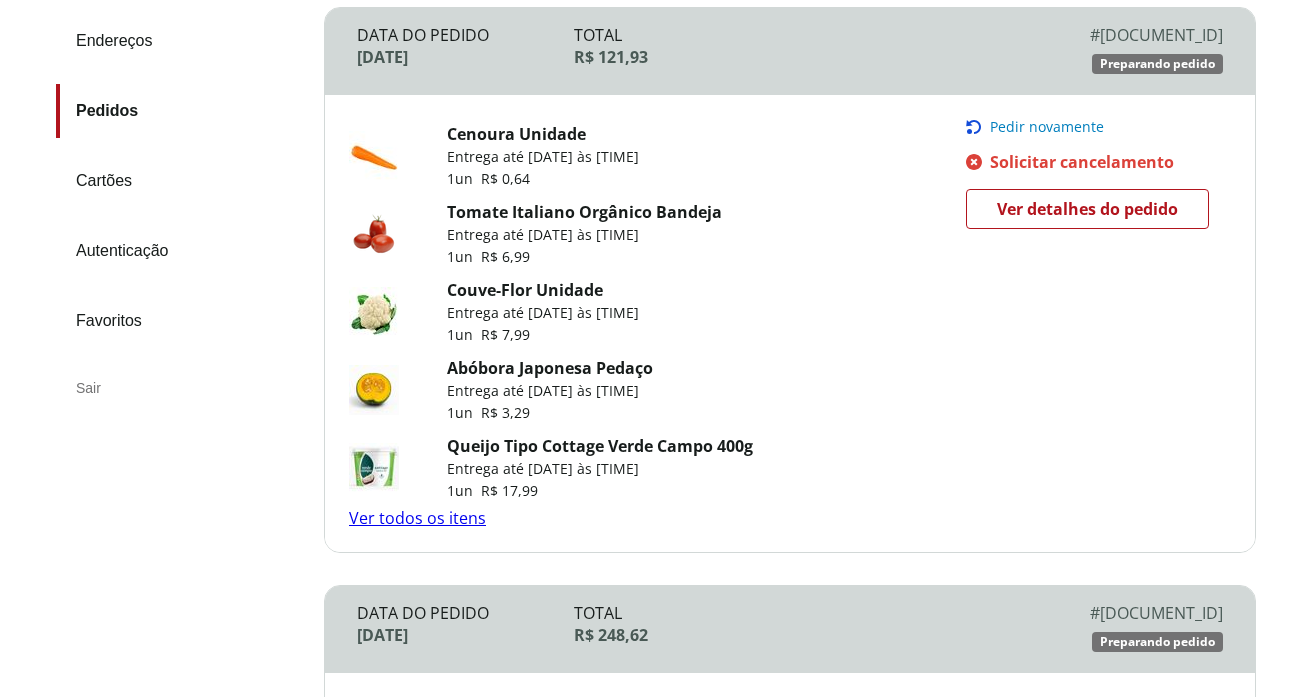 click on "Ver todos os itens" at bounding box center [417, 518] 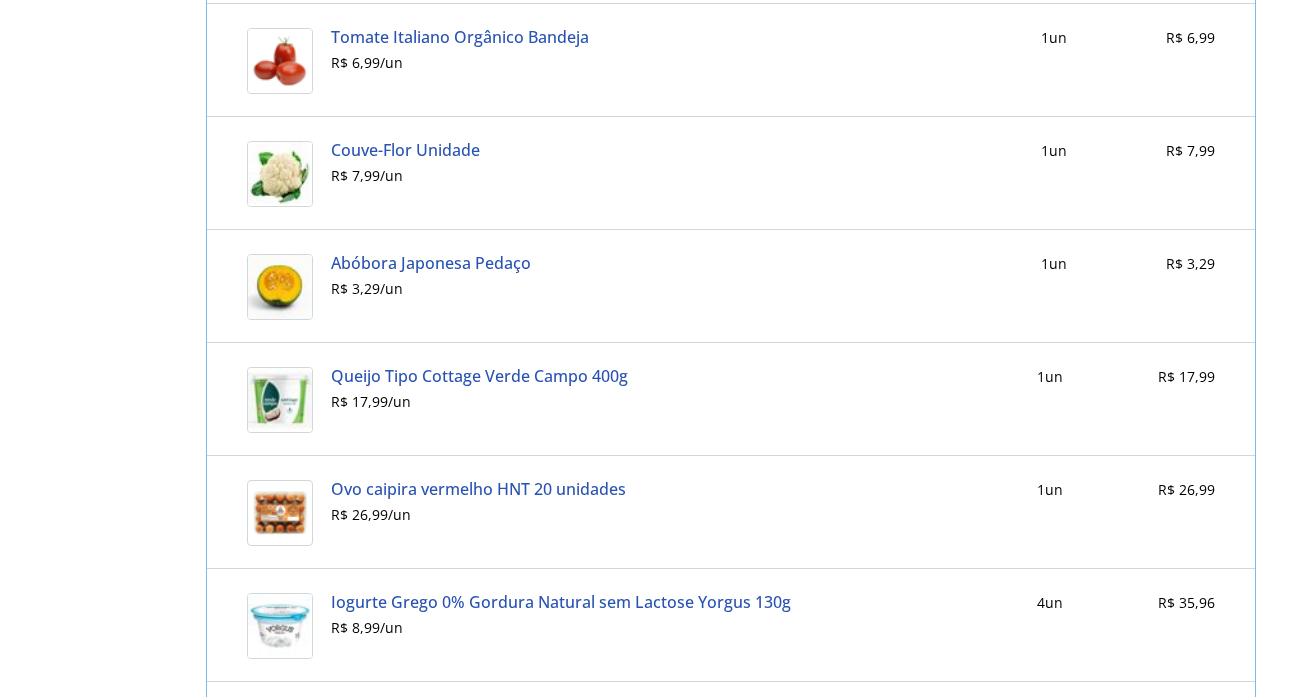 scroll, scrollTop: 0, scrollLeft: 0, axis: both 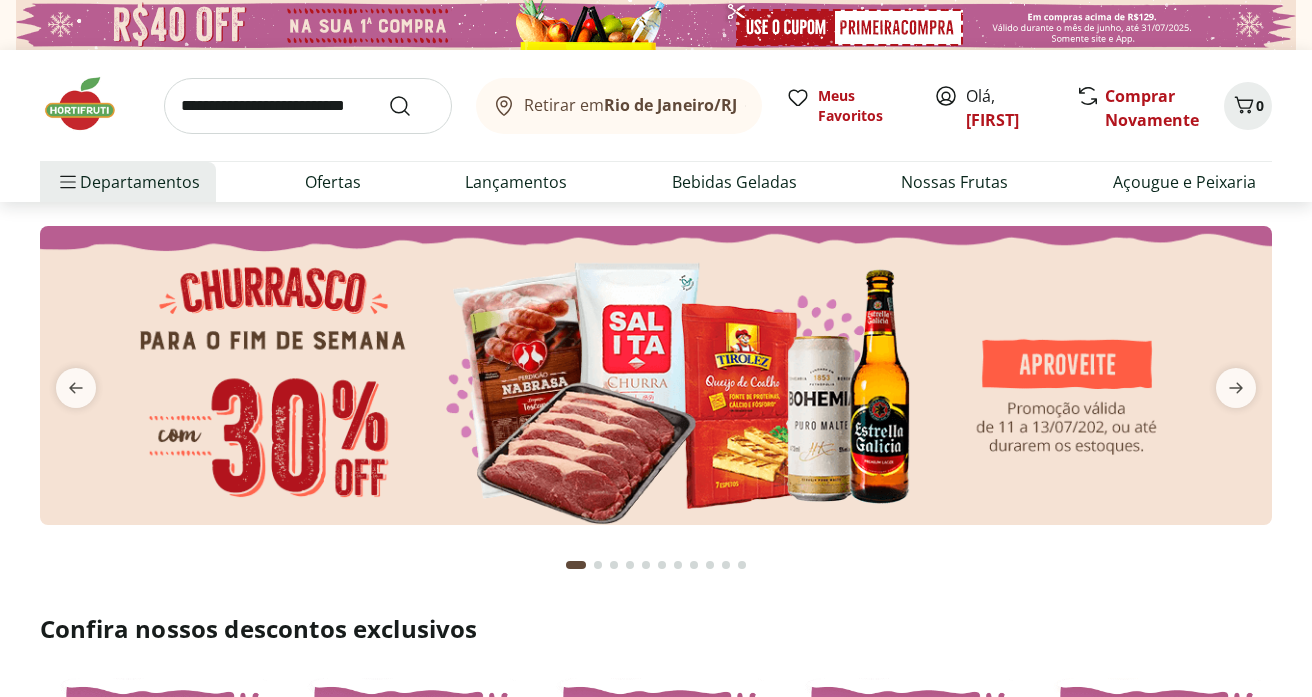 click at bounding box center (308, 106) 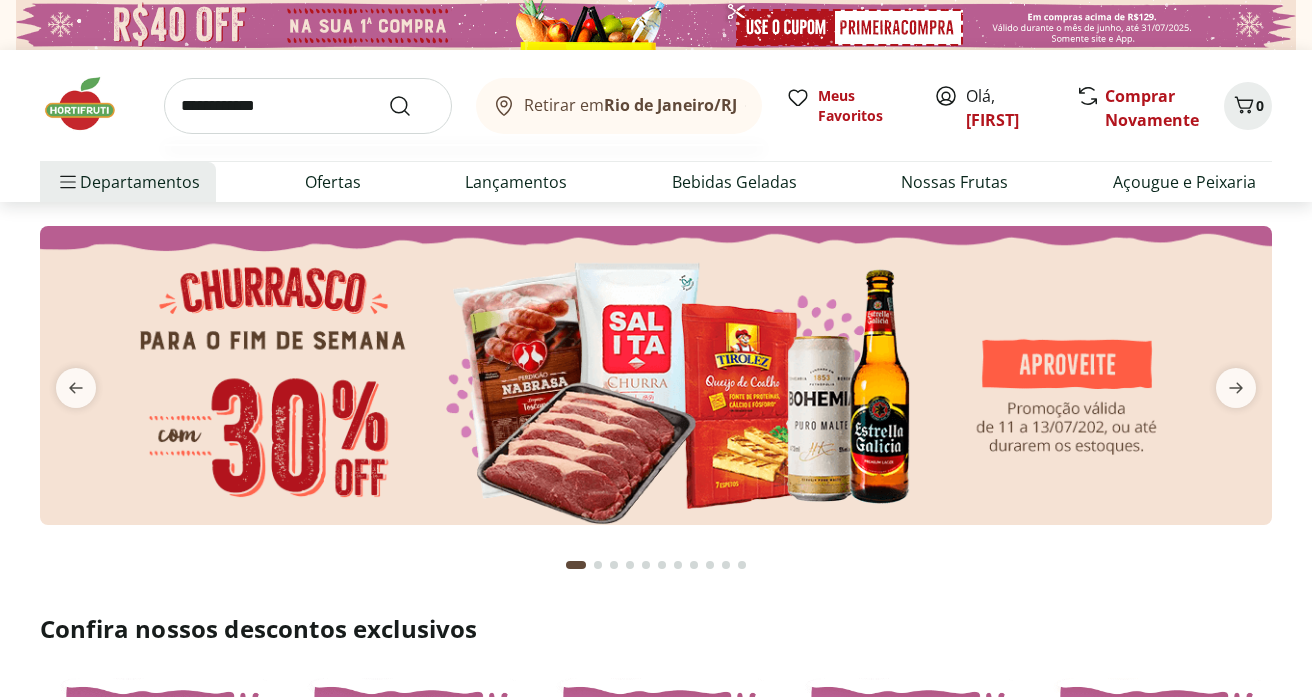 type on "**********" 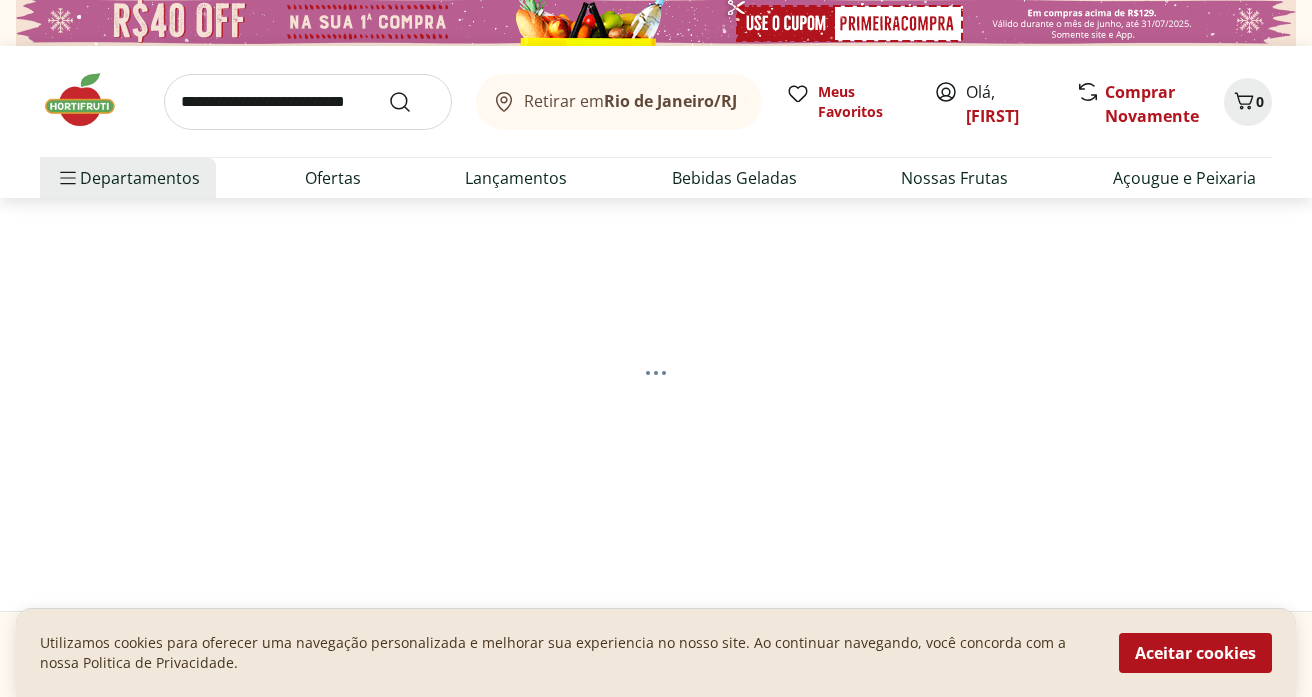 scroll, scrollTop: 5, scrollLeft: 0, axis: vertical 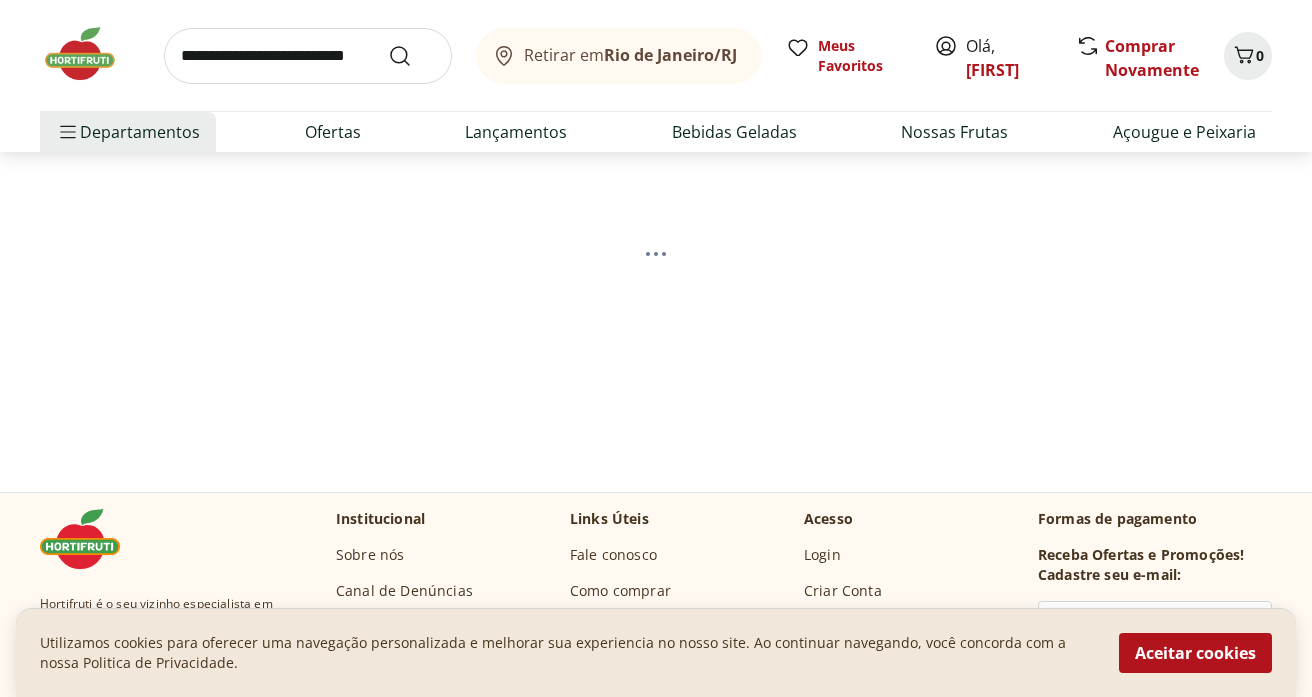 select on "**********" 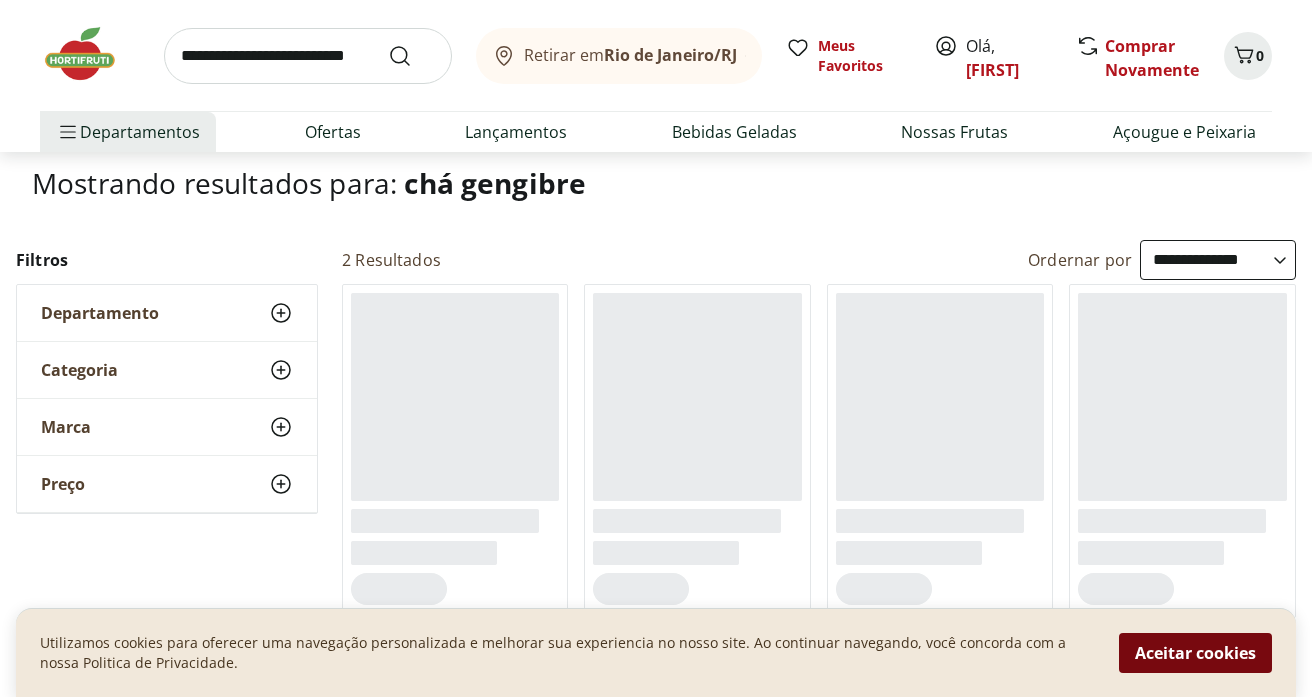 click on "Aceitar cookies" at bounding box center (1195, 653) 